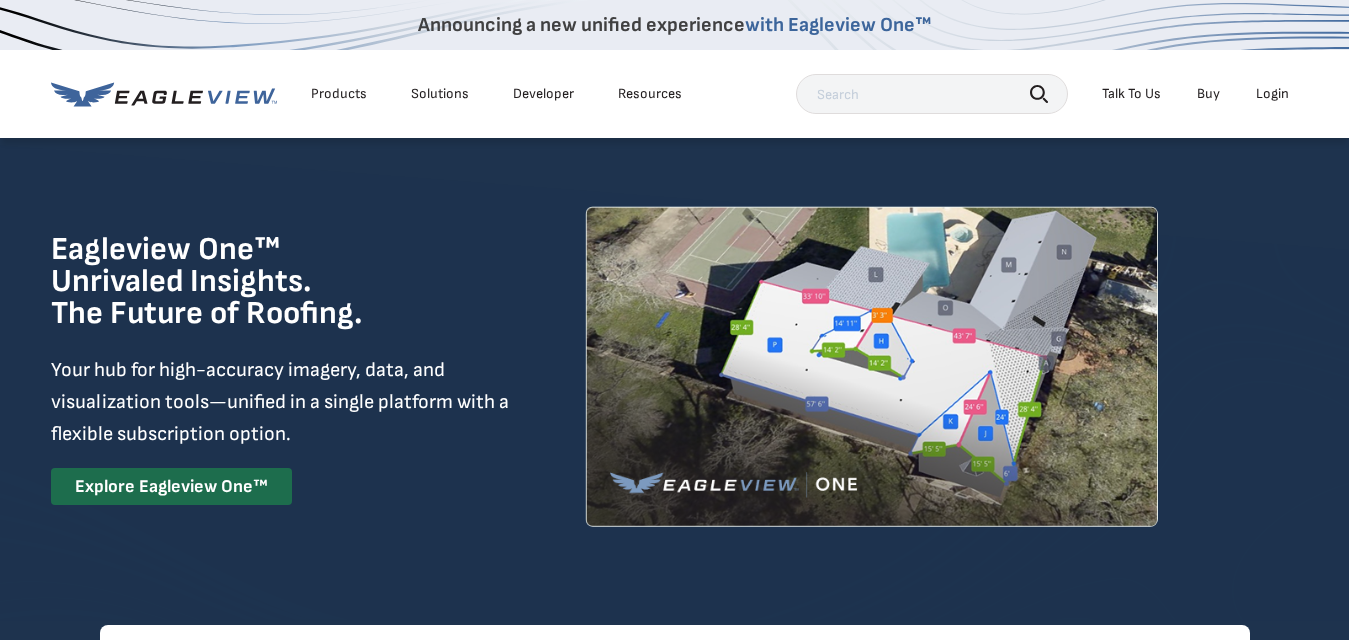 scroll, scrollTop: 0, scrollLeft: 0, axis: both 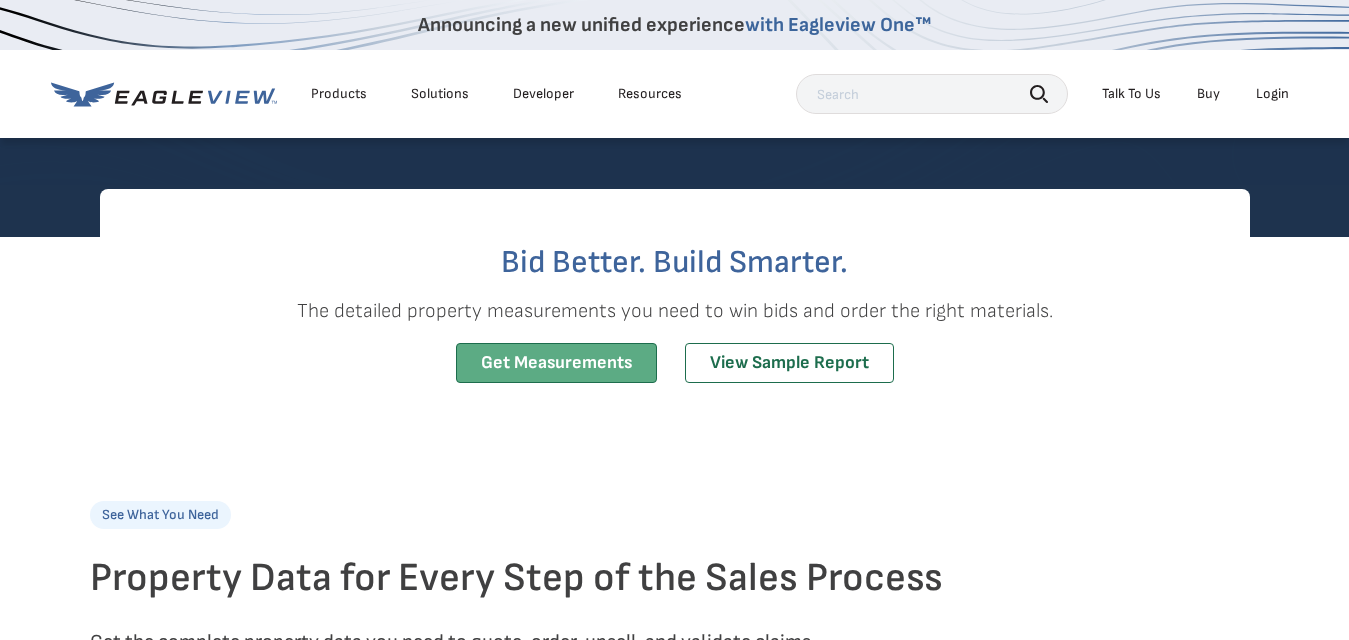 click on "Get Measurements" at bounding box center [556, 363] 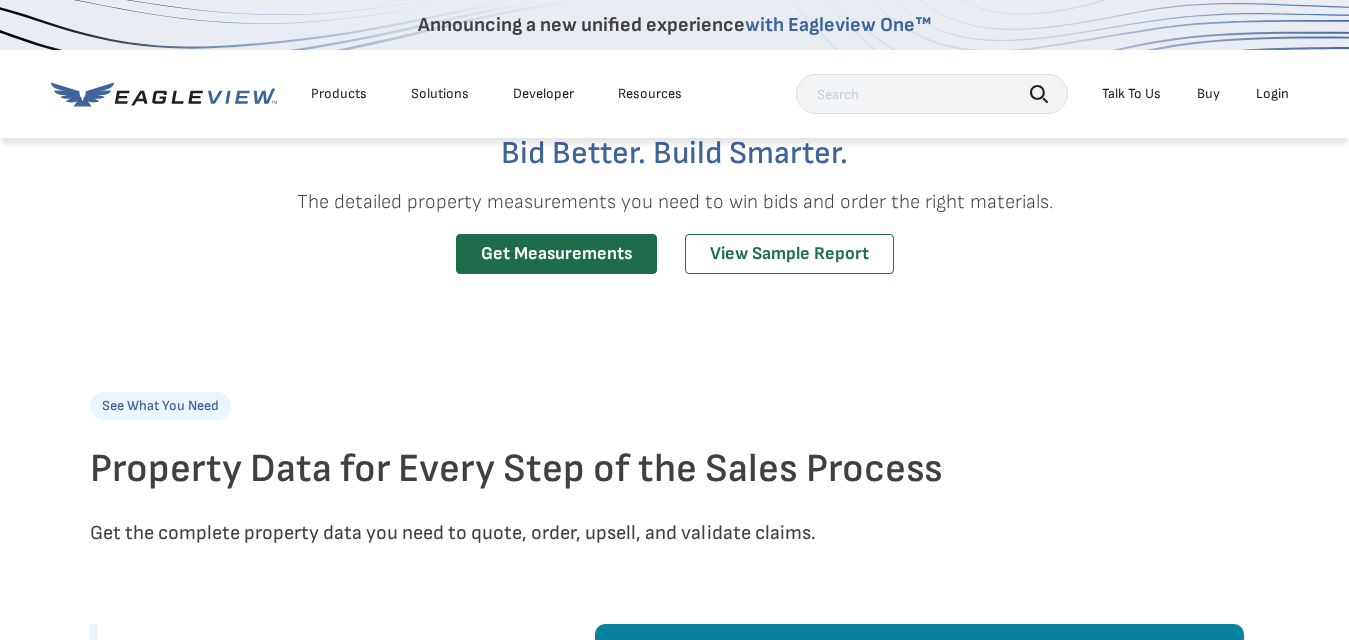 scroll, scrollTop: 0, scrollLeft: 0, axis: both 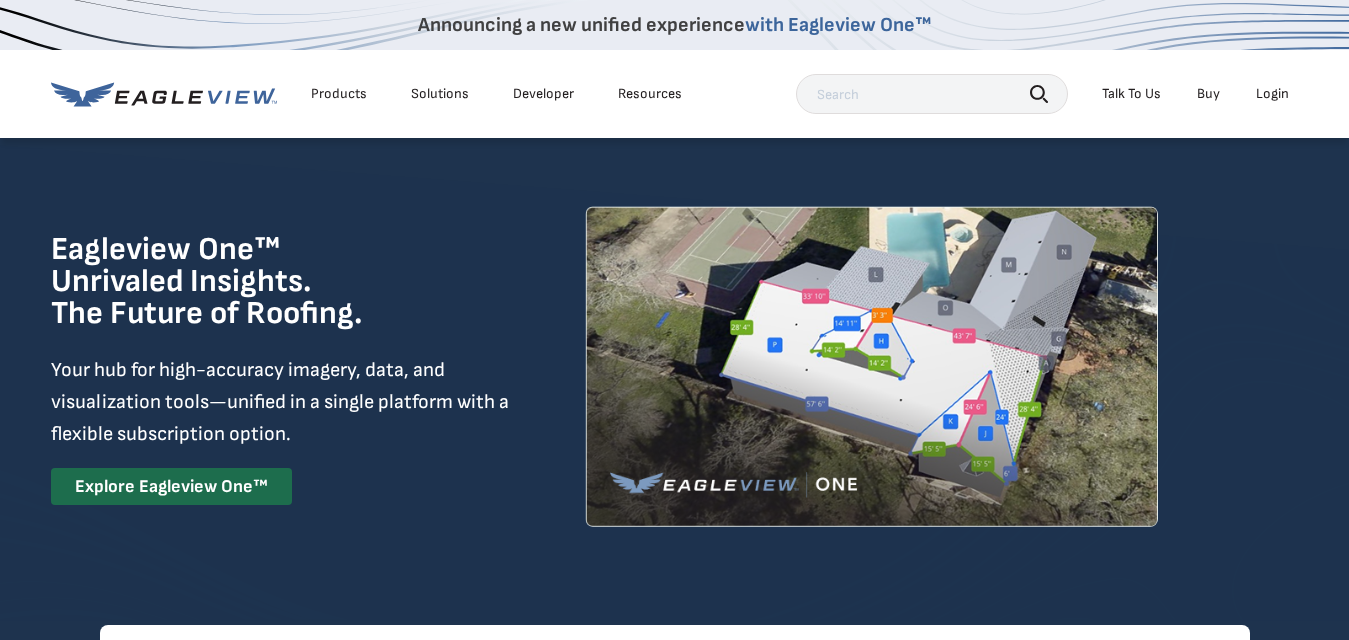 click on "Products" at bounding box center (339, 94) 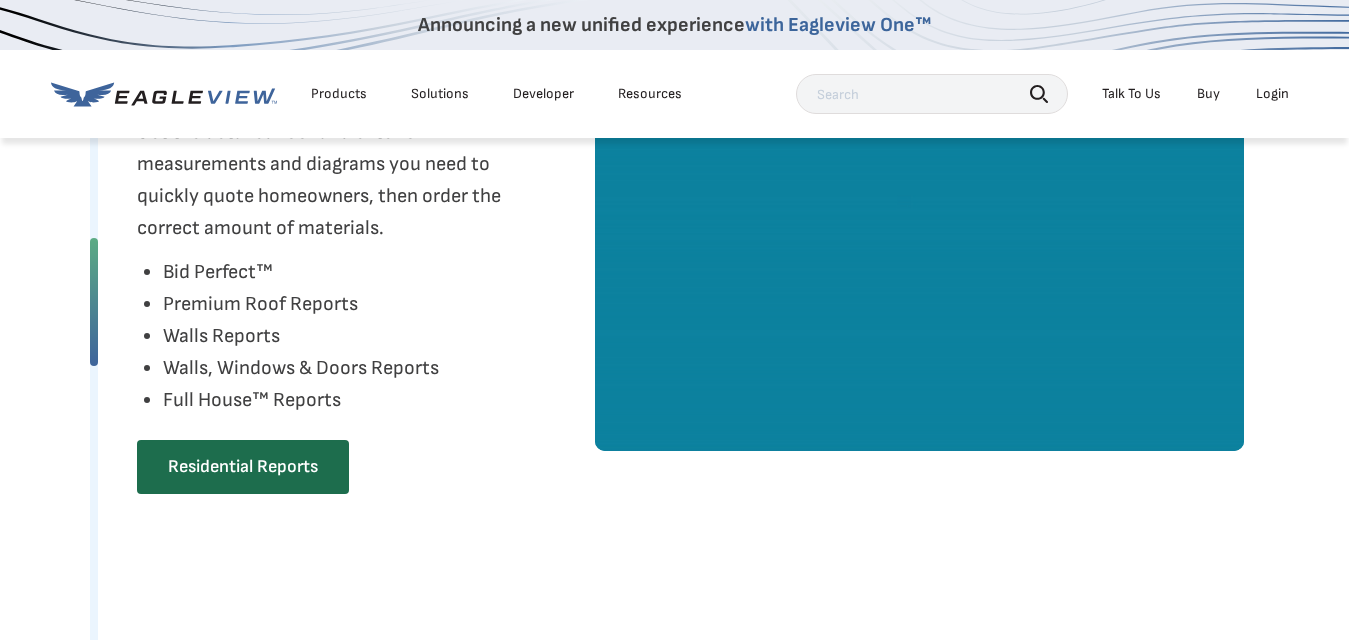 scroll, scrollTop: 1057, scrollLeft: 0, axis: vertical 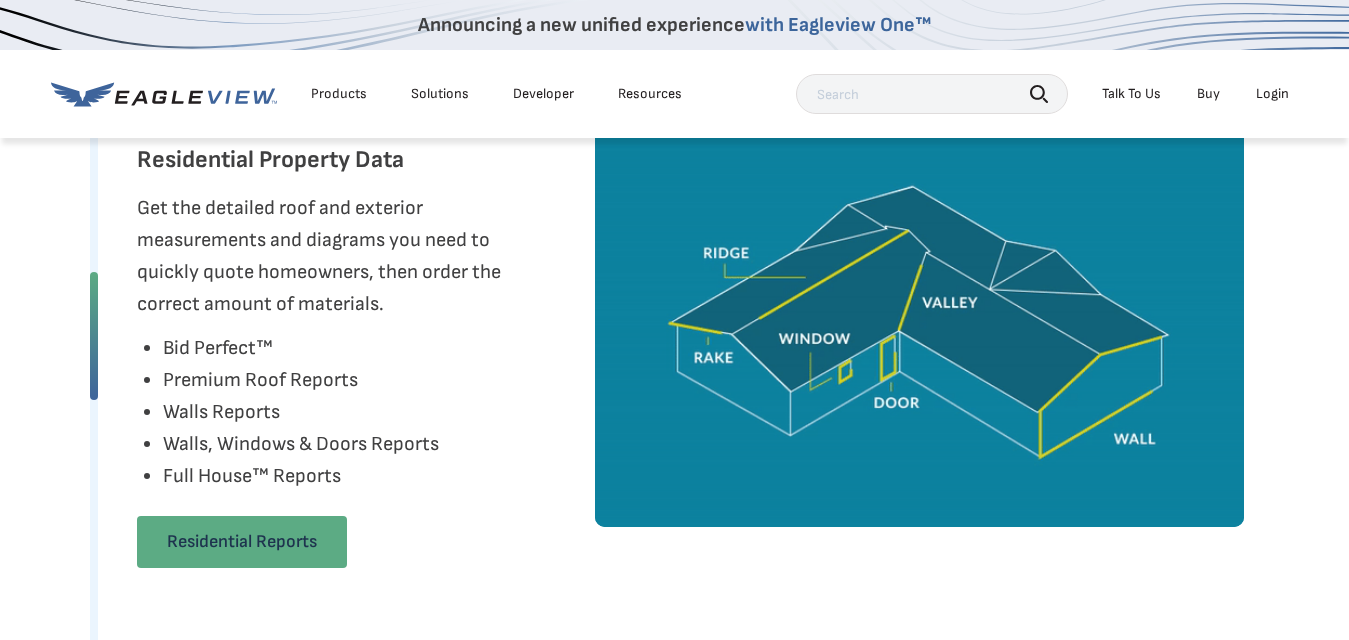 click on "Residential Reports" at bounding box center [242, 542] 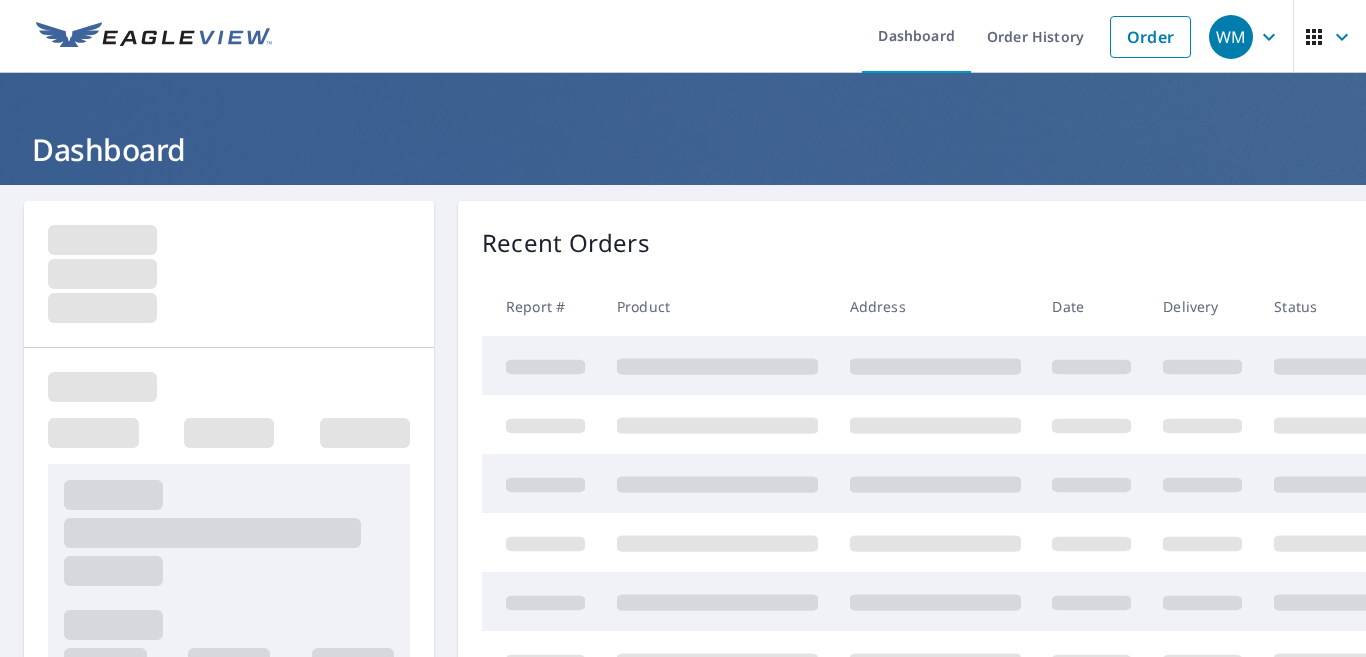scroll, scrollTop: 0, scrollLeft: 0, axis: both 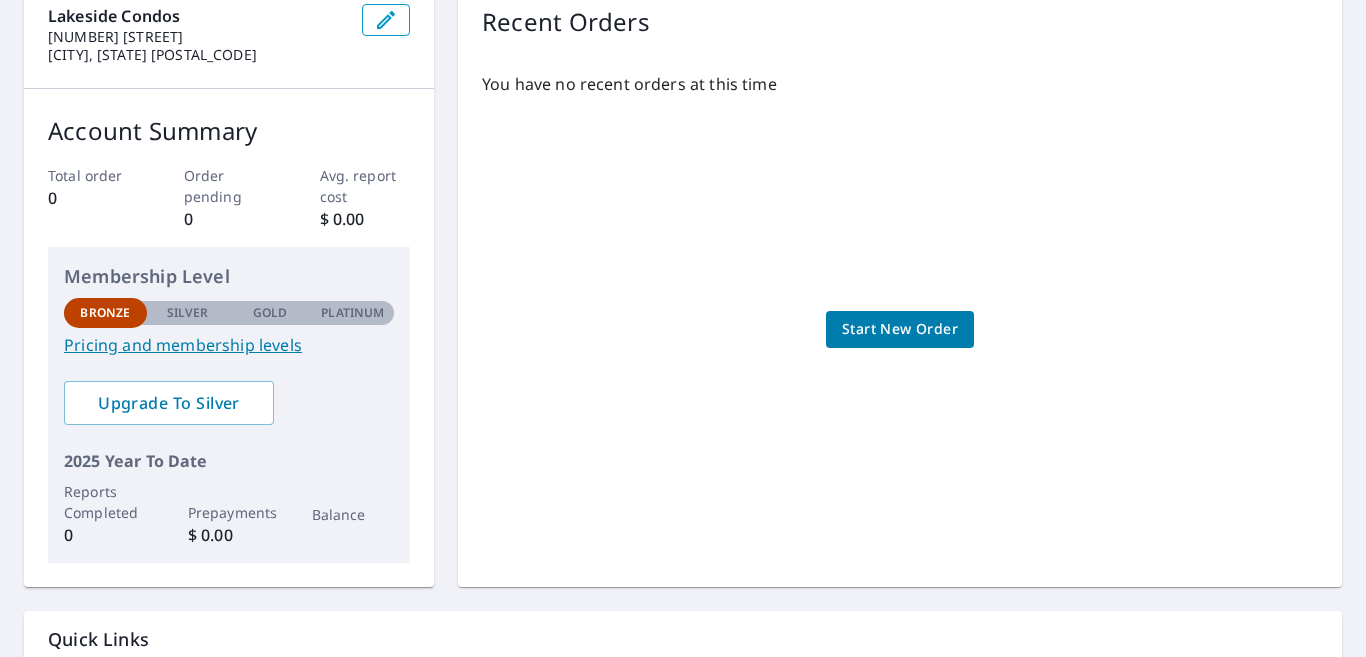 click on "Pricing and membership levels" at bounding box center [229, 345] 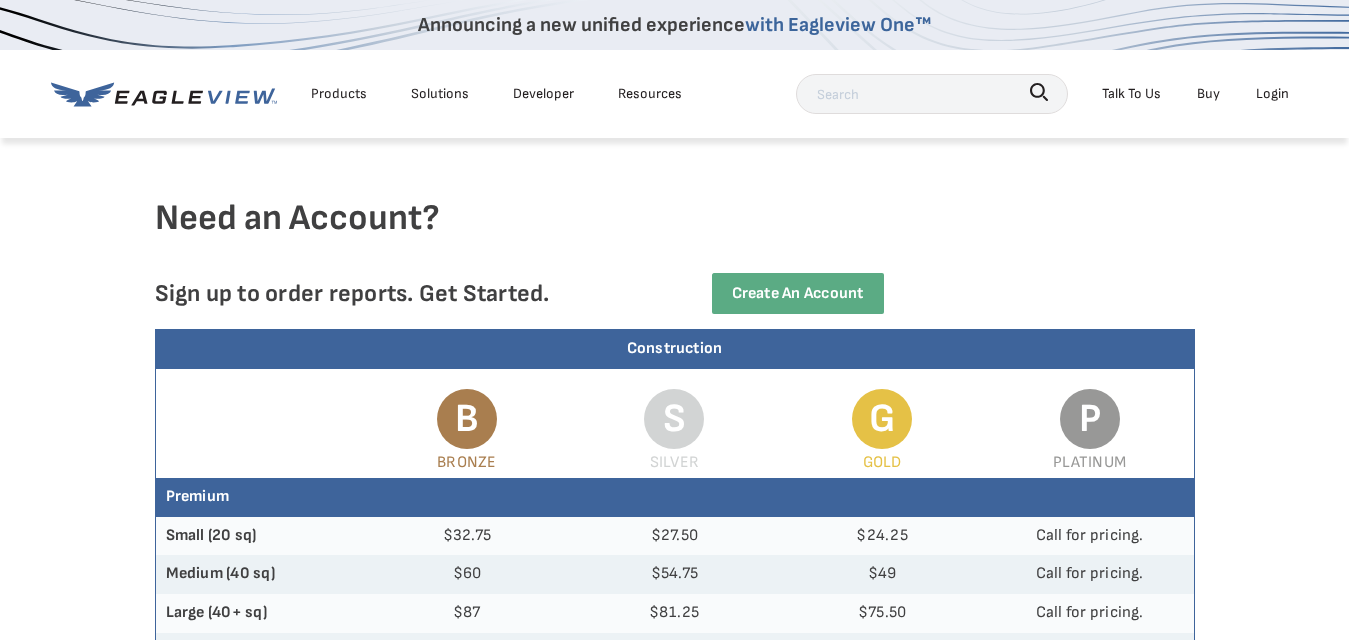 scroll, scrollTop: 0, scrollLeft: 0, axis: both 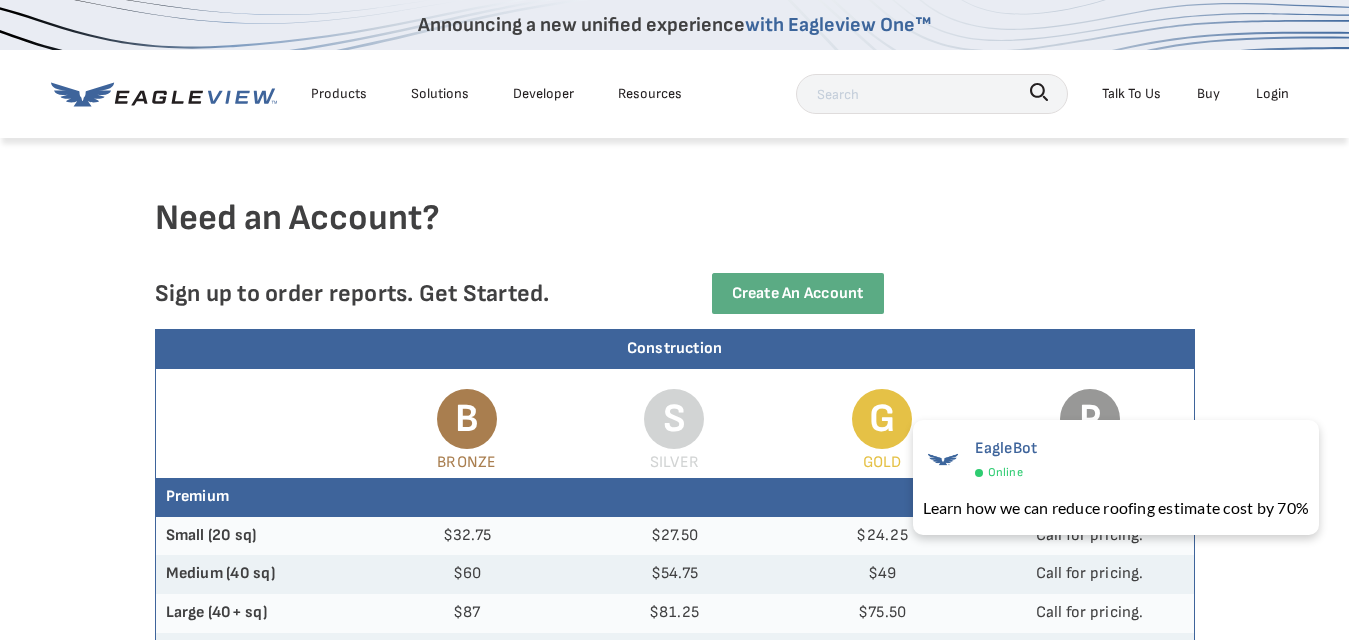 click on "Products" at bounding box center [339, 93] 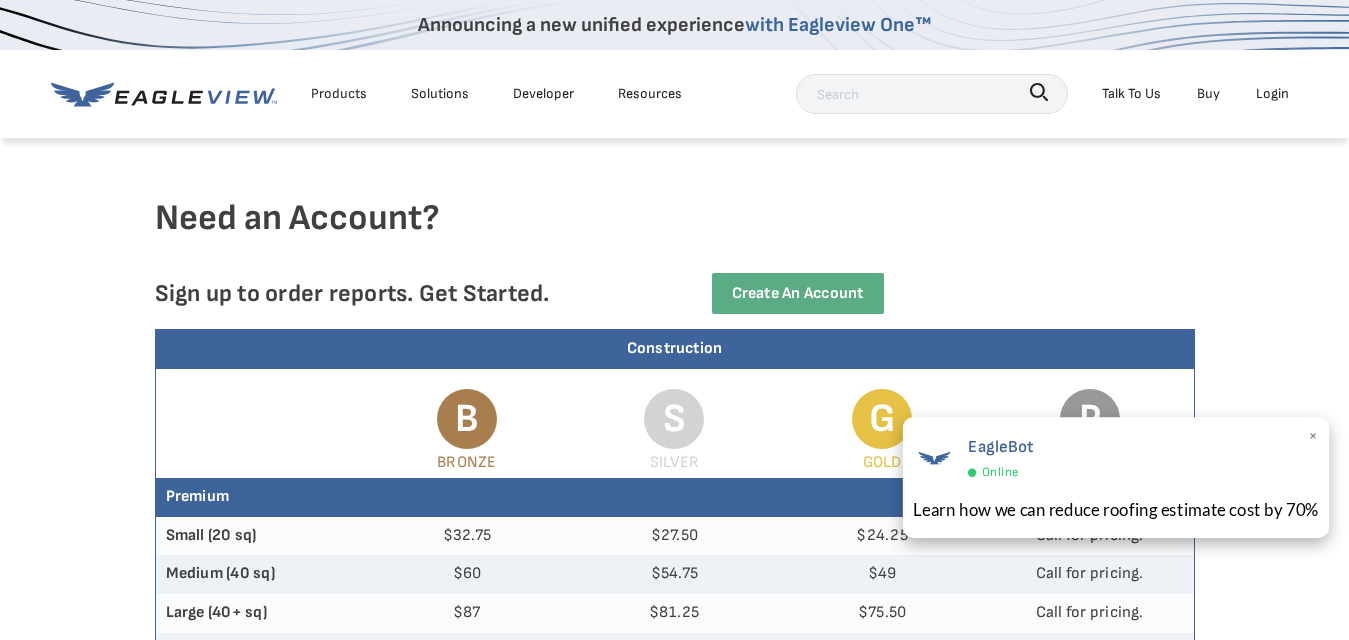 click on "×" at bounding box center [1313, 438] 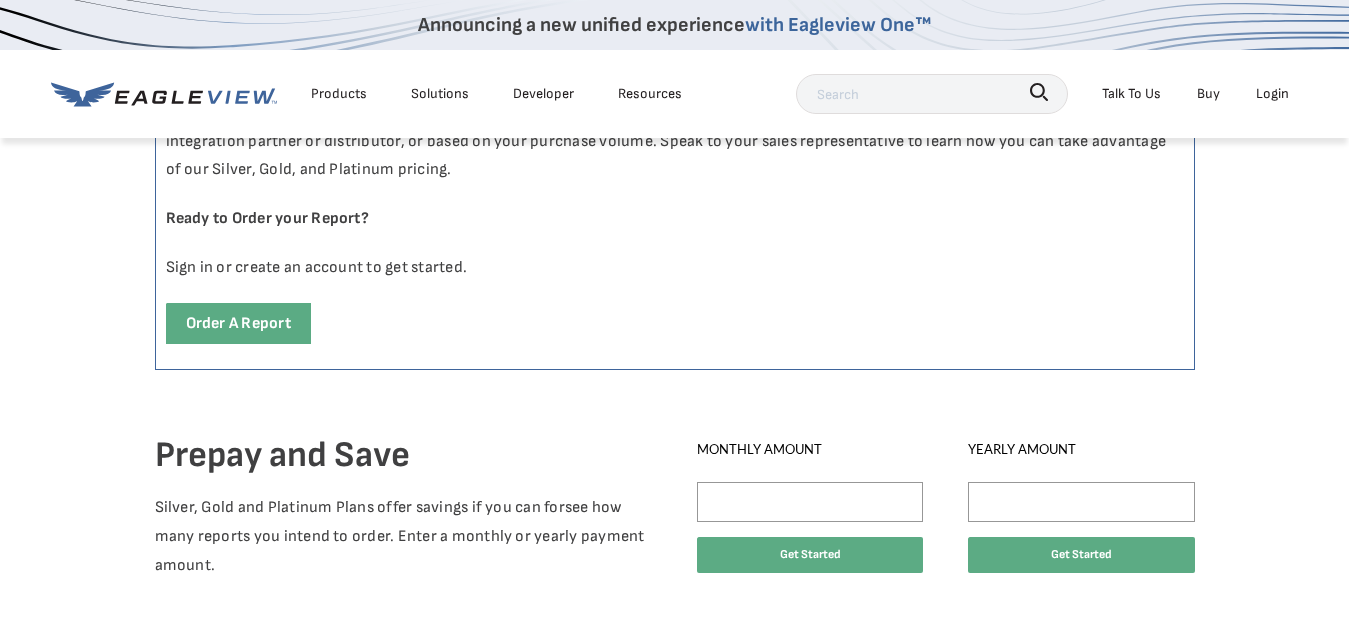 scroll, scrollTop: 1122, scrollLeft: 0, axis: vertical 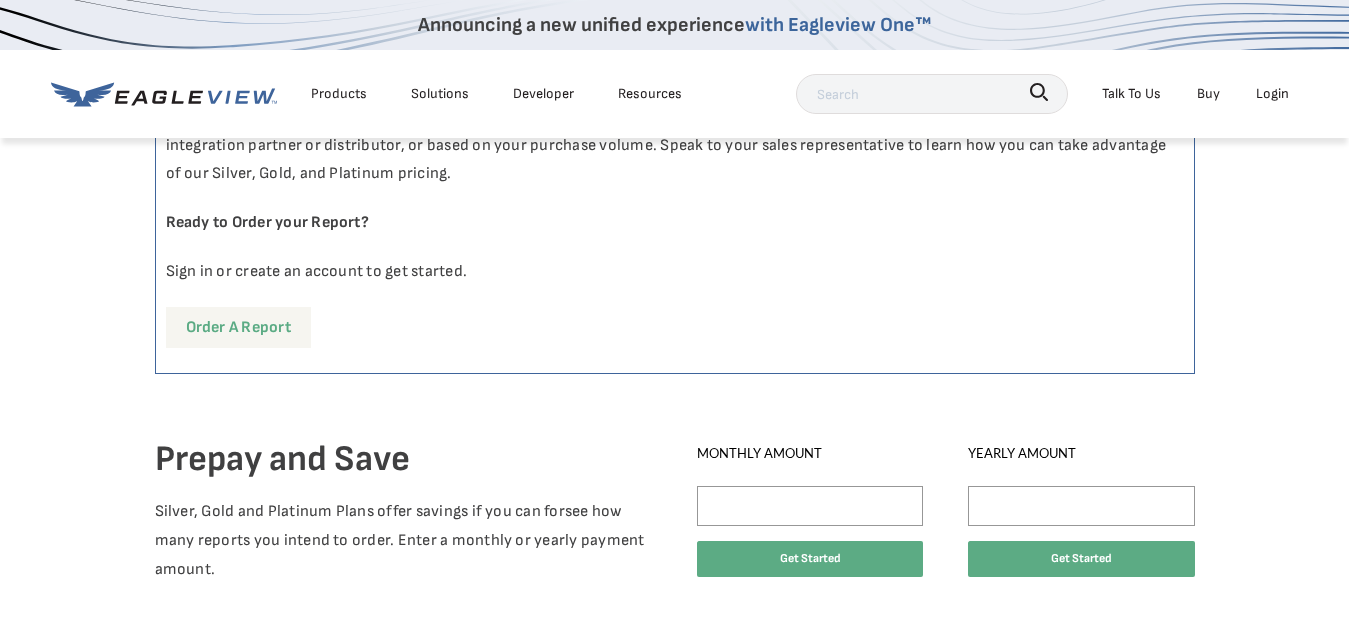 click on "Order a report" at bounding box center (238, 327) 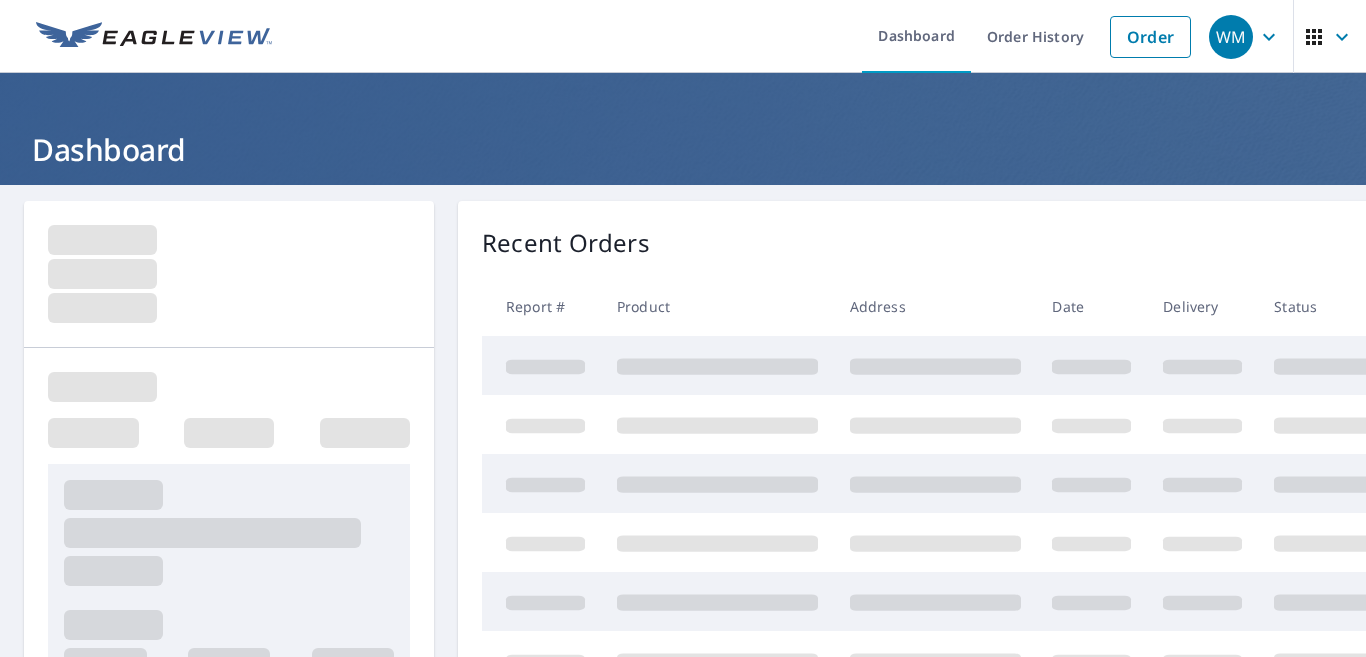 scroll, scrollTop: 0, scrollLeft: 0, axis: both 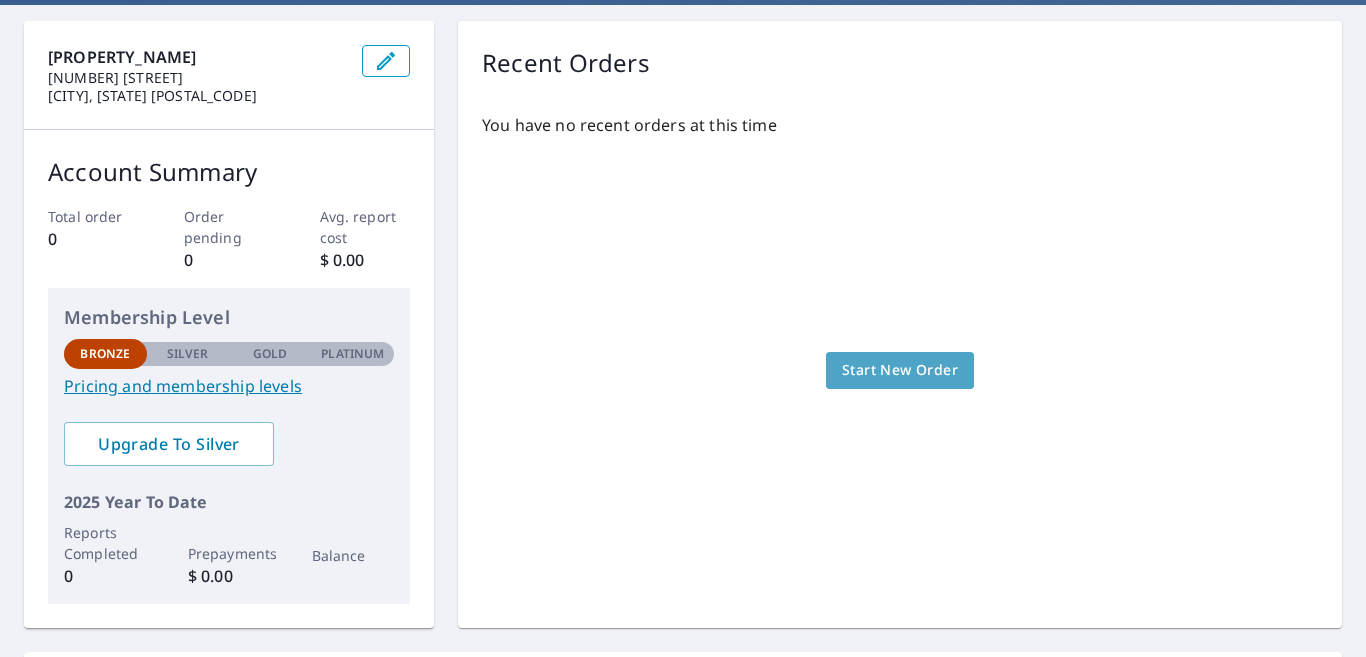 click on "Start New Order" at bounding box center (900, 370) 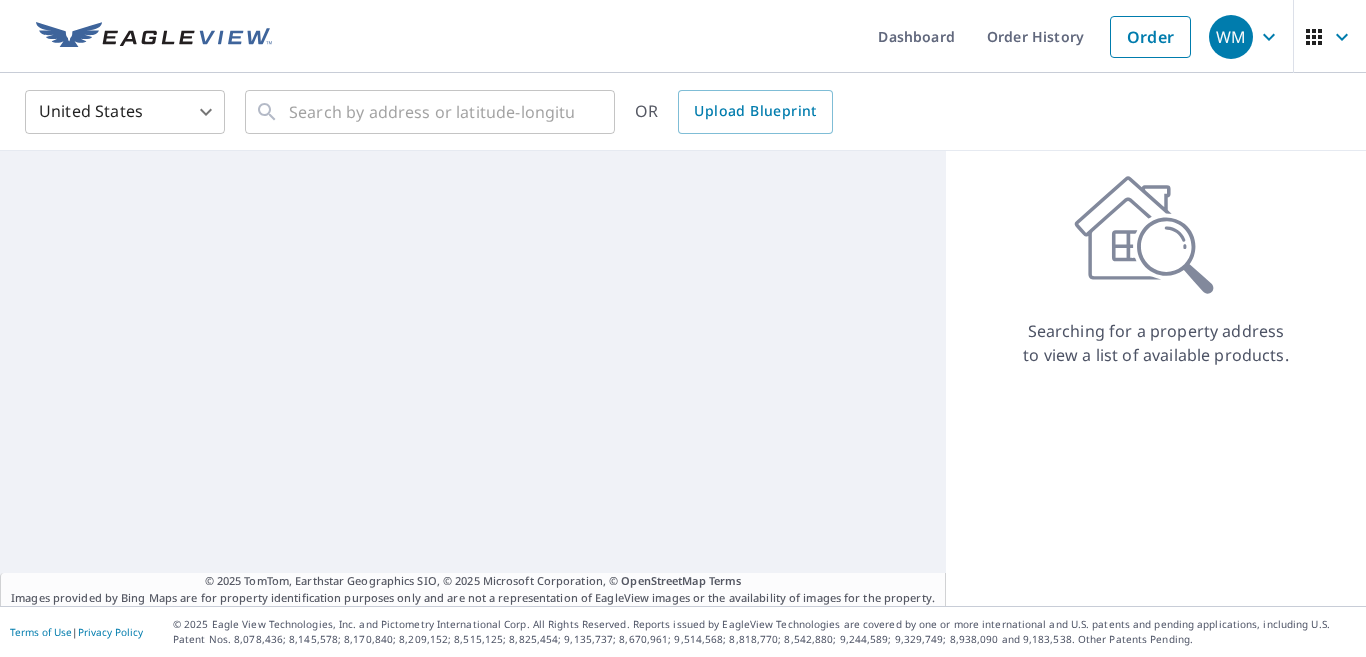 scroll, scrollTop: 0, scrollLeft: 0, axis: both 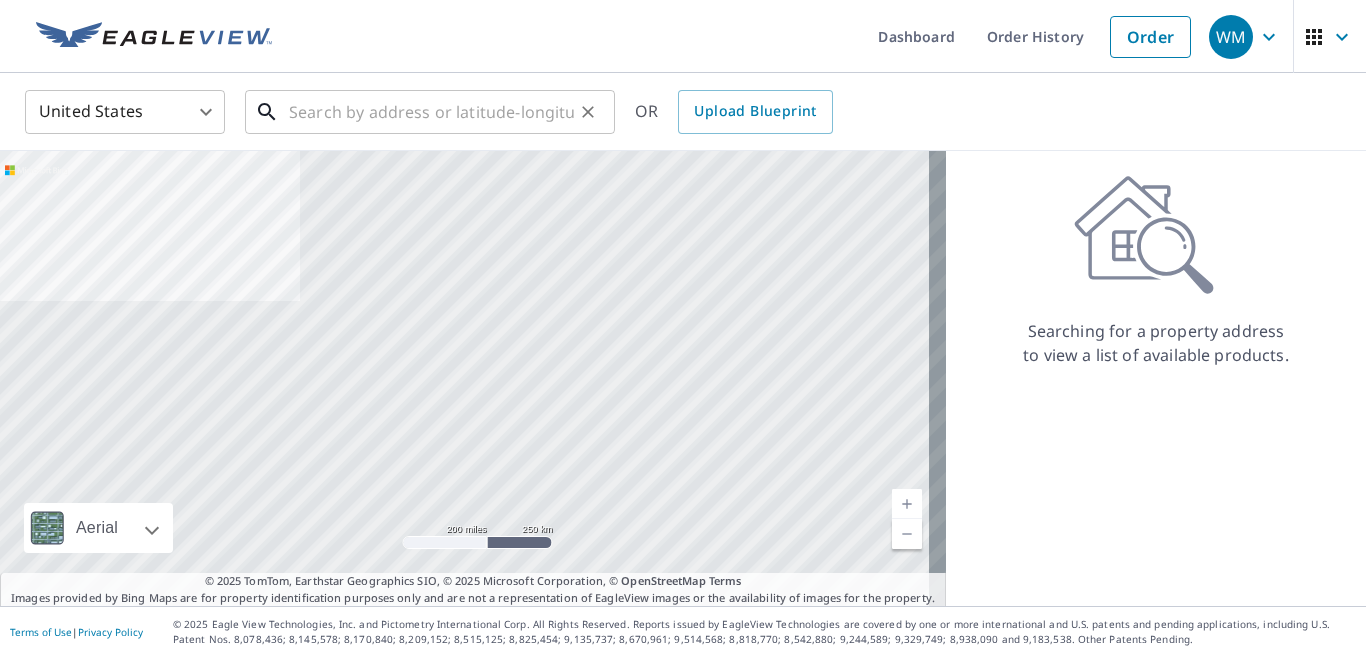 click at bounding box center (431, 112) 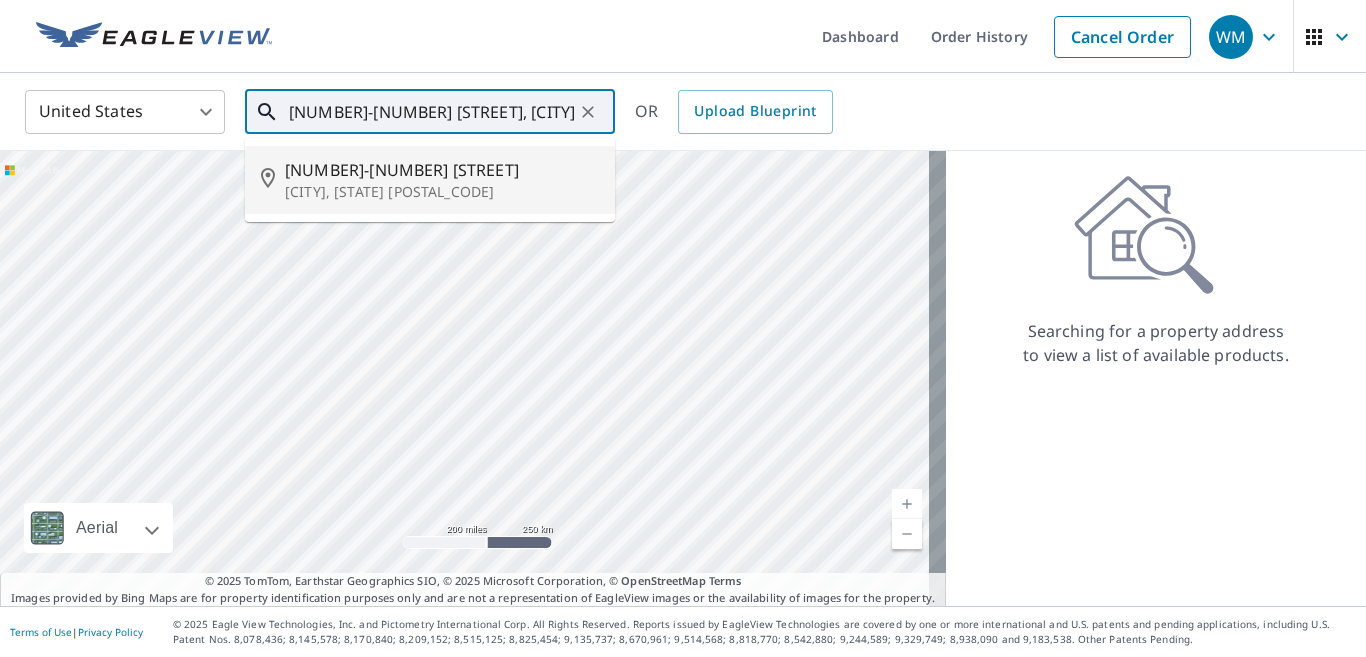 click on "1-60 Brewster Circle" at bounding box center [442, 170] 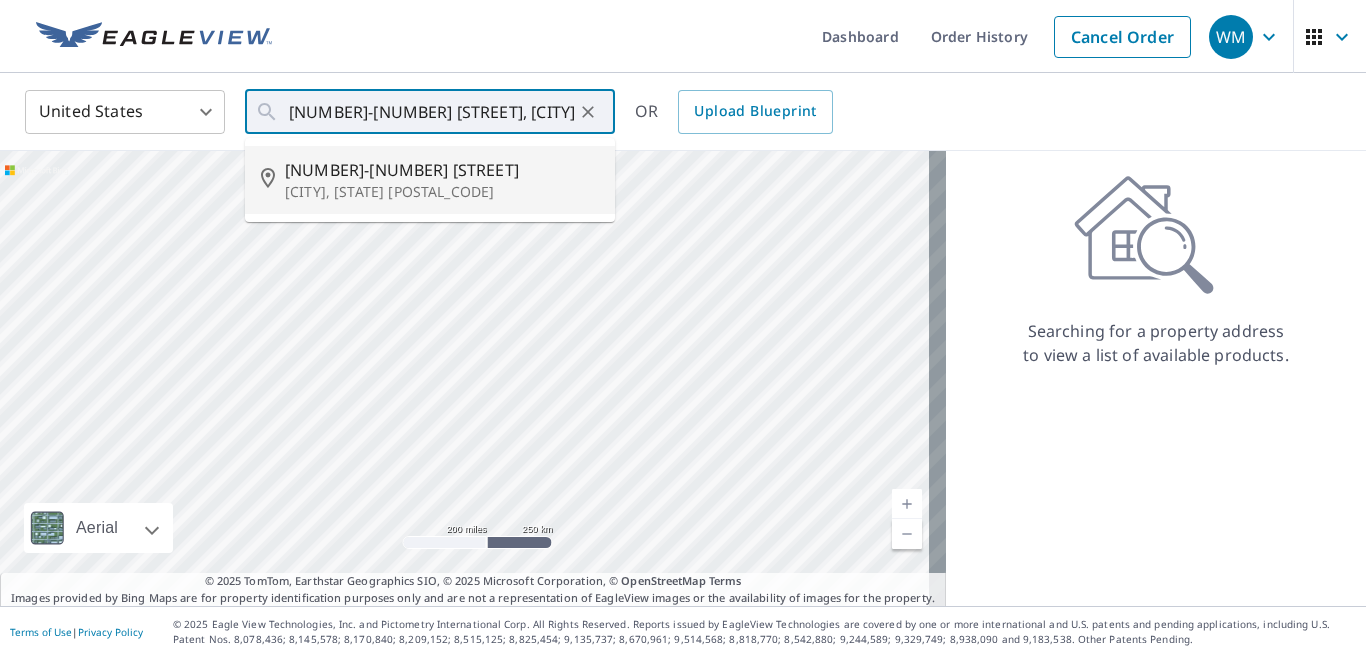 type on "1-60 Brewster Circle Bridgton, ME 04009" 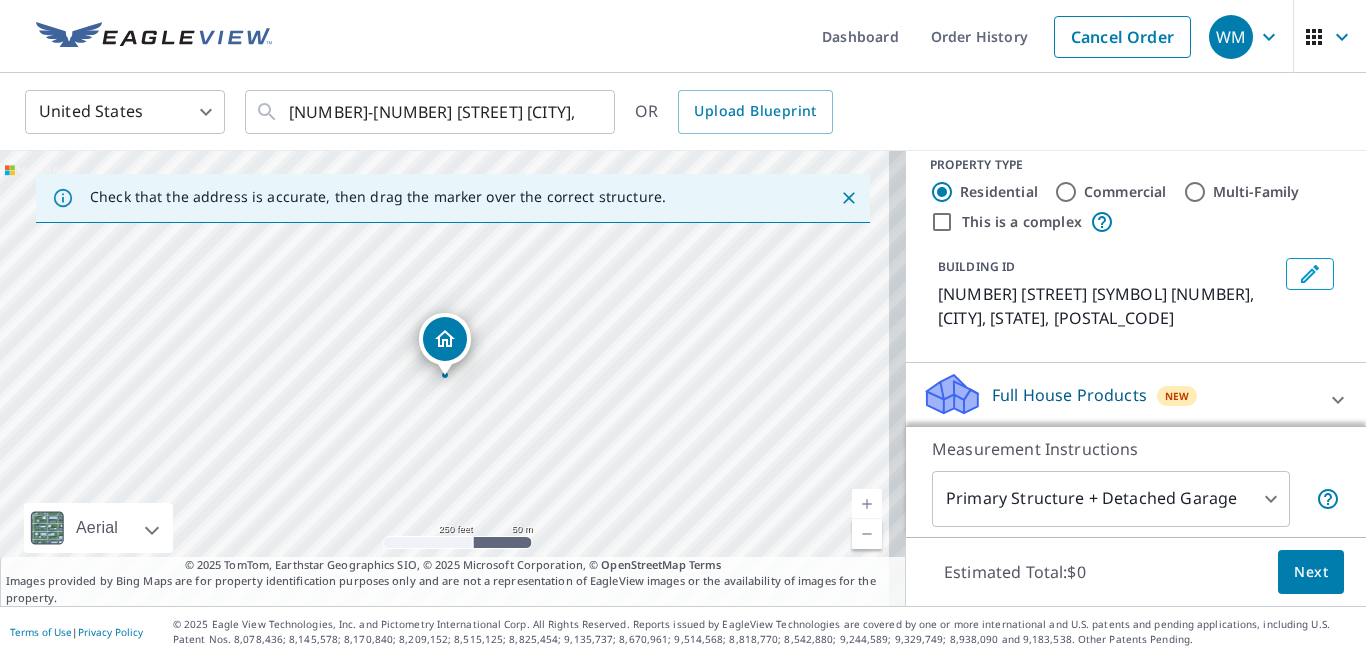 scroll, scrollTop: 21, scrollLeft: 0, axis: vertical 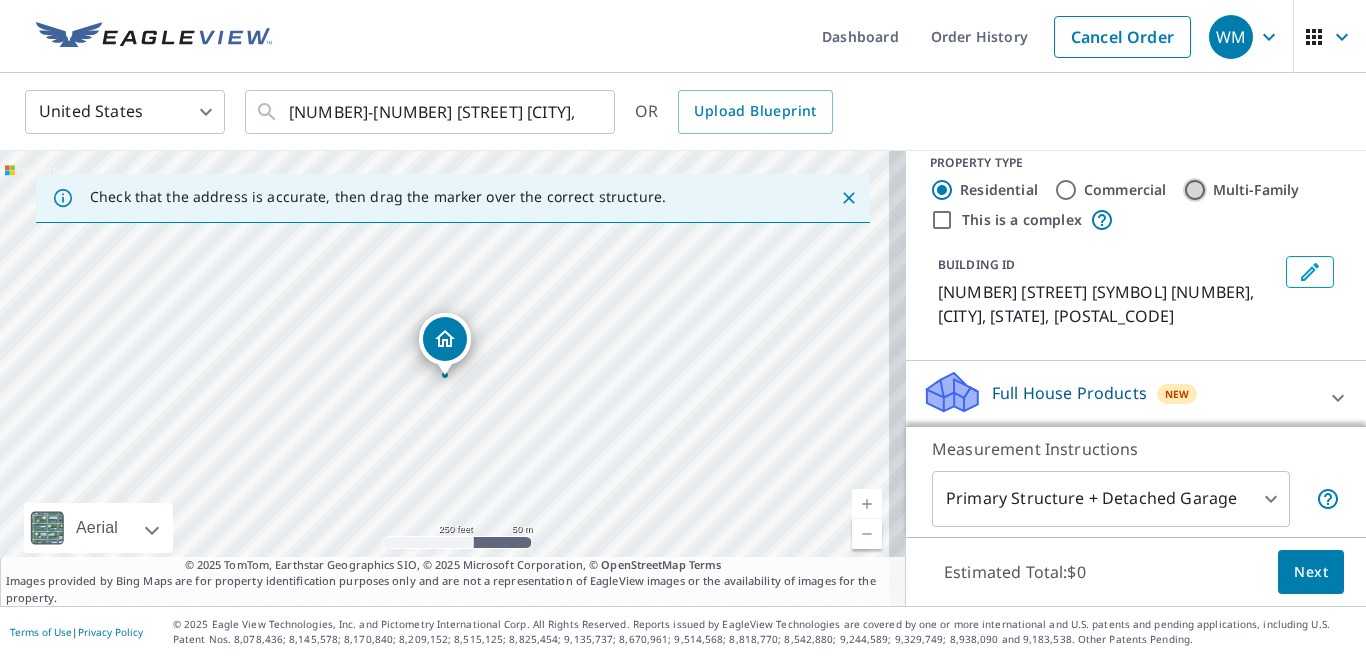 click on "Multi-Family" at bounding box center (1195, 190) 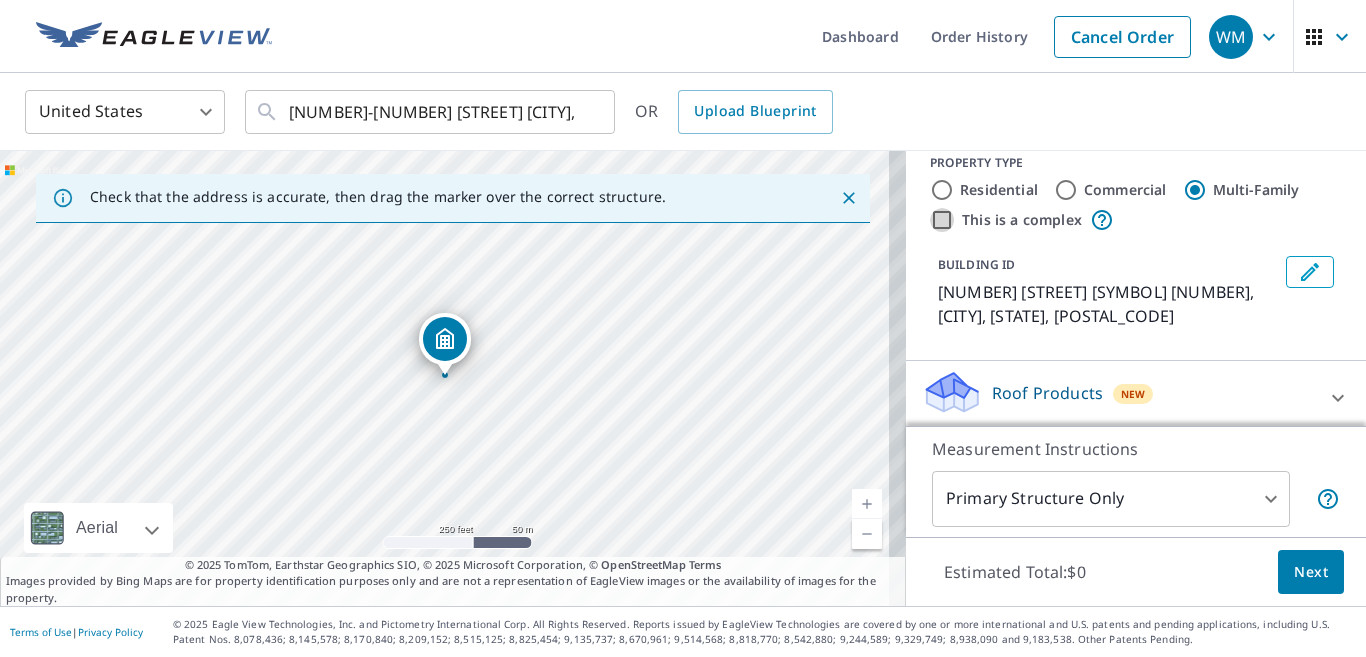 click on "This is a complex" at bounding box center (942, 220) 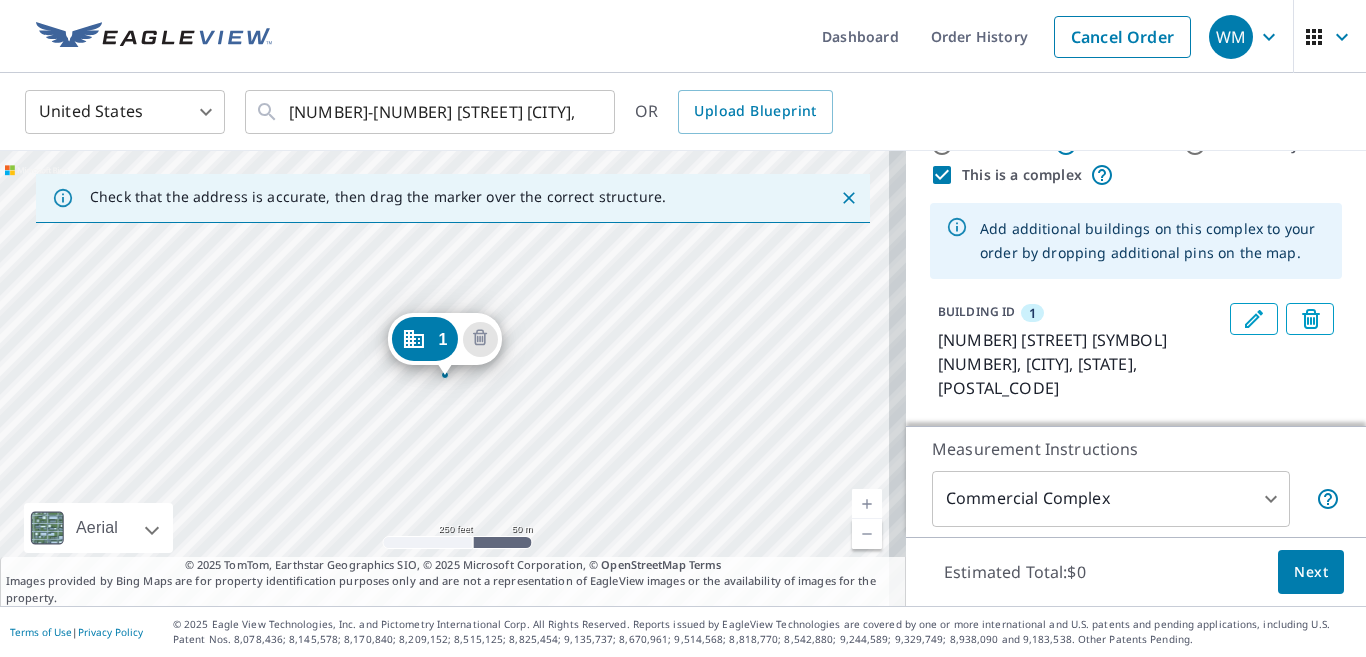 scroll, scrollTop: 70, scrollLeft: 0, axis: vertical 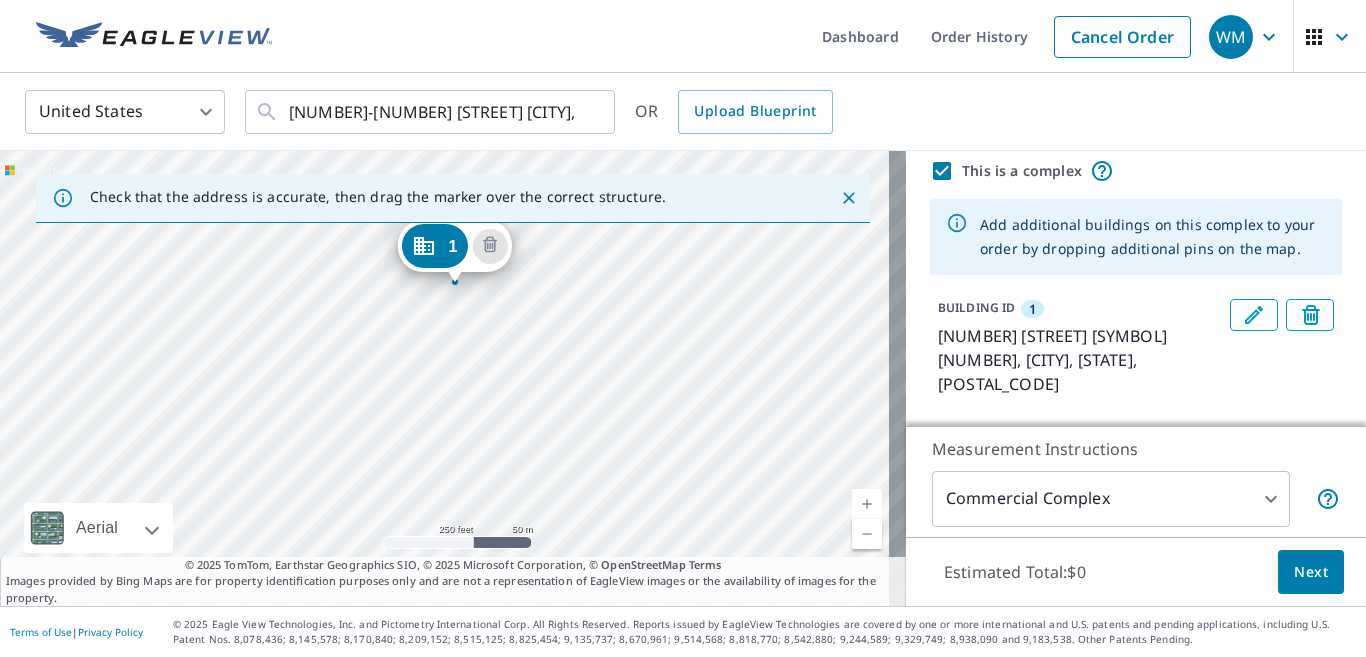 drag, startPoint x: 635, startPoint y: 434, endPoint x: 645, endPoint y: 347, distance: 87.57283 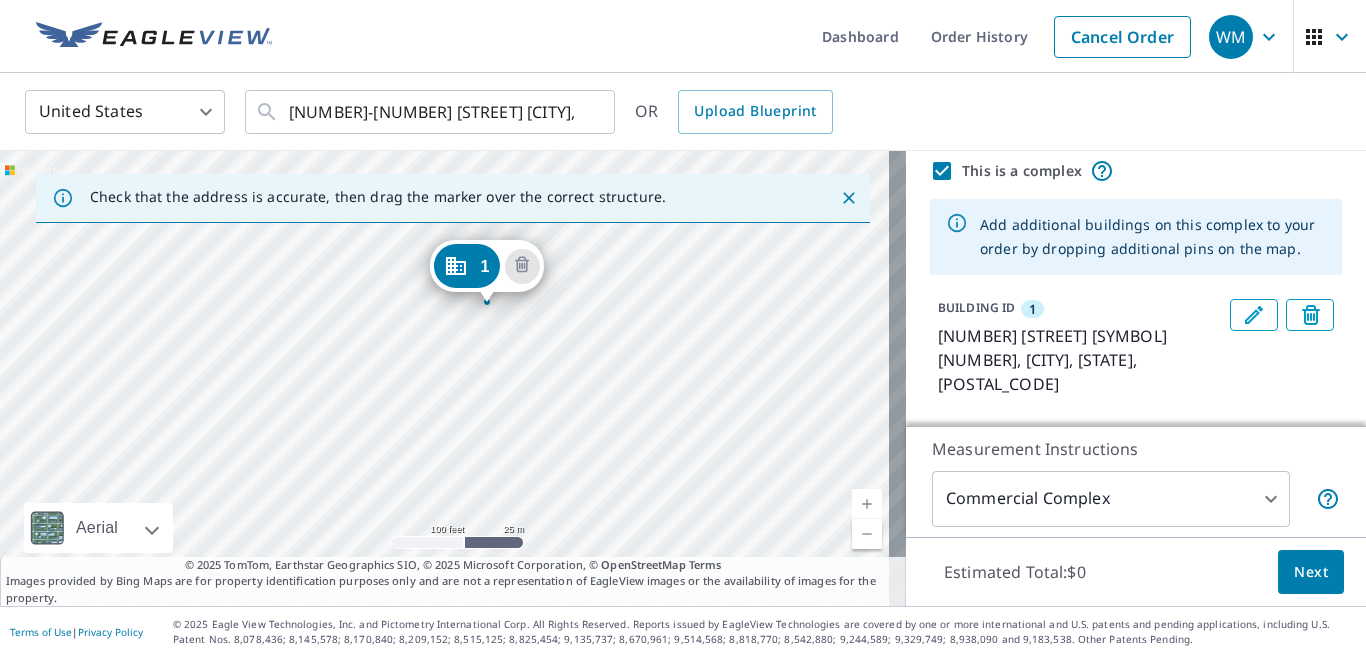 drag, startPoint x: 734, startPoint y: 252, endPoint x: 756, endPoint y: 365, distance: 115.12167 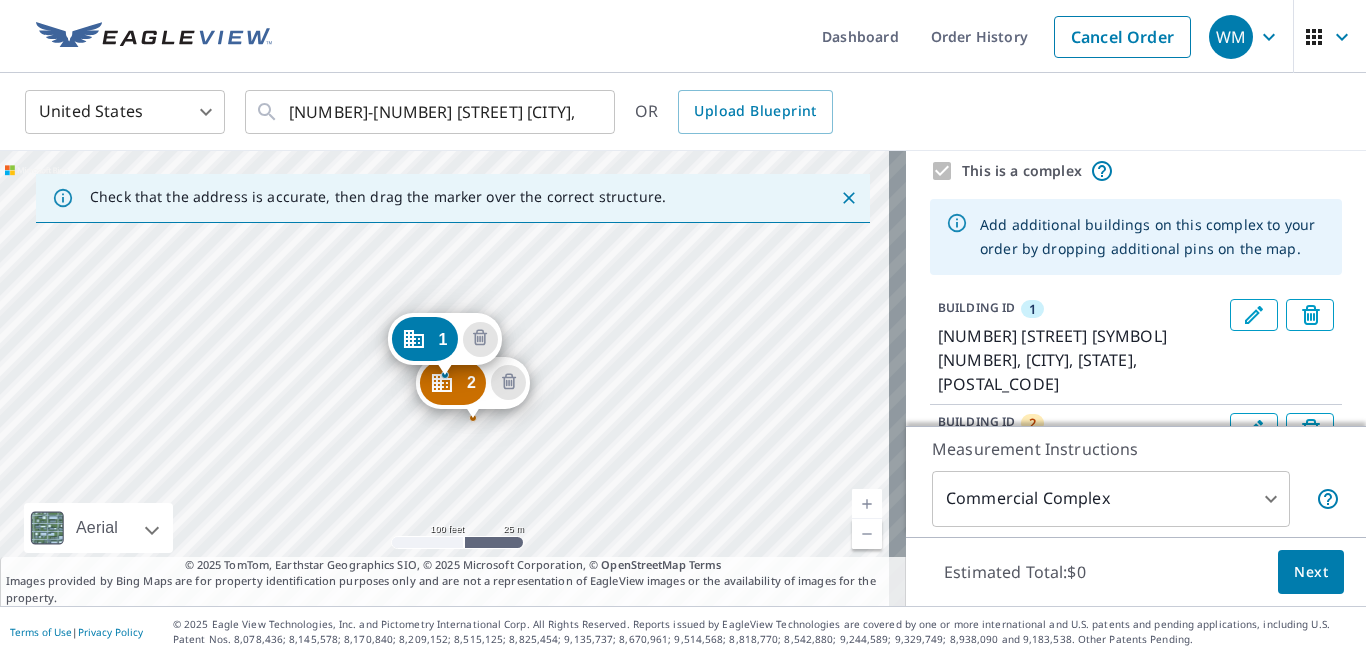 click on "2 2 Brewster Cir Bridgton, ME 04009 1 1 Brewster Cir # 60 Bridgton, ME 04009" at bounding box center [453, 378] 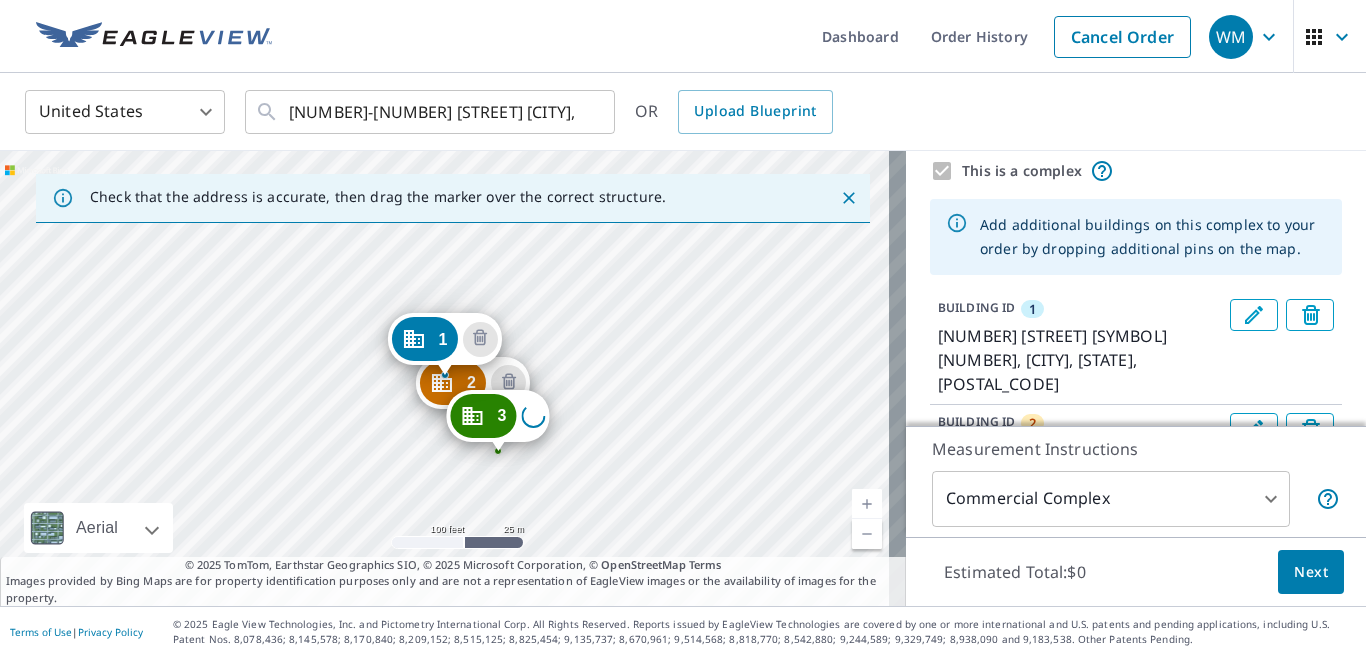 click on "2 2 Brewster Cir Bridgton, ME 04009 3 Loading address 1 1 Brewster Cir # 60 Bridgton, ME 04009" at bounding box center (453, 378) 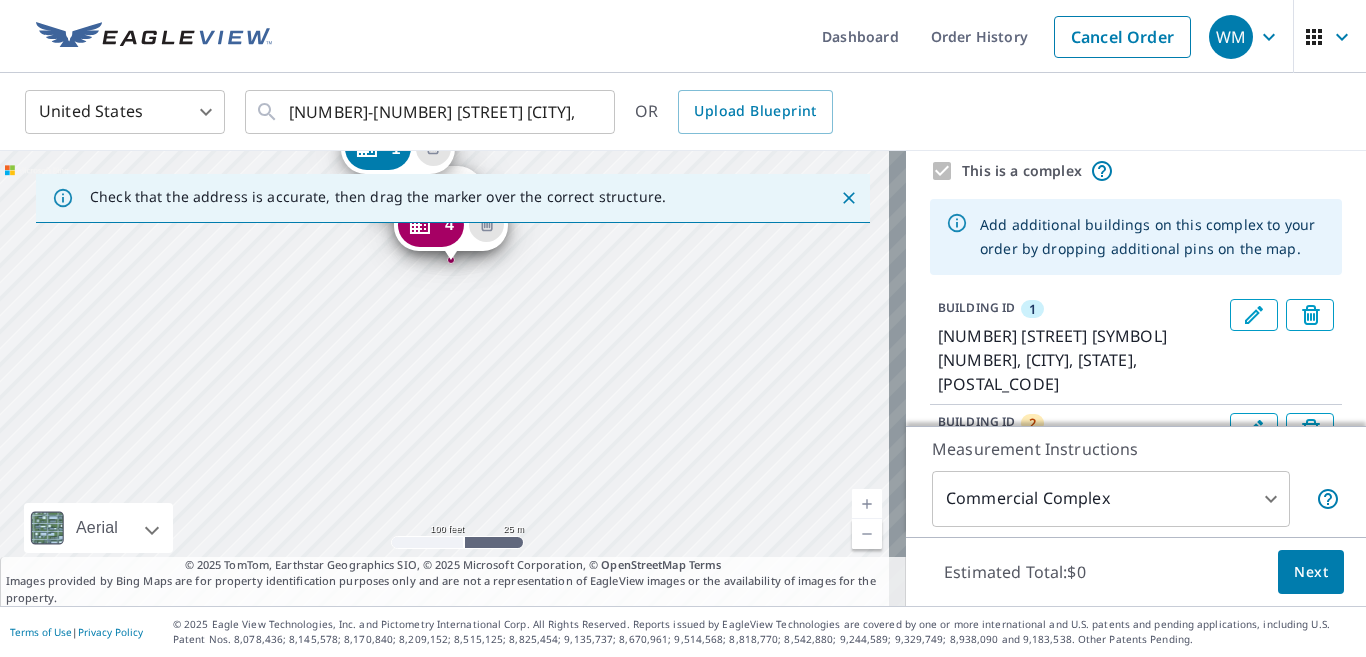 drag, startPoint x: 713, startPoint y: 463, endPoint x: 666, endPoint y: 272, distance: 196.69774 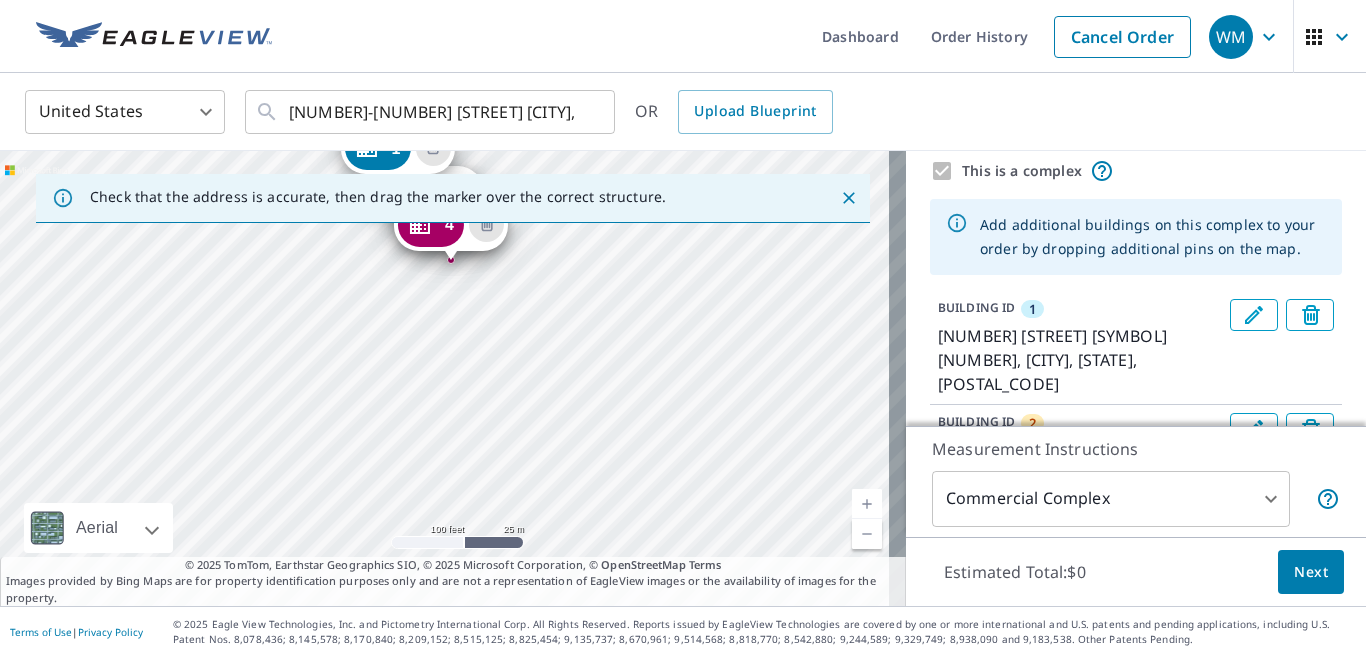 click on "2 2 Brewster Cir Bridgton, ME 04009 3 Loading address 4 3 Brewster Cir Bridgton, ME 04009 1 1 Brewster Cir # 60 Bridgton, ME 04009" at bounding box center (453, 378) 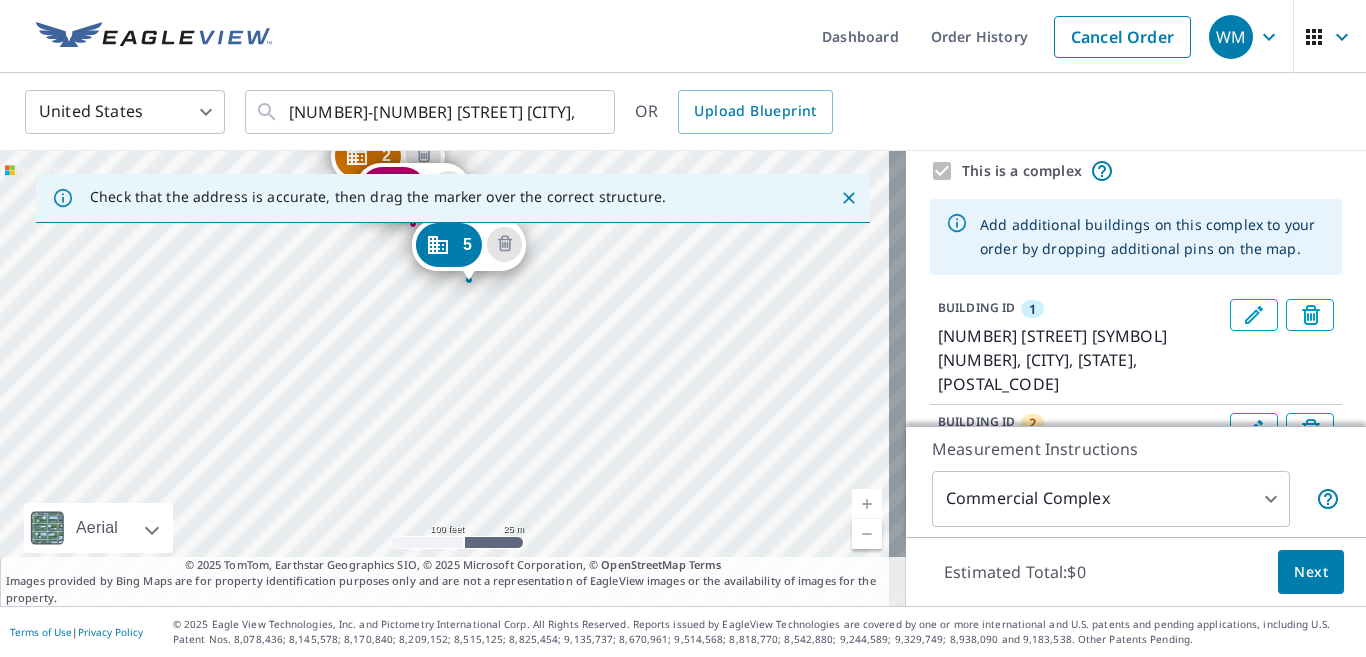 drag, startPoint x: 732, startPoint y: 501, endPoint x: 647, endPoint y: 274, distance: 242.39224 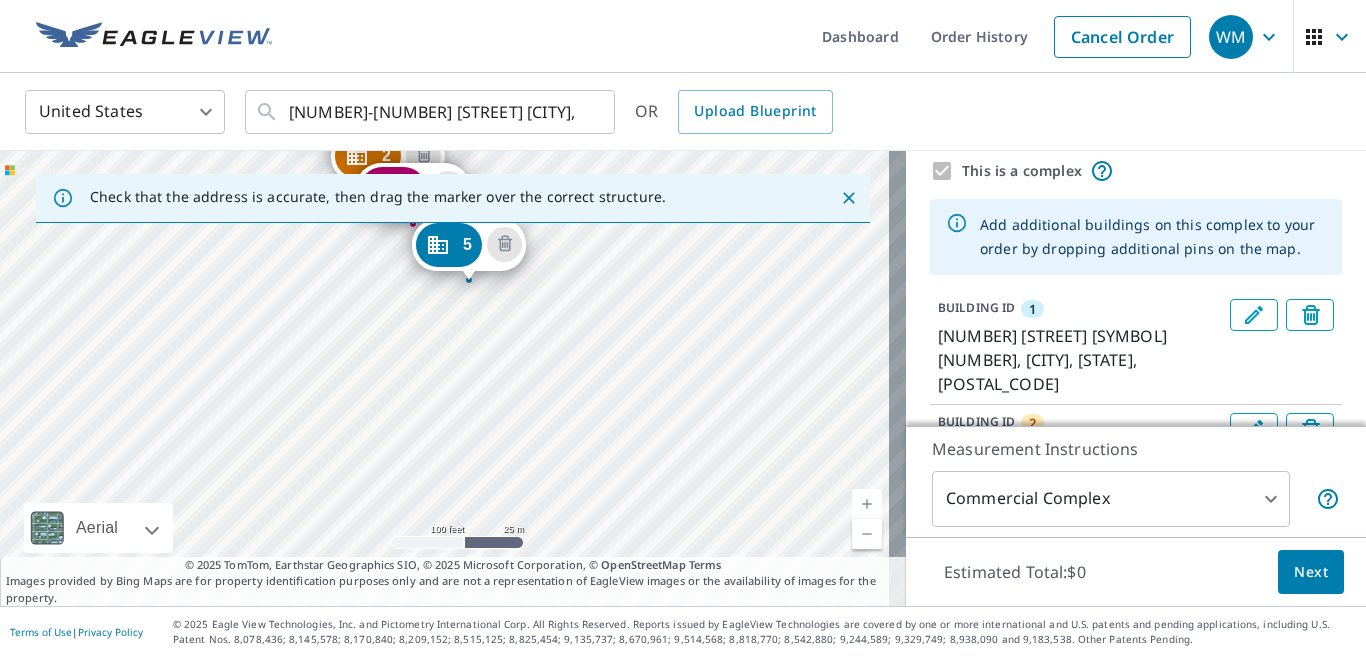 click on "2 2 Brewster Cir Bridgton, ME 04009 3 Loading address 4 3 Brewster Cir Bridgton, ME 04009 5 5 Brewster Cir Bridgton, ME 04009 1 1 Brewster Cir # 60 Bridgton, ME 04009" at bounding box center (453, 378) 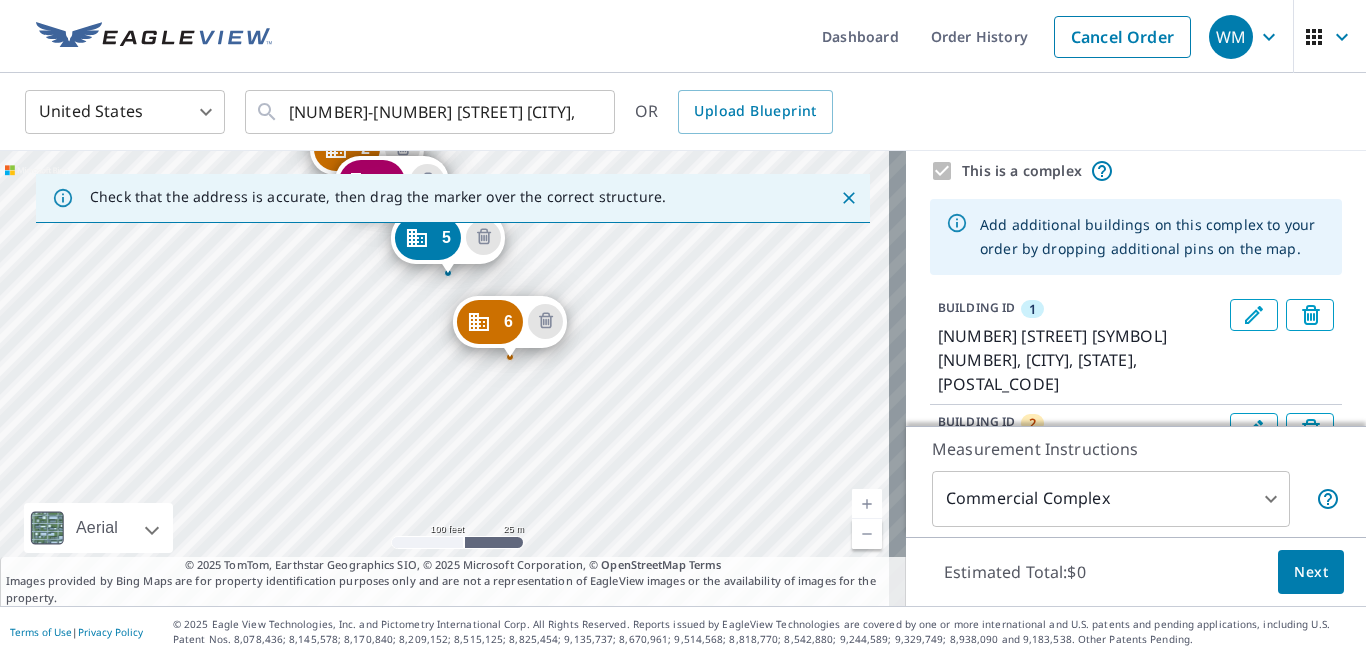 drag, startPoint x: 800, startPoint y: 460, endPoint x: 690, endPoint y: 213, distance: 270.38675 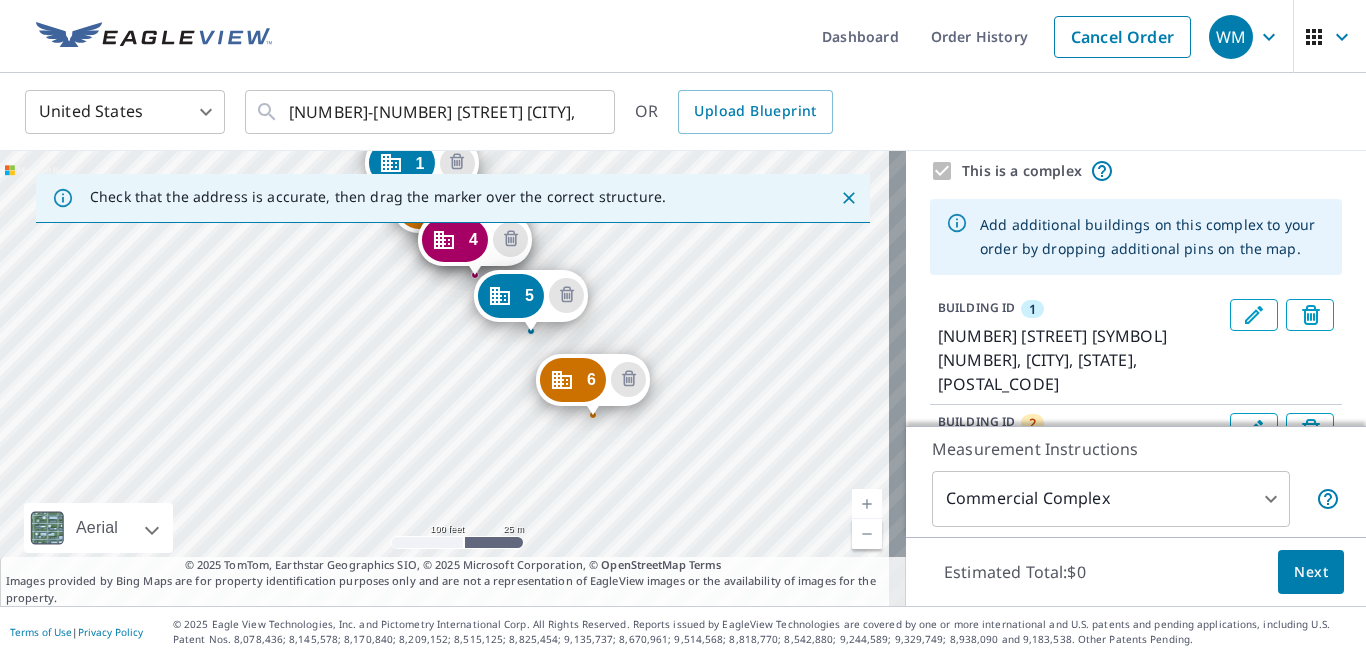 click on "2 2 Brewster Cir Bridgton, ME 04009 3 Loading address 4 3 Brewster Cir Bridgton, ME 04009 5 5 Brewster Cir Bridgton, ME 04009 6 7 Brewster Cir Bridgton, ME 04009 1 1 Brewster Cir # 60 Bridgton, ME 04009" at bounding box center (453, 378) 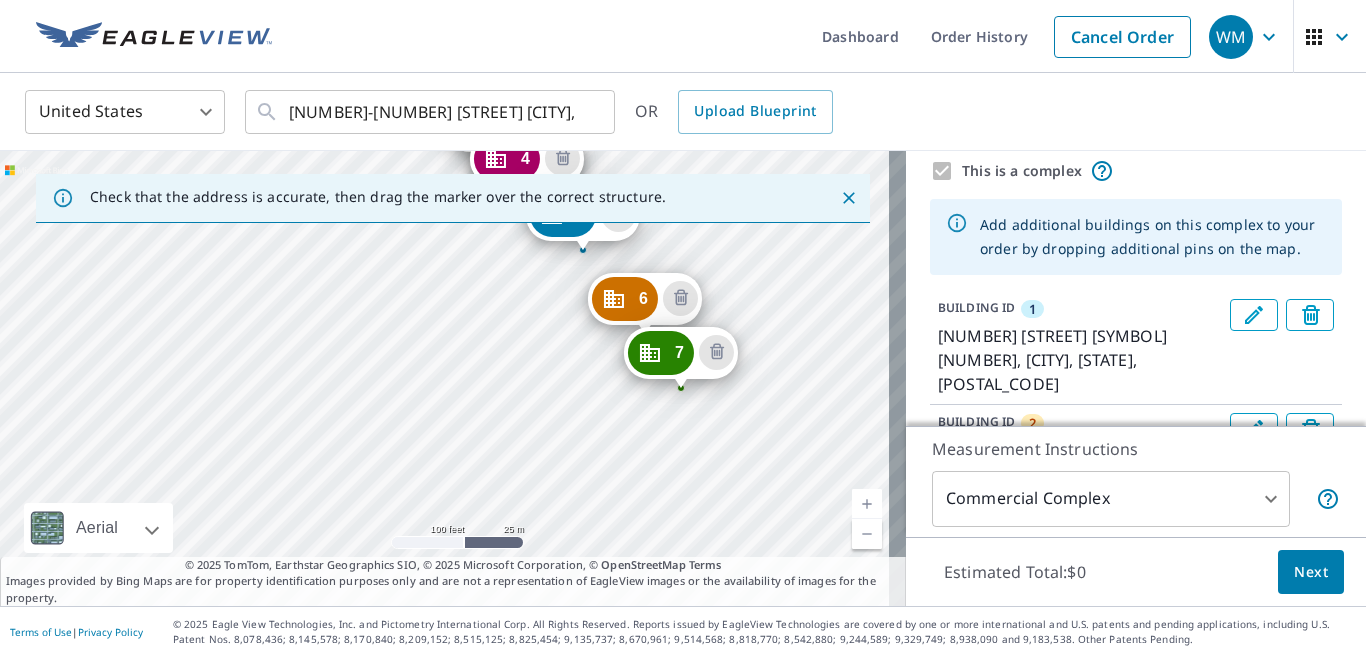 drag, startPoint x: 733, startPoint y: 514, endPoint x: 762, endPoint y: 257, distance: 258.631 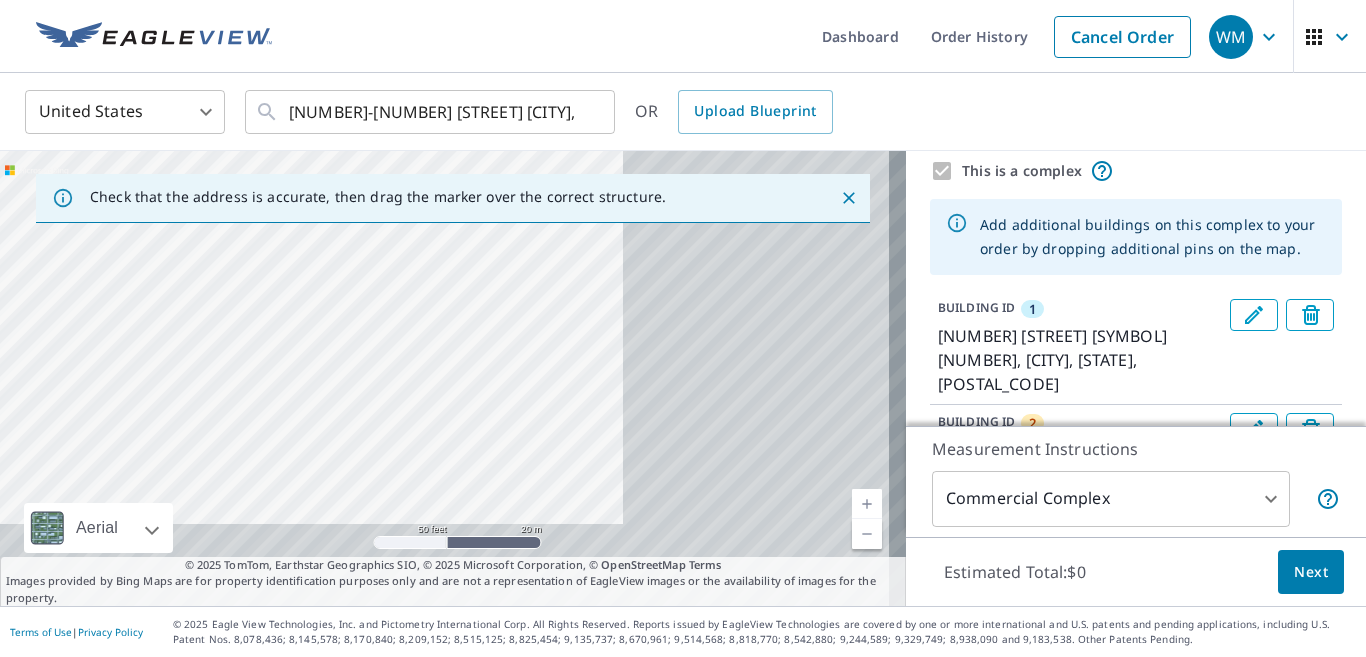 drag, startPoint x: 823, startPoint y: 479, endPoint x: 0, endPoint y: 155, distance: 884.4801 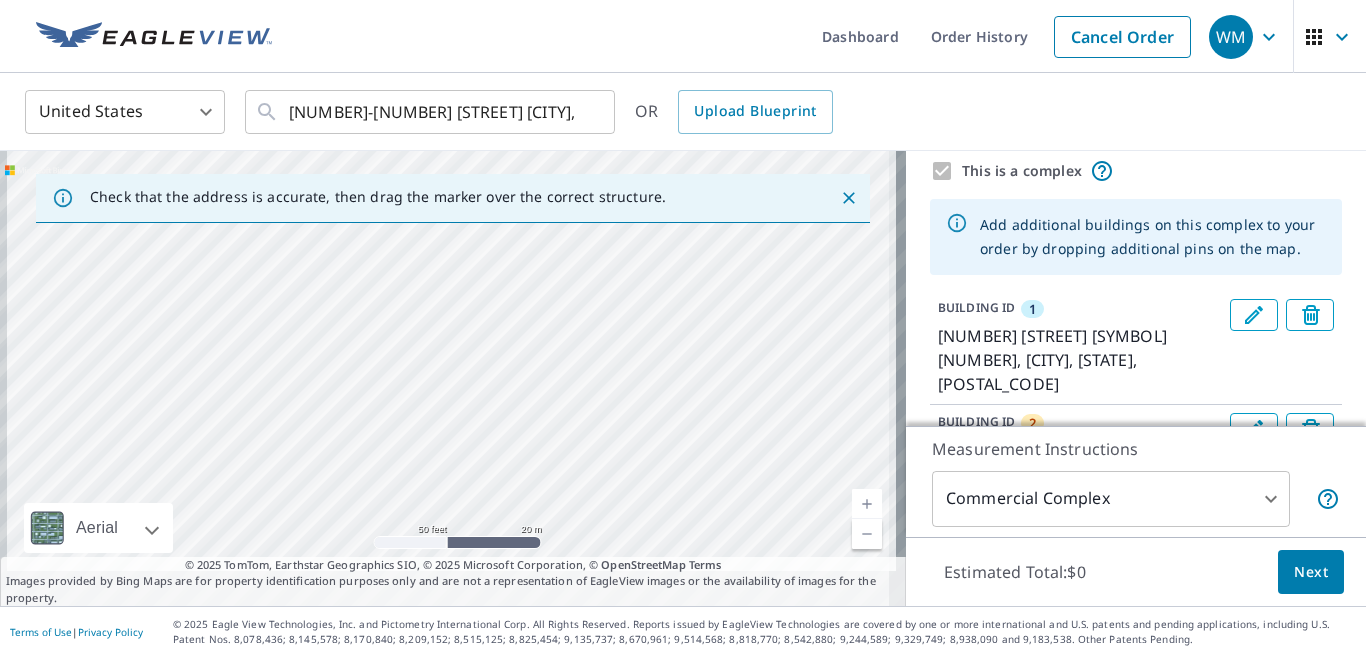 drag, startPoint x: 582, startPoint y: 486, endPoint x: 624, endPoint y: 346, distance: 146.16429 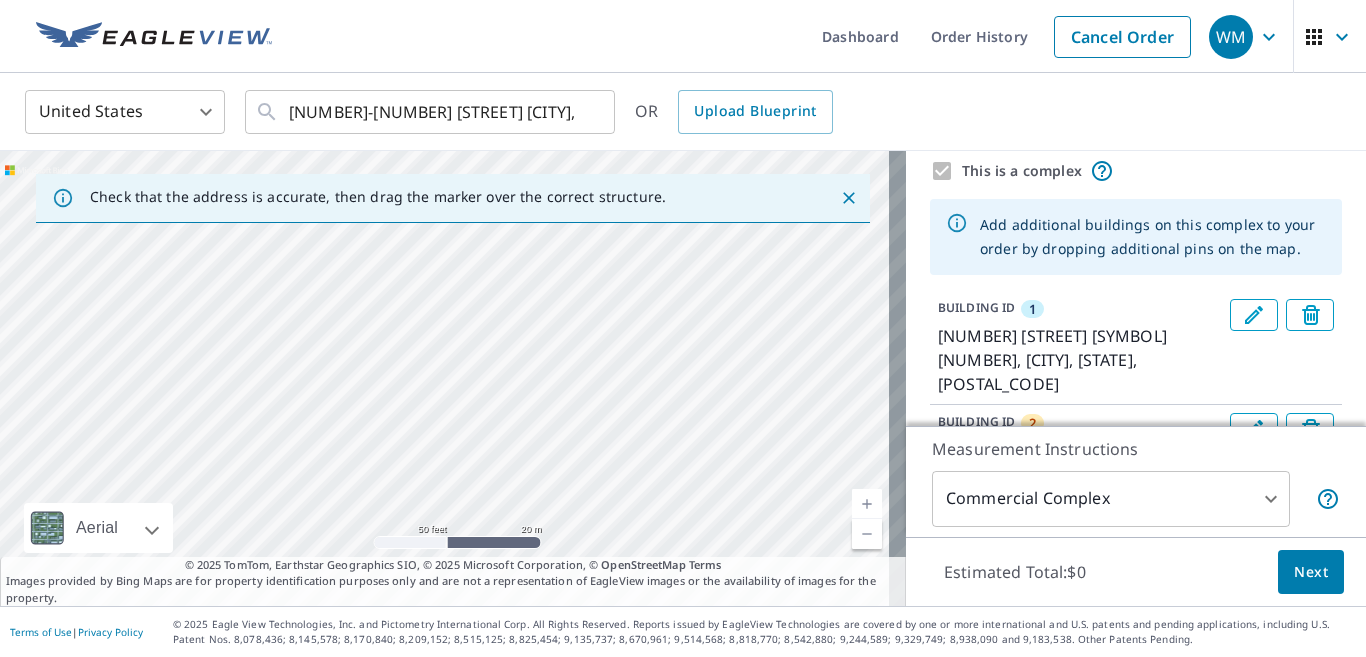 click on "2 2 Brewster Cir Bridgton, ME 04009 3 Loading address 4 3 Brewster Cir Bridgton, ME 04009 5 5 Brewster Cir Bridgton, ME 04009 6 7 Brewster Cir Bridgton, ME 04009 7 9 Brewster Cir Bridgton, ME 04009 1 1 Brewster Cir # 60 Bridgton, ME 04009" at bounding box center [453, 378] 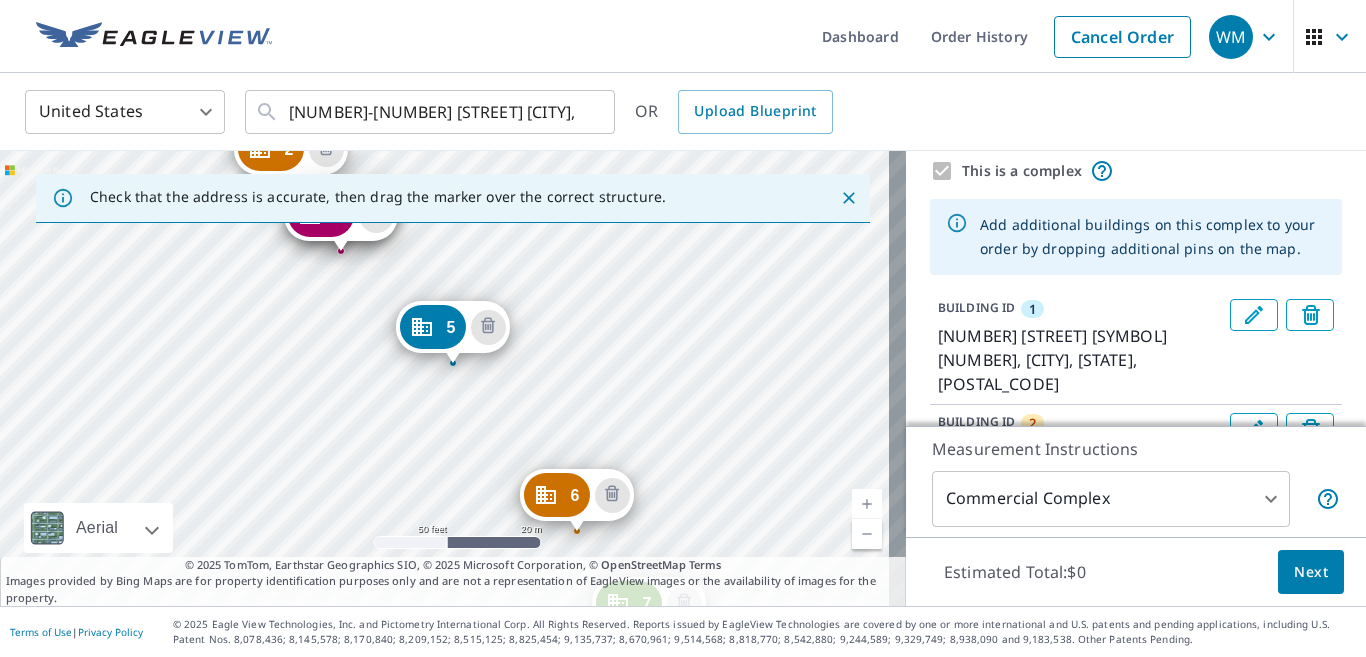 drag, startPoint x: 735, startPoint y: 538, endPoint x: 469, endPoint y: 182, distance: 444.40073 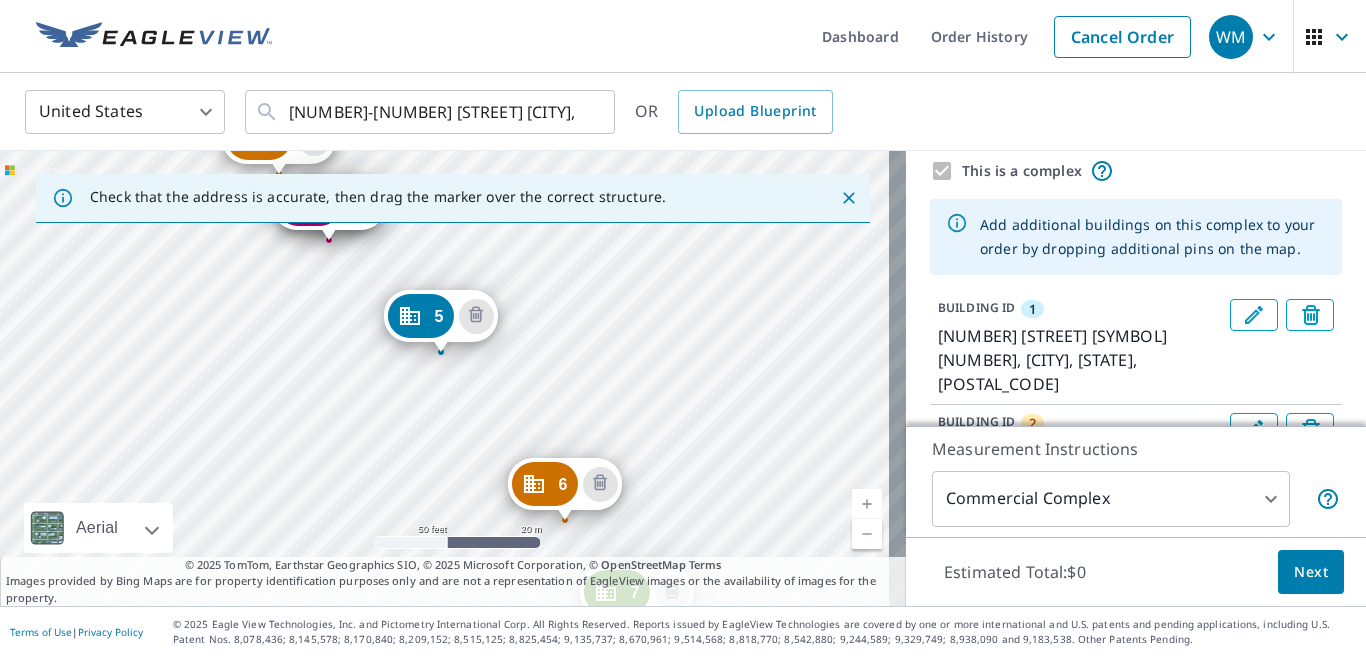 drag, startPoint x: 634, startPoint y: 409, endPoint x: 512, endPoint y: 250, distance: 200.41208 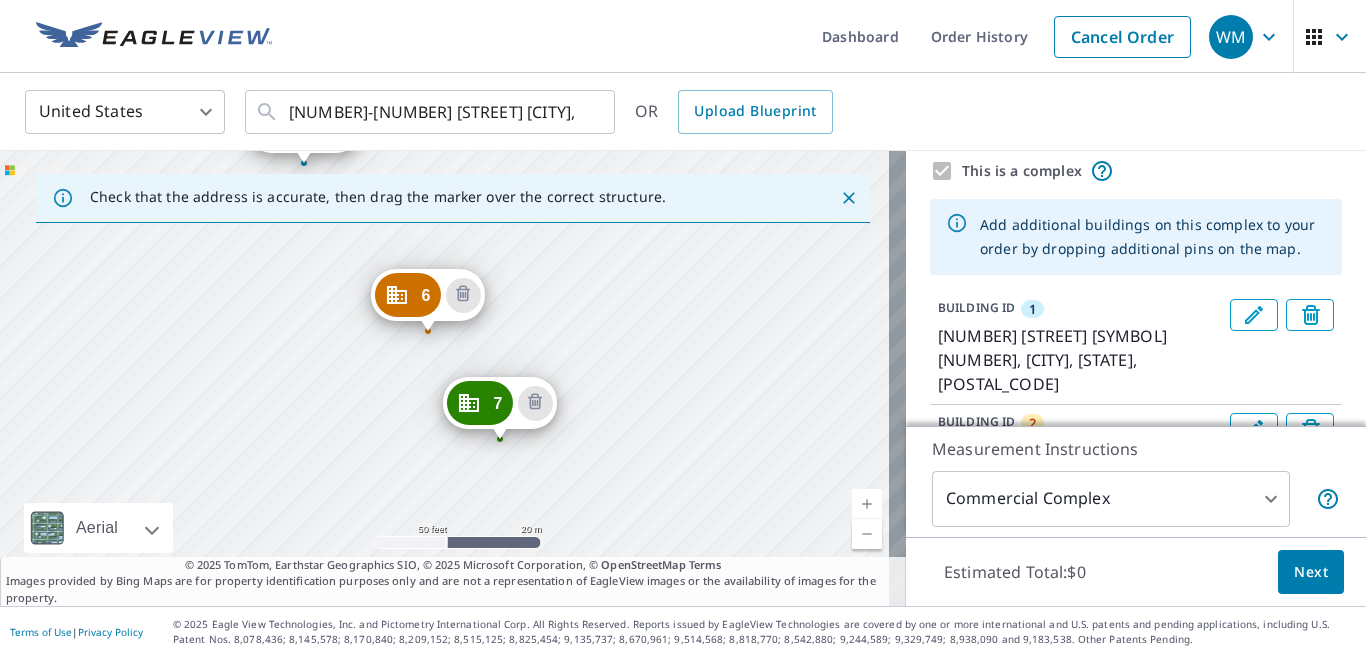 drag, startPoint x: 716, startPoint y: 471, endPoint x: 574, endPoint y: 280, distance: 238.0021 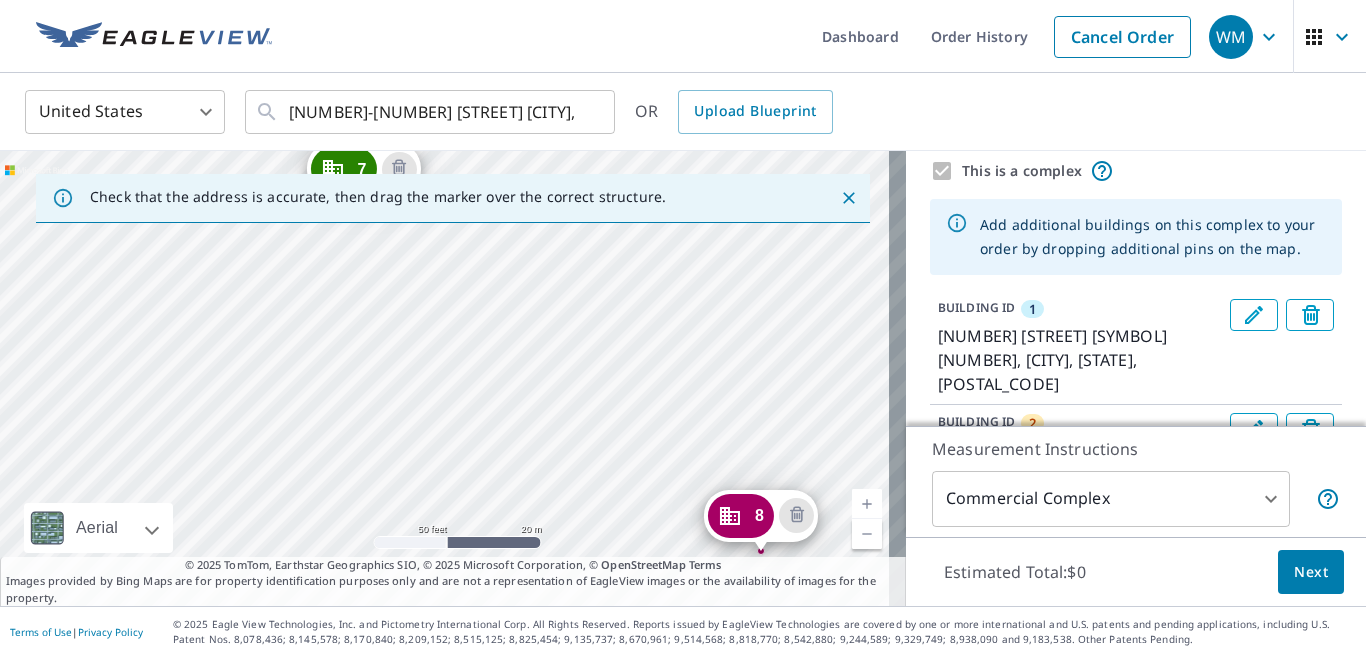 drag, startPoint x: 618, startPoint y: 404, endPoint x: 580, endPoint y: 299, distance: 111.66467 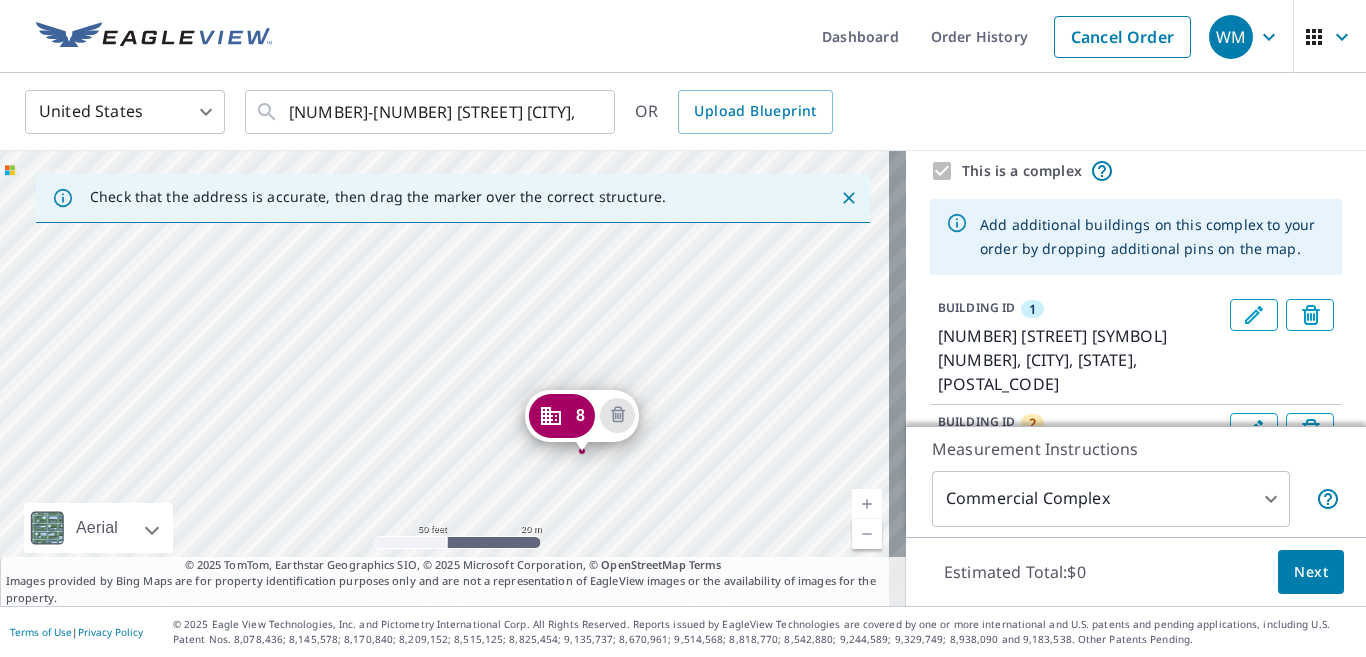 drag, startPoint x: 650, startPoint y: 356, endPoint x: 610, endPoint y: 337, distance: 44.28318 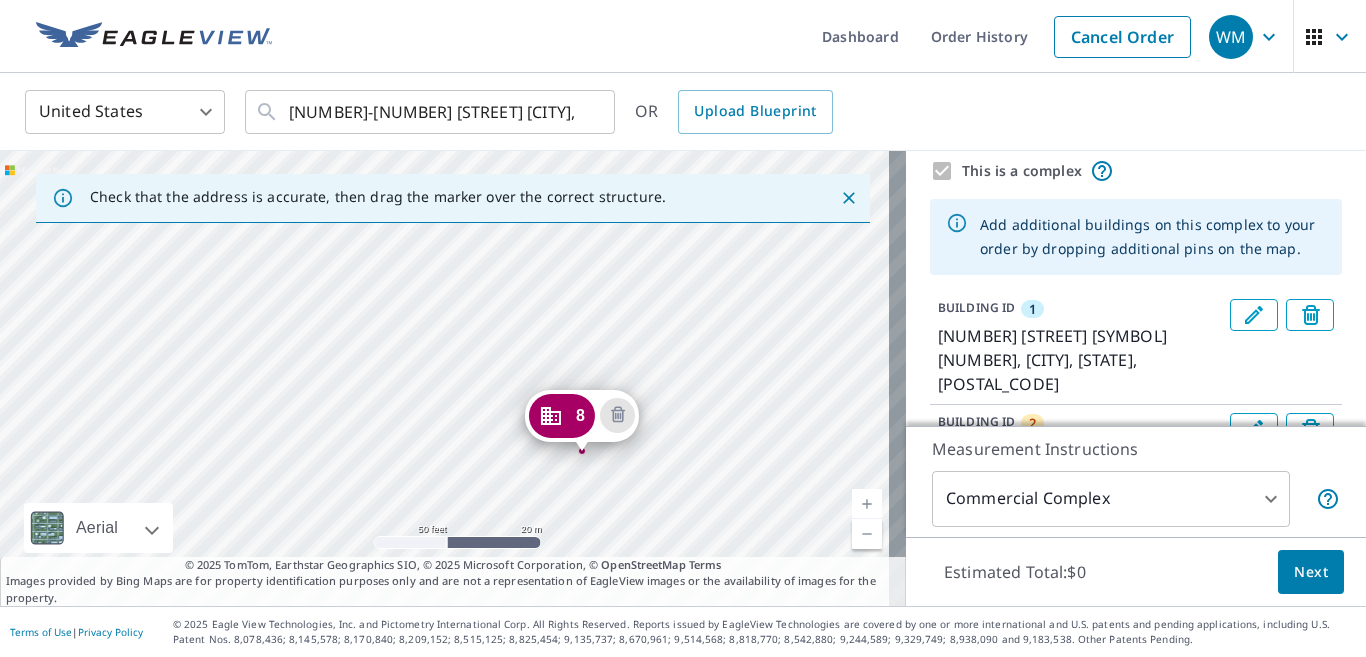 click on "2 2 Brewster Cir Bridgton, ME 04009 3 Loading address 4 3 Brewster Cir Bridgton, ME 04009 5 5 Brewster Cir Bridgton, ME 04009 6 7 Brewster Cir Bridgton, ME 04009 7 9 Brewster Cir Bridgton, ME 04009 8 10 Brewster Cir Bridgton, ME 04009 1 1 Brewster Cir # 60 Bridgton, ME 04009" at bounding box center (453, 378) 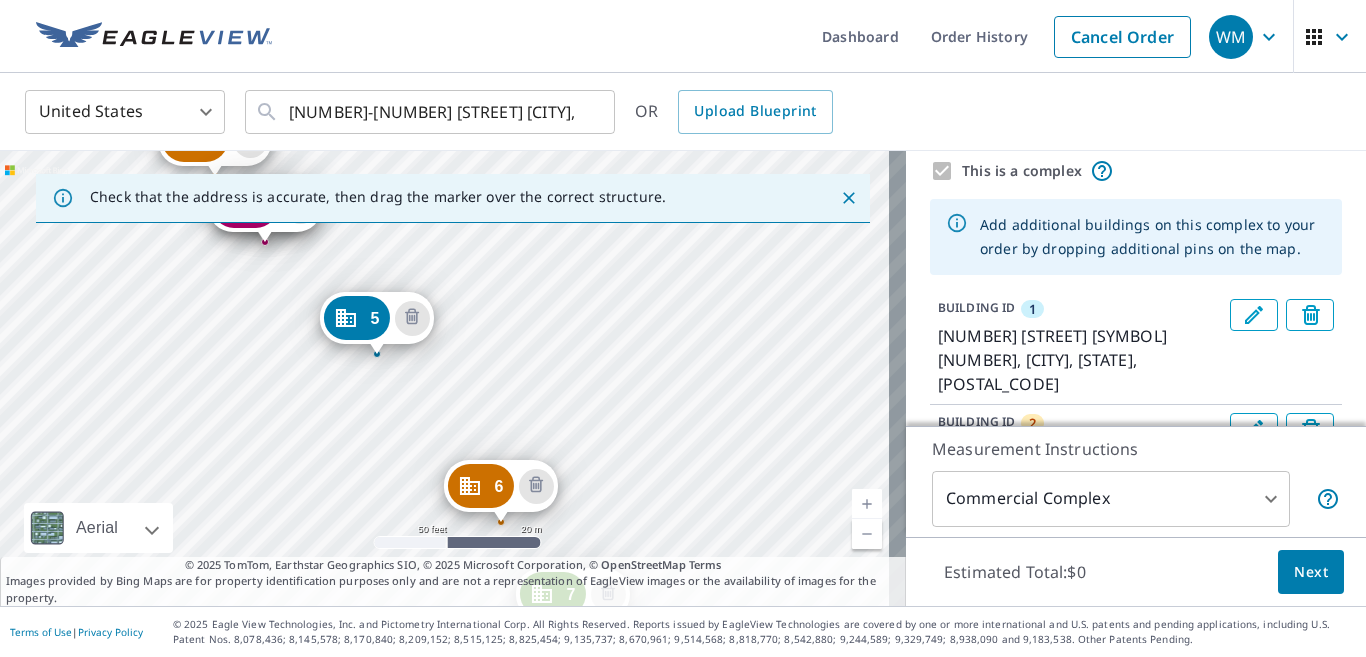 drag, startPoint x: 657, startPoint y: 532, endPoint x: 370, endPoint y: 246, distance: 405.1728 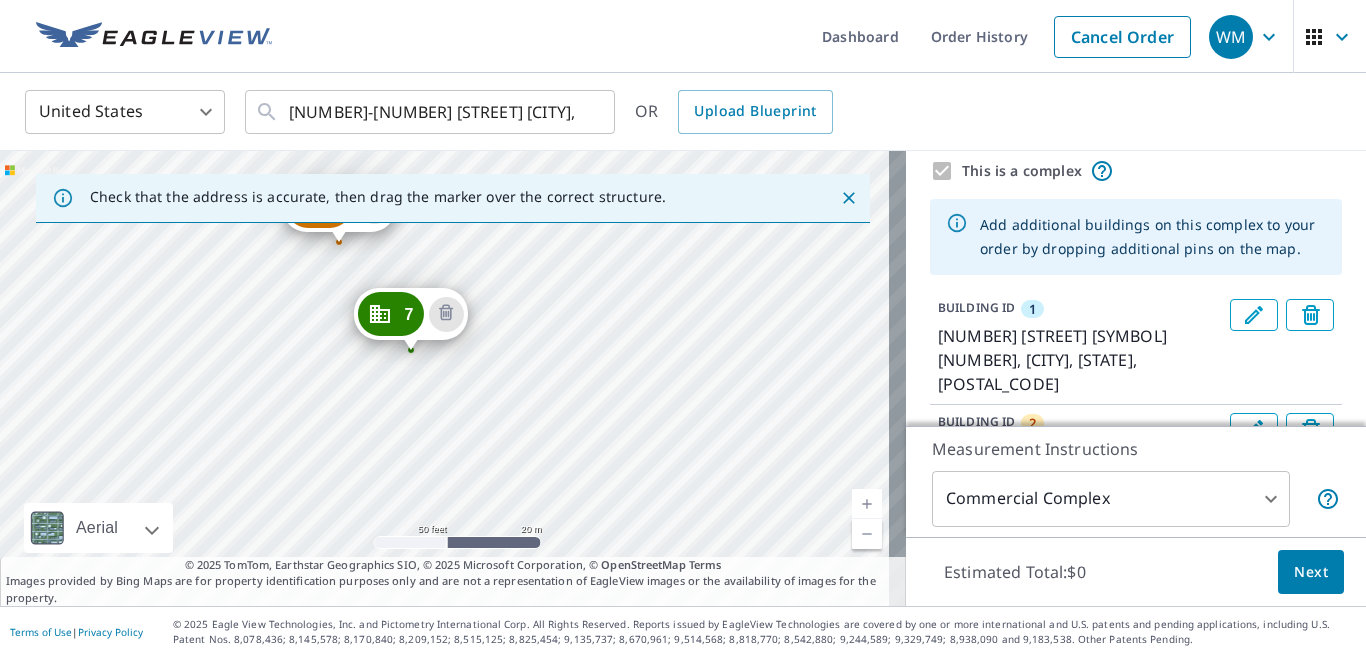 click on "2 2 Brewster Cir Bridgton, ME 04009 3 Loading address 4 3 Brewster Cir Bridgton, ME 04009 5 5 Brewster Cir Bridgton, ME 04009 6 7 Brewster Cir Bridgton, ME 04009 7 9 Brewster Cir Bridgton, ME 04009 8 10 Brewster Cir Bridgton, ME 04009 9 11 Brewster Cir Bridgton, ME 04009 1 1 Brewster Cir # 60 Bridgton, ME 04009" at bounding box center (453, 378) 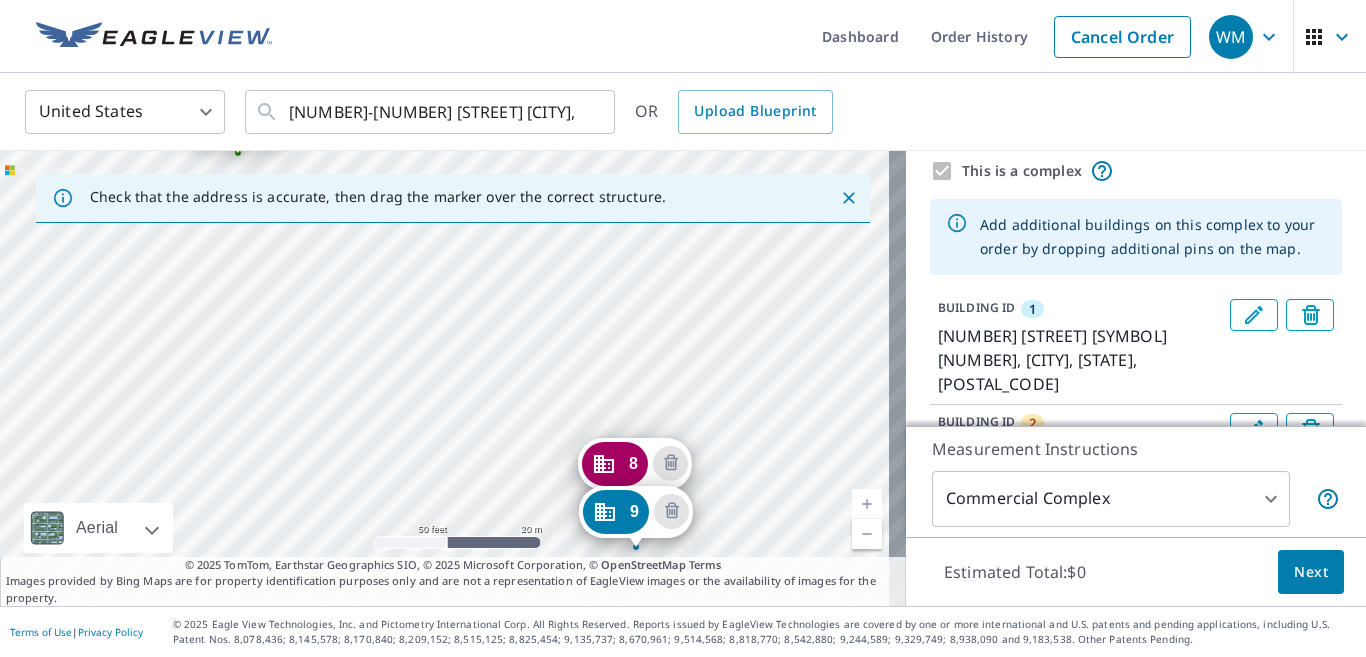 click on "2 2 Brewster Cir Bridgton, ME 04009 3 Loading address 4 3 Brewster Cir Bridgton, ME 04009 5 5 Brewster Cir Bridgton, ME 04009 6 7 Brewster Cir Bridgton, ME 04009 7 9 Brewster Cir Bridgton, ME 04009 8 10 Brewster Cir Bridgton, ME 04009 9 11 Brewster Cir Bridgton, ME 04009 1 1 Brewster Cir # 60 Bridgton, ME 04009" at bounding box center [453, 378] 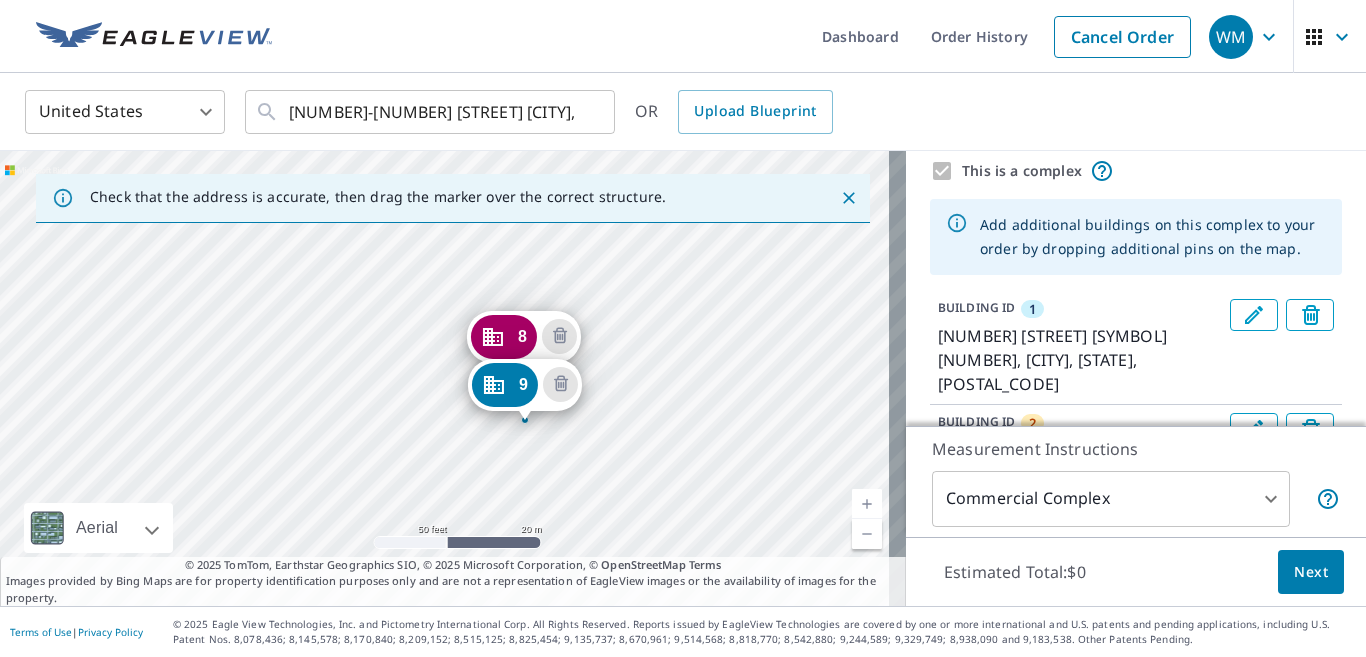 drag, startPoint x: 566, startPoint y: 359, endPoint x: 528, endPoint y: 308, distance: 63.600315 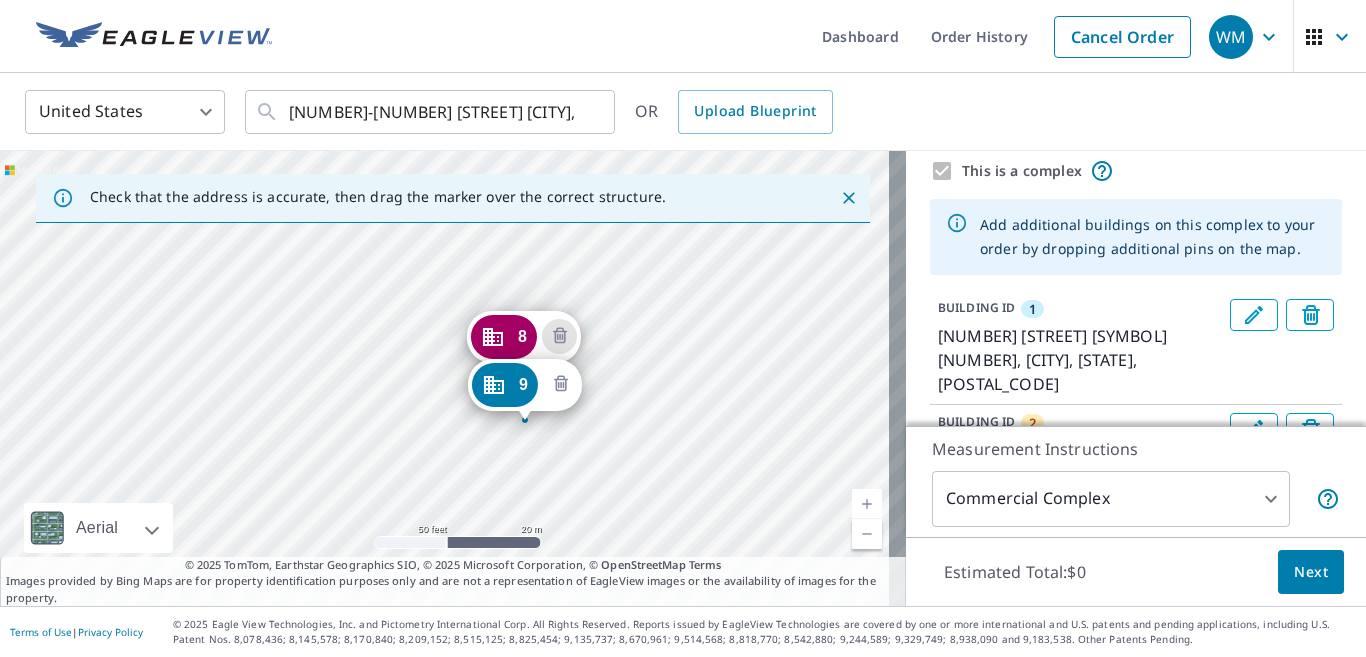 click 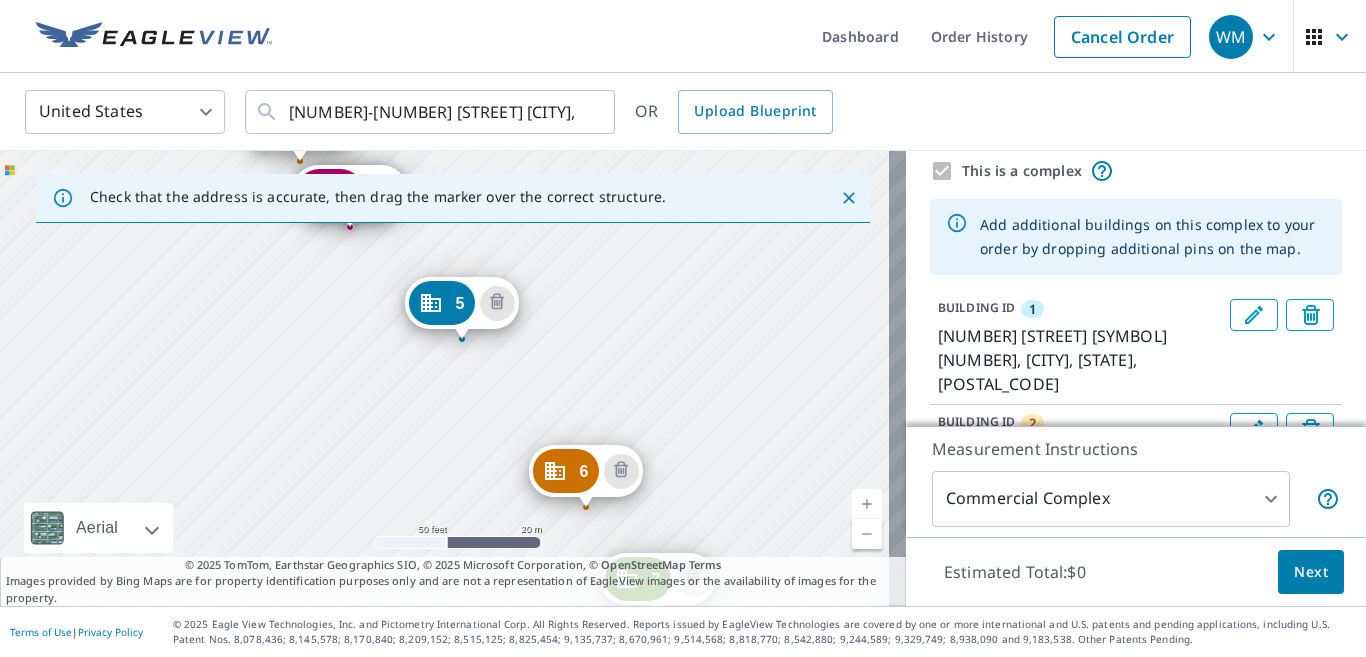click on "2 2 Brewster Cir Bridgton, ME 04009 3 Loading address 4 3 Brewster Cir Bridgton, ME 04009 5 5 Brewster Cir Bridgton, ME 04009 6 7 Brewster Cir Bridgton, ME 04009 7 9 Brewster Cir Bridgton, ME 04009 8 10 Brewster Cir Bridgton, ME 04009 1 1 Brewster Cir # 60 Bridgton, ME 04009" at bounding box center [453, 378] 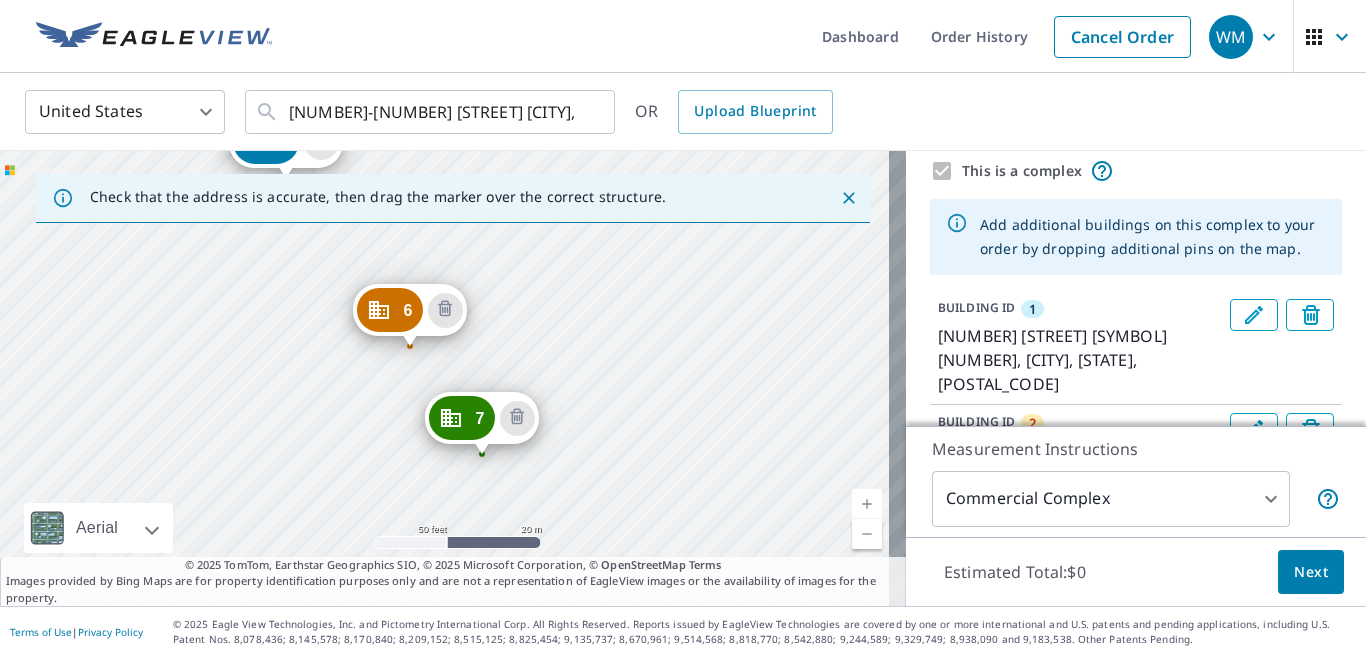 drag, startPoint x: 729, startPoint y: 513, endPoint x: 452, endPoint y: 213, distance: 408.32462 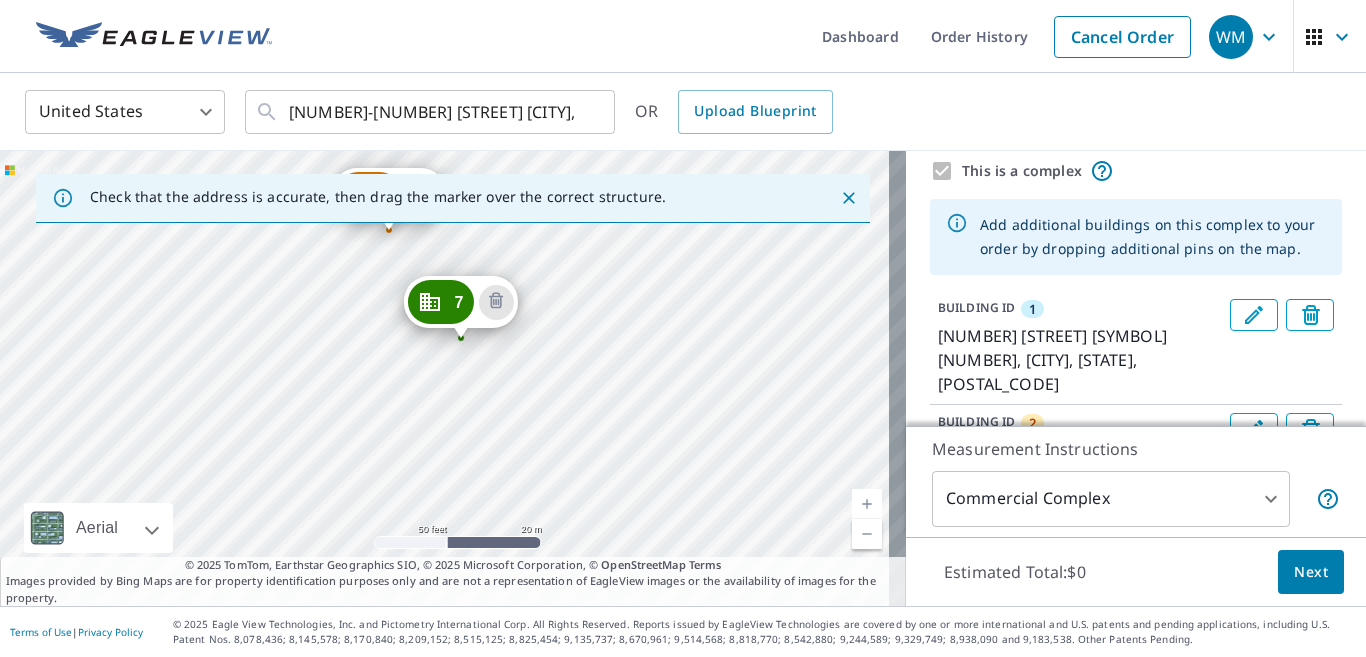 click on "Check that the address is accurate, then drag the marker over the correct structure." 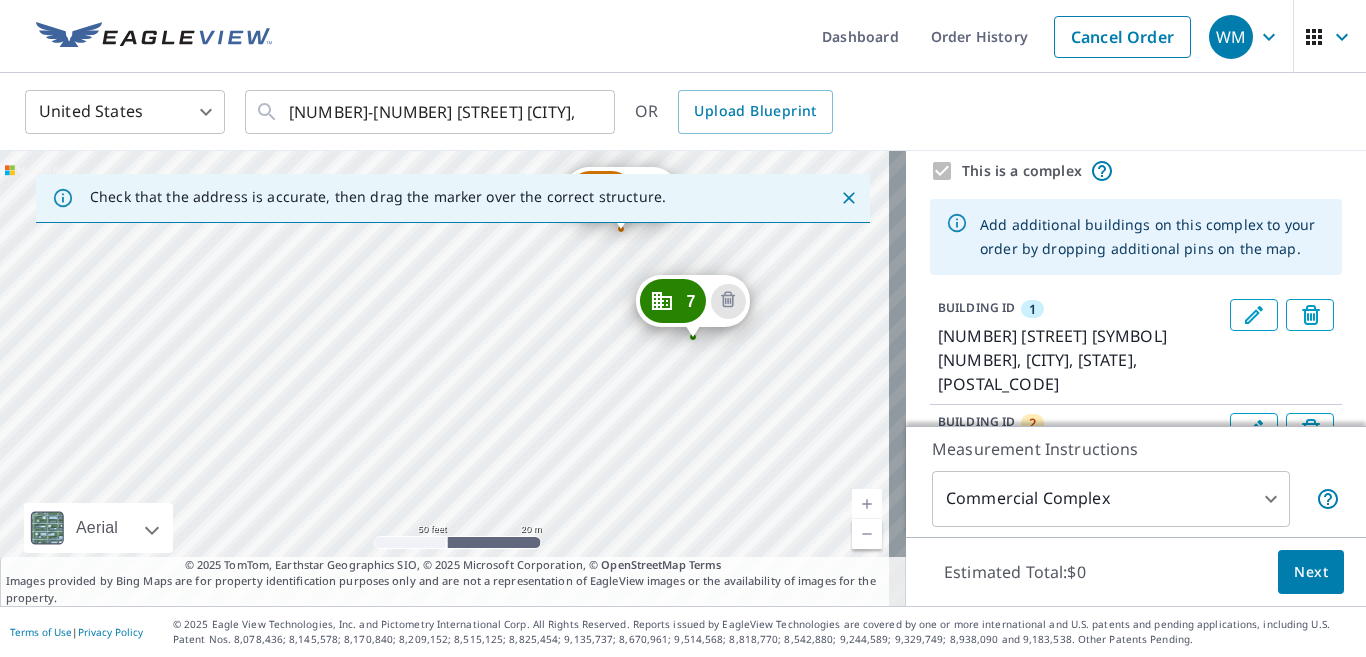 click 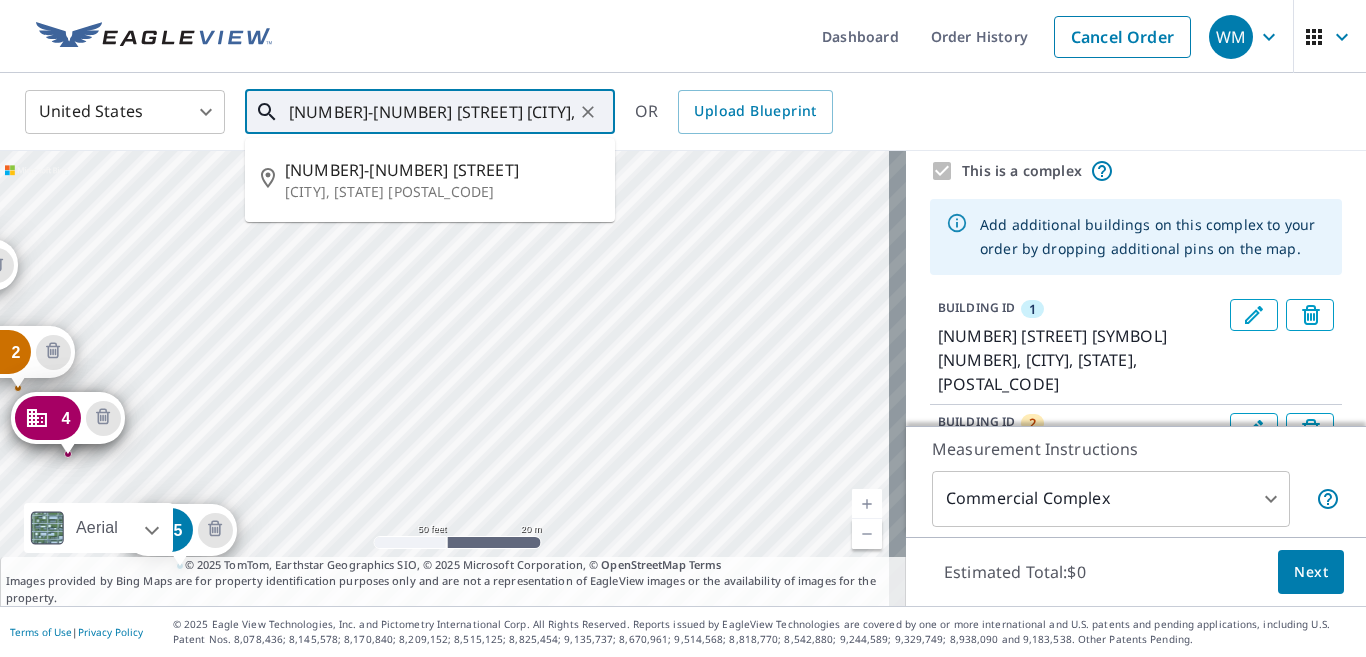 click on "1-60 Brewster Circle Bridgton, ME 04009" at bounding box center [431, 112] 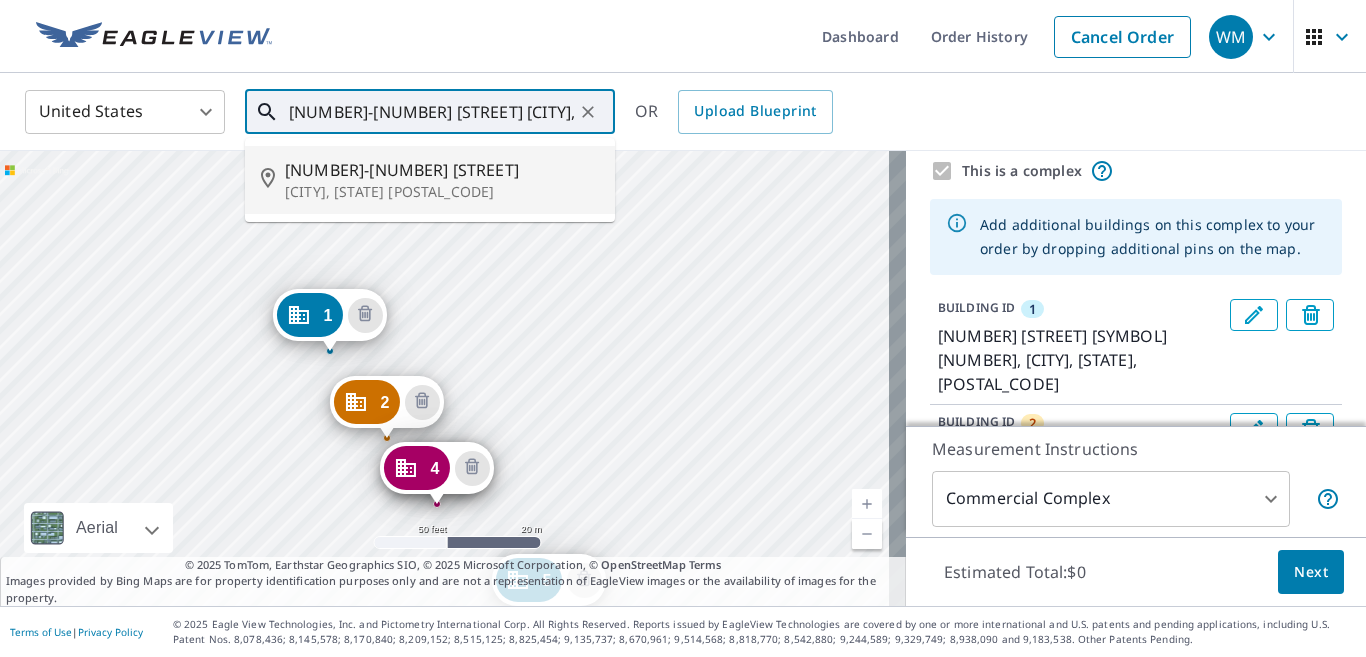 drag, startPoint x: 643, startPoint y: 464, endPoint x: 651, endPoint y: 198, distance: 266.12027 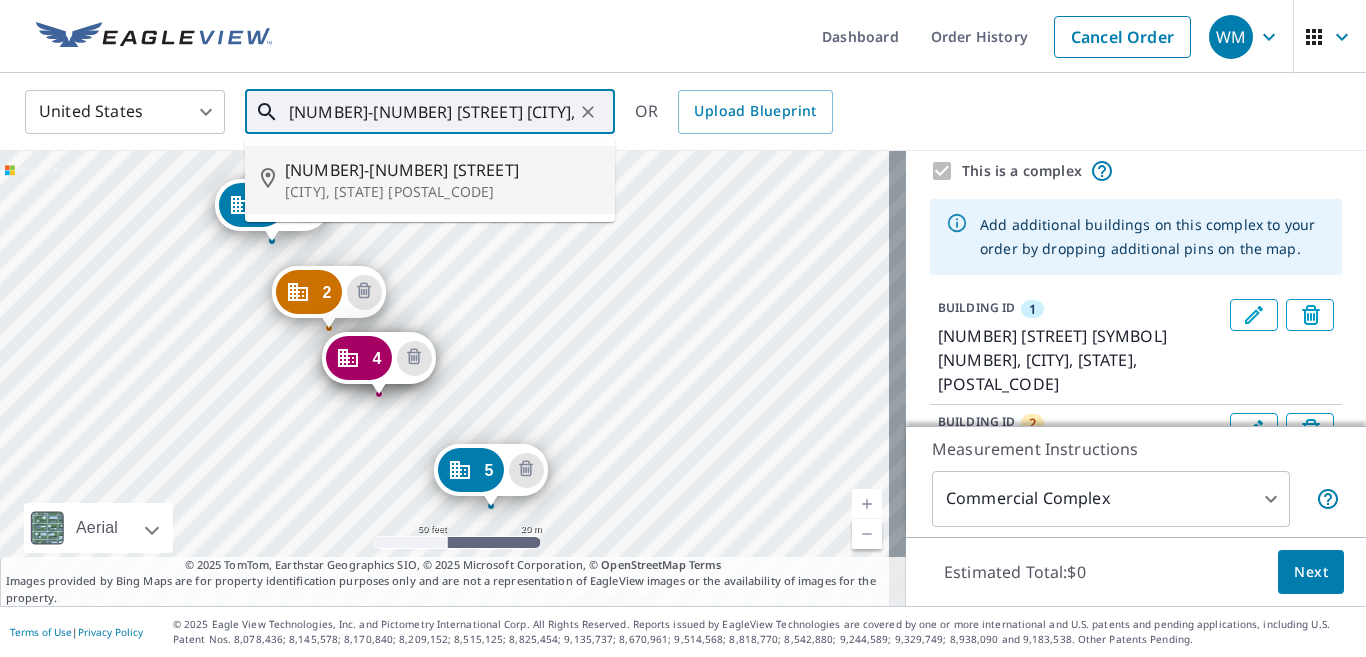 drag, startPoint x: 705, startPoint y: 387, endPoint x: 553, endPoint y: 63, distance: 357.88266 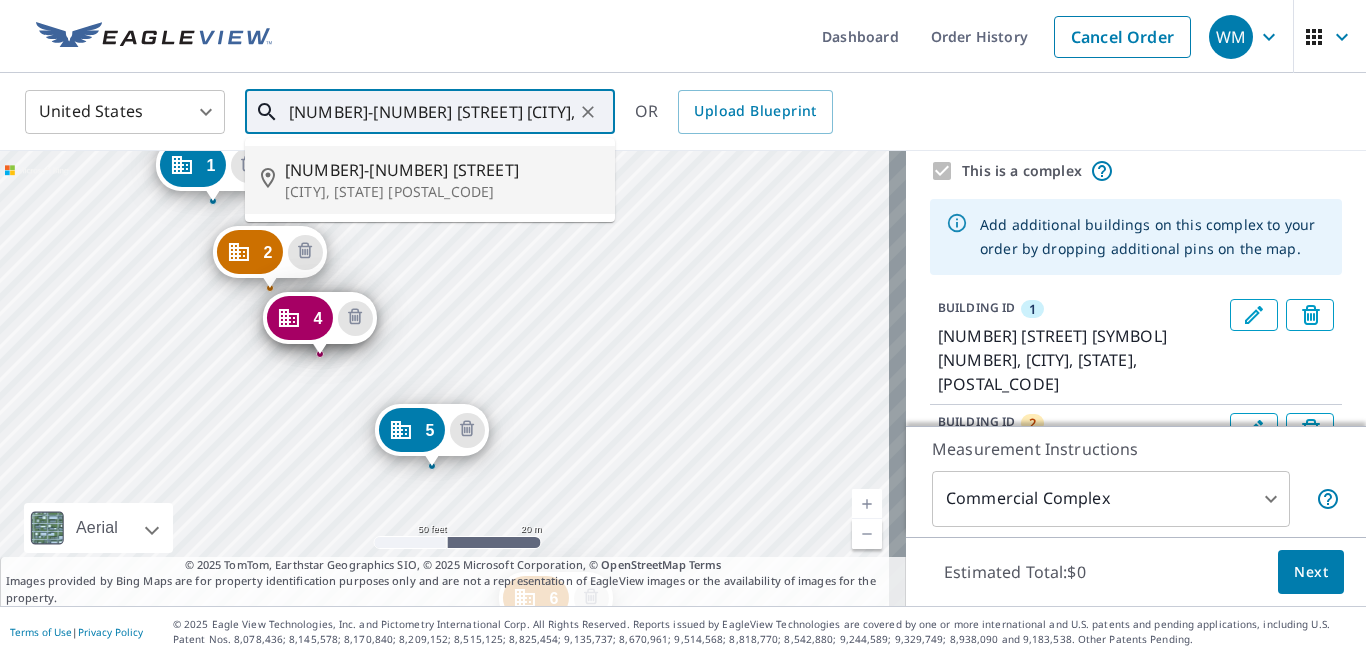 drag, startPoint x: 688, startPoint y: 375, endPoint x: 559, endPoint y: 232, distance: 192.58765 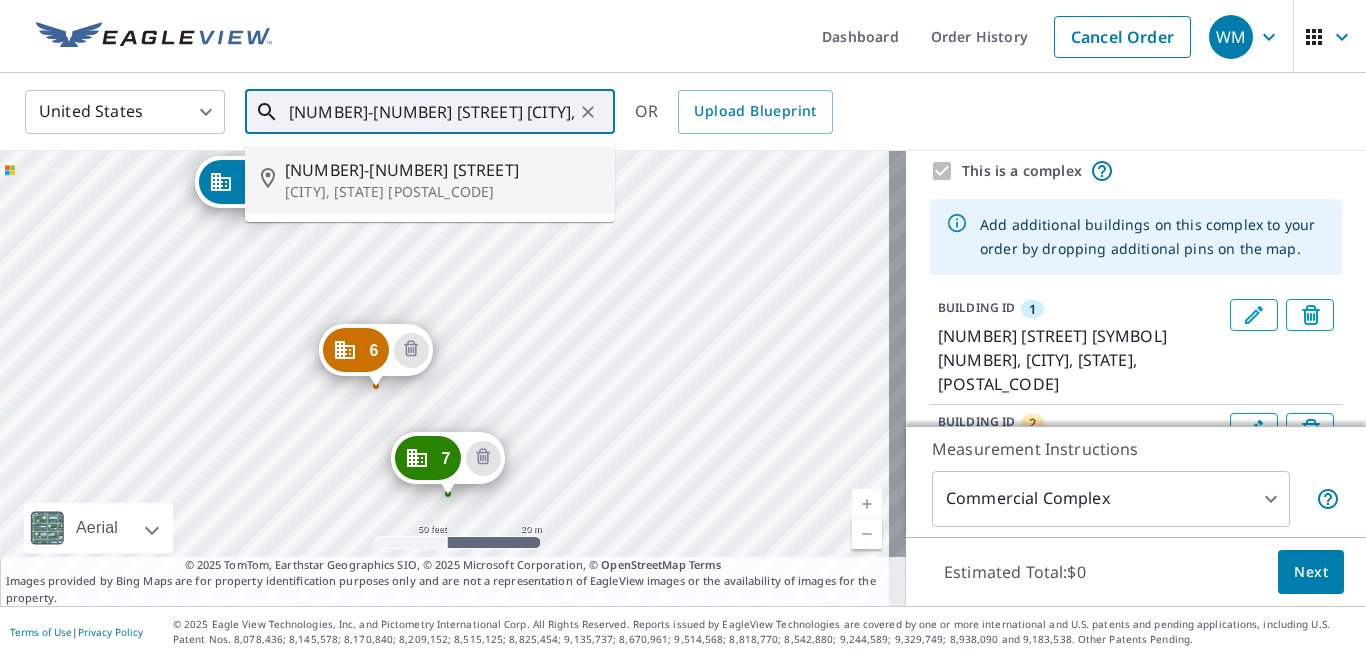 drag, startPoint x: 744, startPoint y: 404, endPoint x: 630, endPoint y: 224, distance: 213.06337 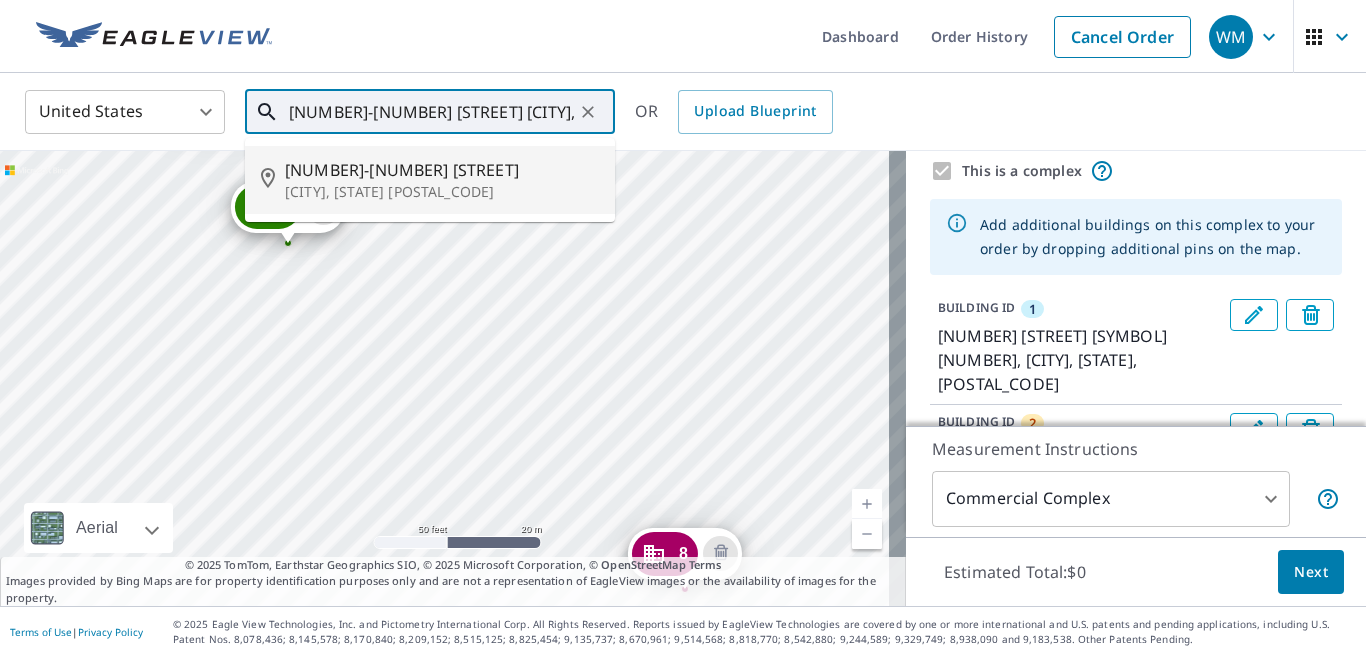 drag, startPoint x: 714, startPoint y: 369, endPoint x: 613, endPoint y: 215, distance: 184.16568 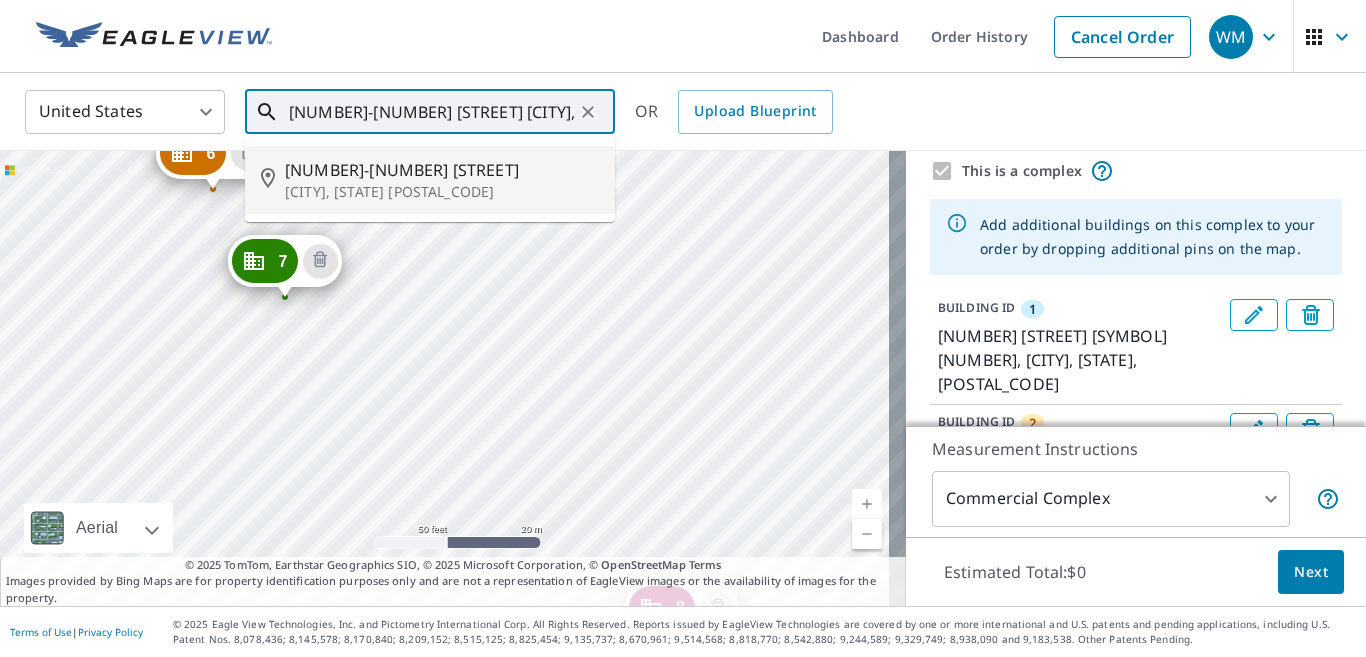 click on "2 2 Brewster Cir Bridgton, ME 04009 3 Loading address 4 3 Brewster Cir Bridgton, ME 04009 5 5 Brewster Cir Bridgton, ME 04009 6 7 Brewster Cir Bridgton, ME 04009 7 9 Brewster Cir Bridgton, ME 04009 8 10 Brewster Cir Bridgton, ME 04009 1 1 Brewster Cir # 60 Bridgton, ME 04009" at bounding box center [453, 378] 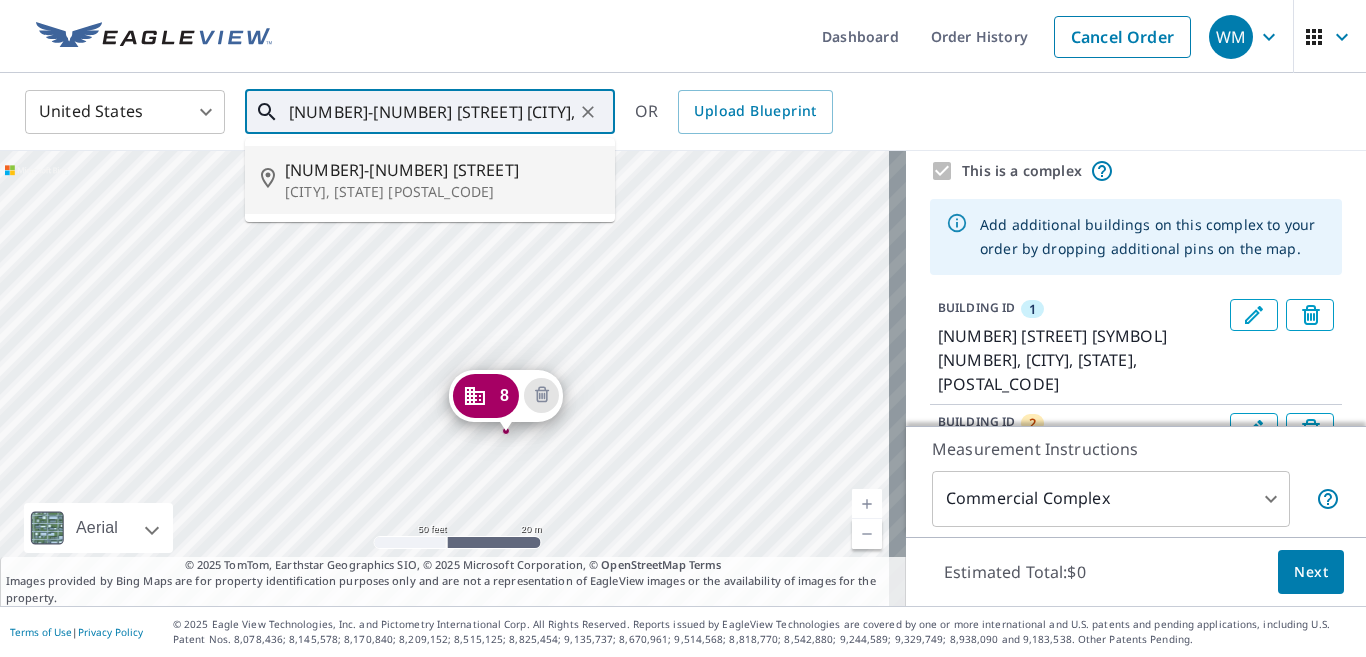 drag, startPoint x: 646, startPoint y: 320, endPoint x: 556, endPoint y: 192, distance: 156.47363 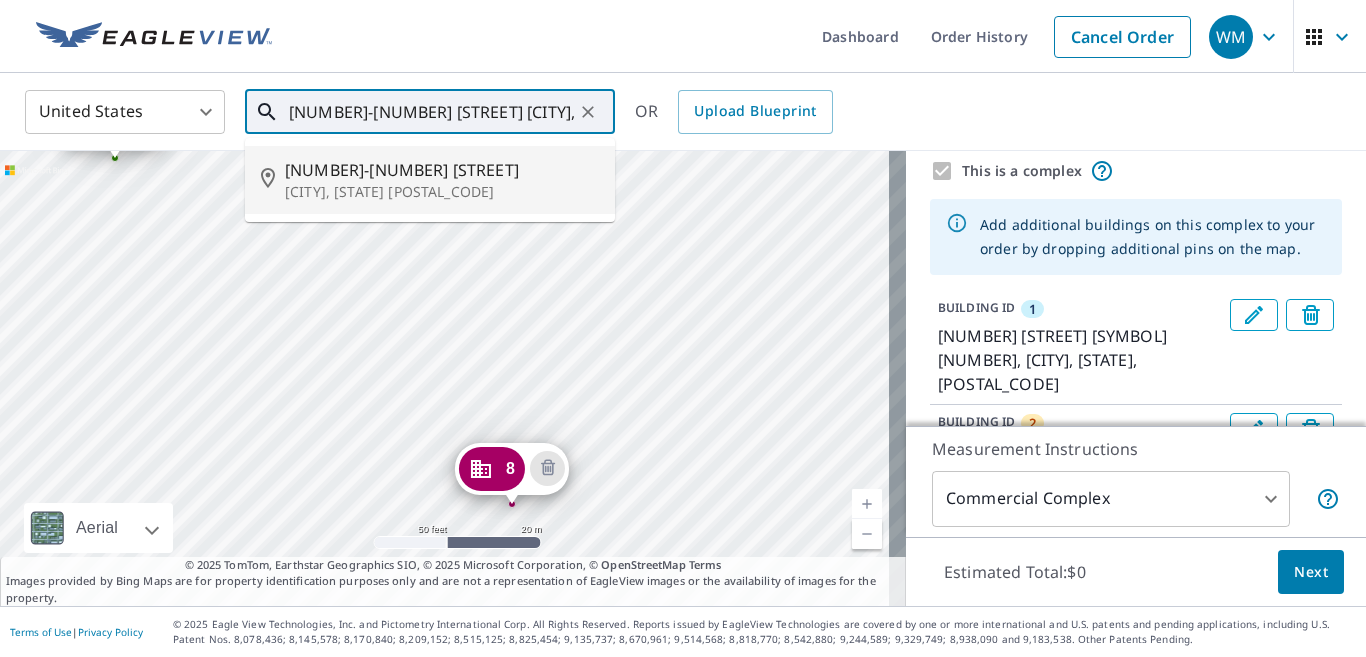 click on "2 2 Brewster Cir Bridgton, ME 04009 3 Loading address 4 3 Brewster Cir Bridgton, ME 04009 5 5 Brewster Cir Bridgton, ME 04009 6 7 Brewster Cir Bridgton, ME 04009 7 9 Brewster Cir Bridgton, ME 04009 8 10 Brewster Cir Bridgton, ME 04009 1 1 Brewster Cir # 60 Bridgton, ME 04009" at bounding box center (453, 378) 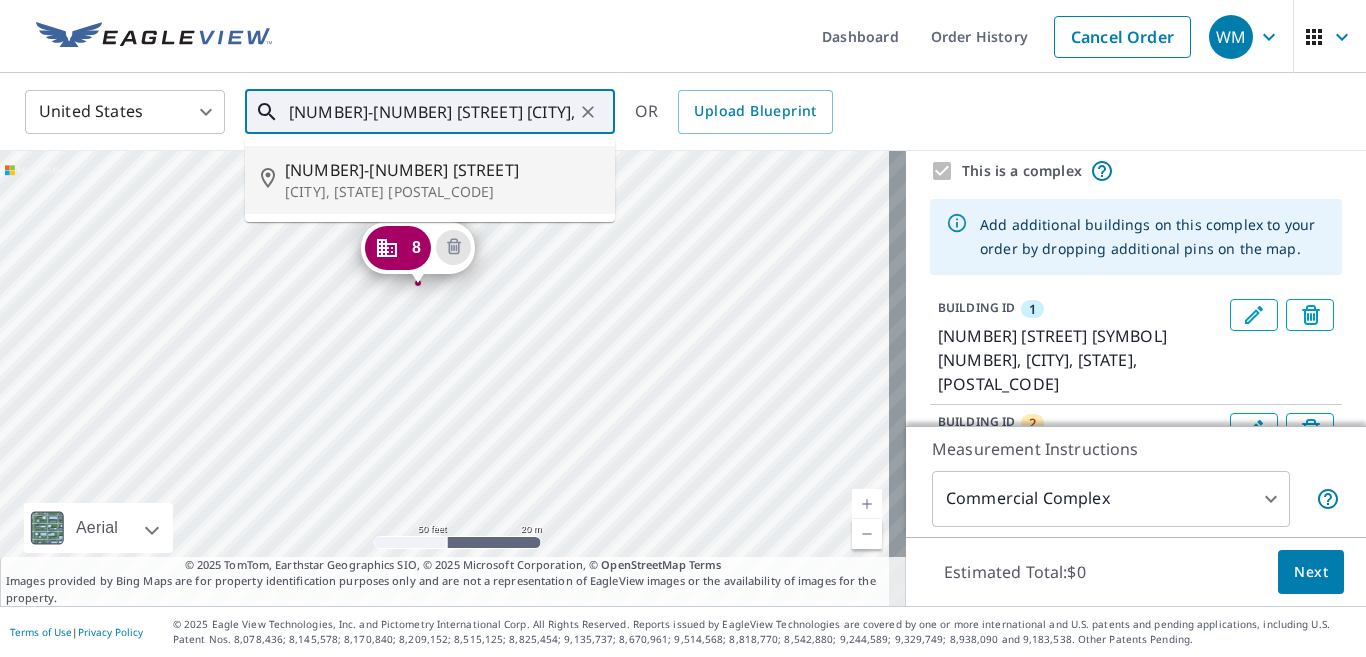 drag, startPoint x: 700, startPoint y: 389, endPoint x: 653, endPoint y: 262, distance: 135.41788 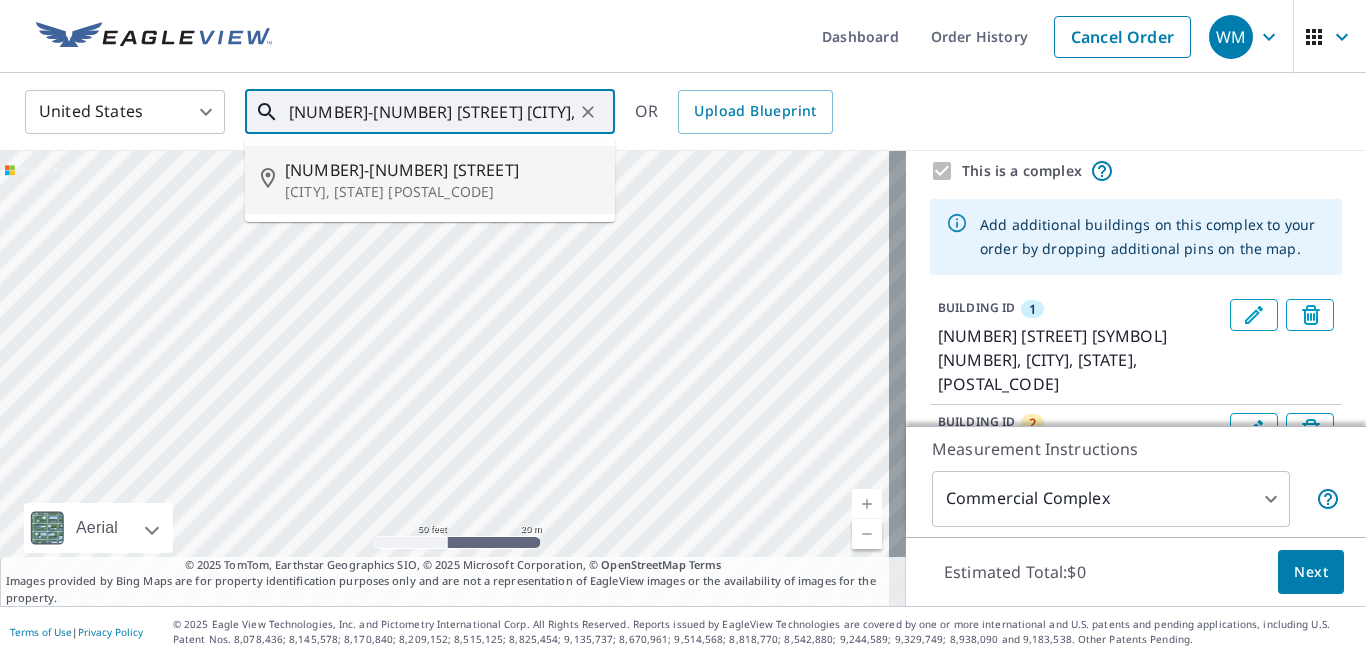drag, startPoint x: 743, startPoint y: 464, endPoint x: 831, endPoint y: 333, distance: 157.81319 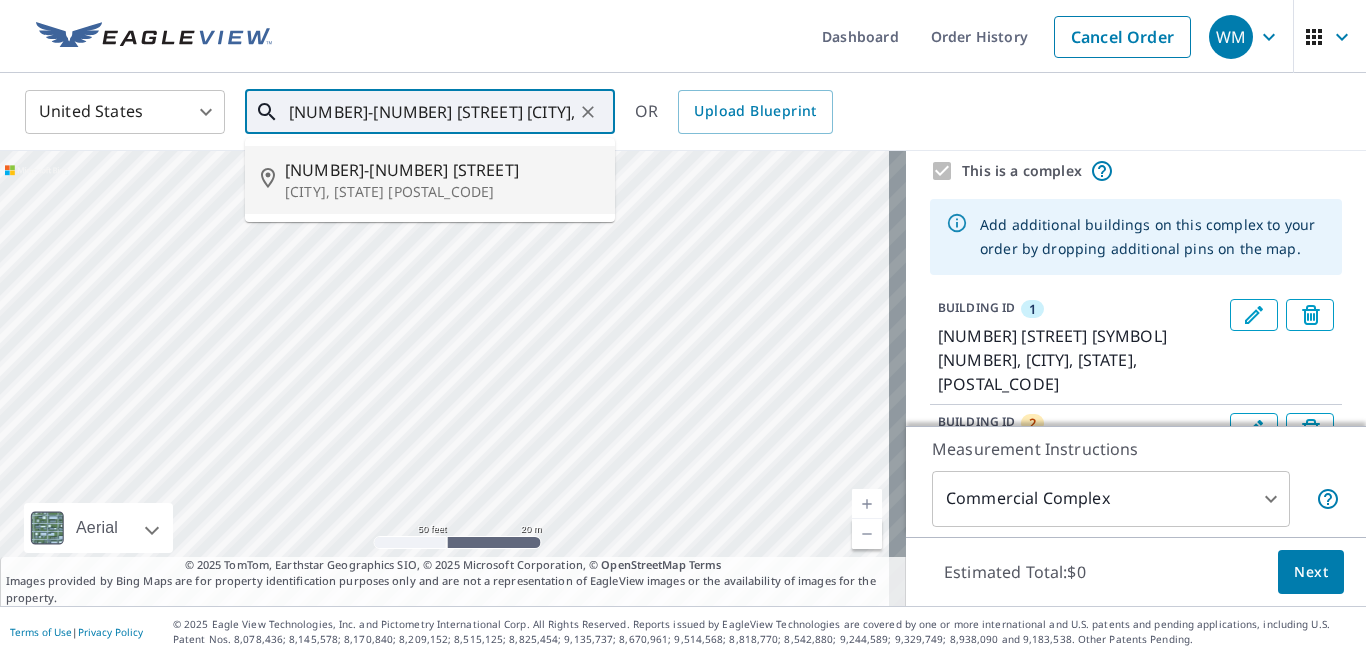 click on "2 2 Brewster Cir Bridgton, ME 04009 3 Loading address 4 3 Brewster Cir Bridgton, ME 04009 5 5 Brewster Cir Bridgton, ME 04009 6 7 Brewster Cir Bridgton, ME 04009 7 9 Brewster Cir Bridgton, ME 04009 8 10 Brewster Cir Bridgton, ME 04009 1 1 Brewster Cir # 60 Bridgton, ME 04009" at bounding box center (453, 378) 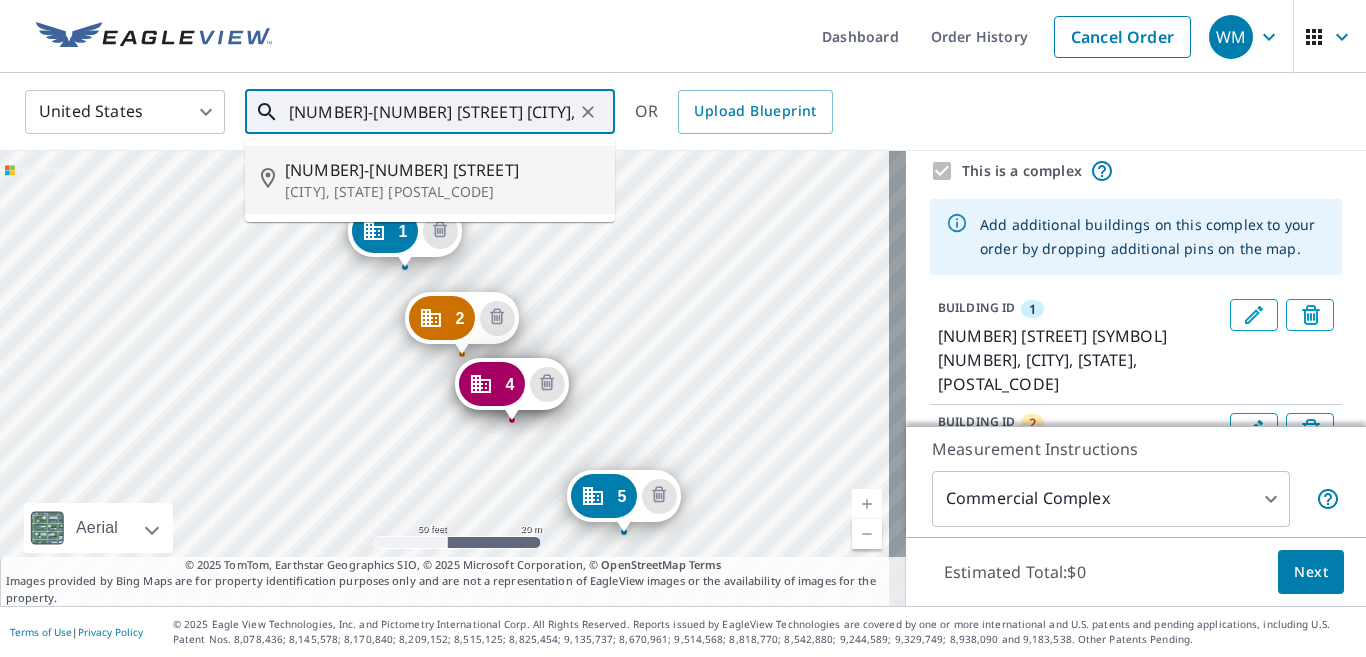 drag, startPoint x: 622, startPoint y: 465, endPoint x: 582, endPoint y: 357, distance: 115.16944 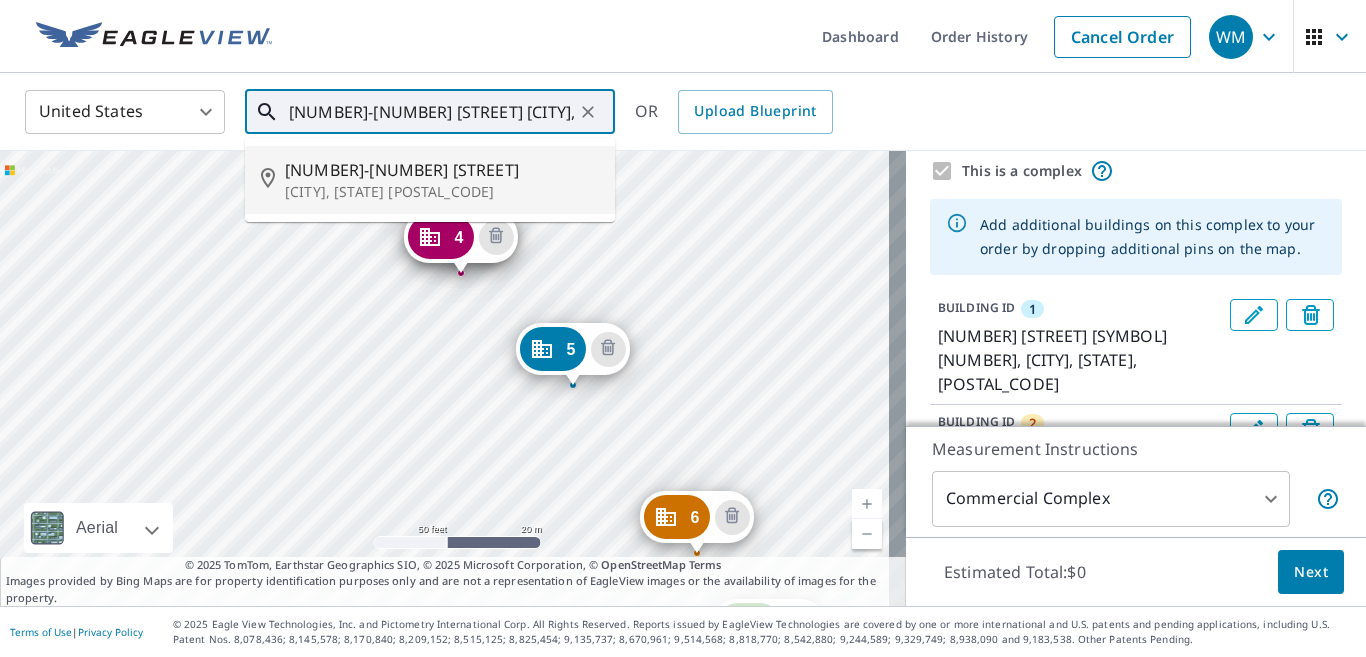 drag, startPoint x: 760, startPoint y: 414, endPoint x: 732, endPoint y: 320, distance: 98.0816 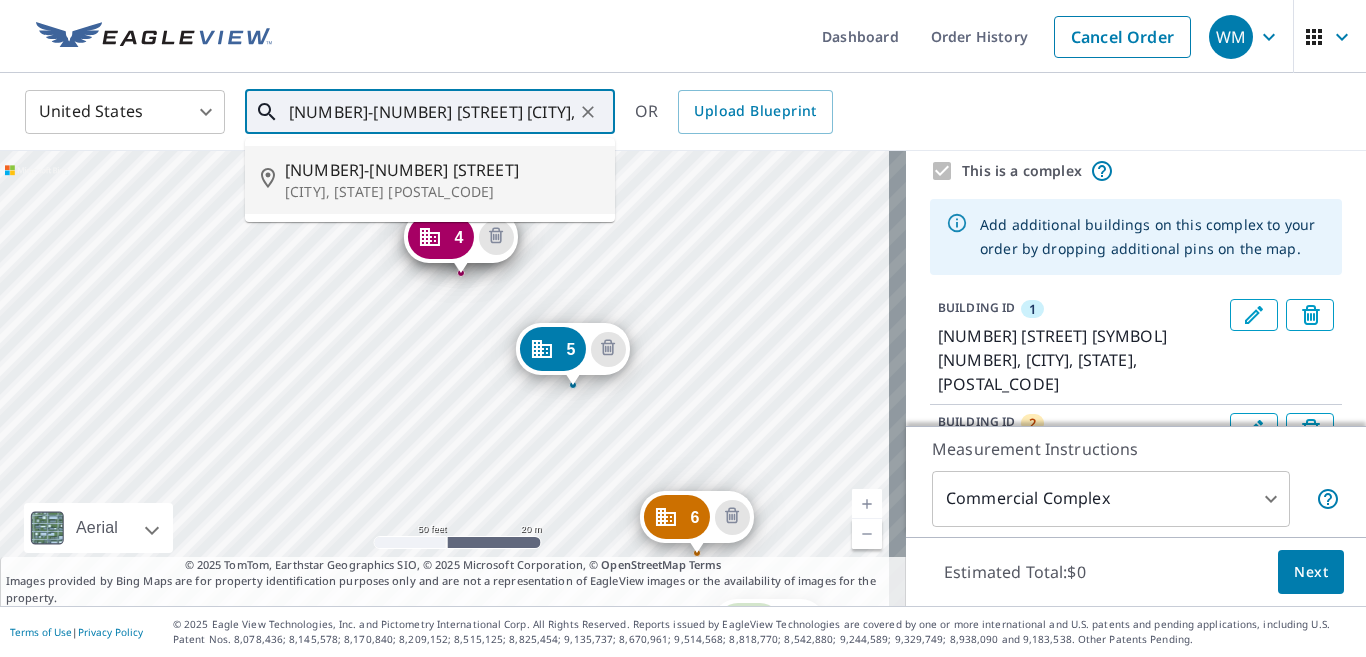 click on "2 2 Brewster Cir Bridgton, ME 04009 3 Loading address 4 3 Brewster Cir Bridgton, ME 04009 5 5 Brewster Cir Bridgton, ME 04009 6 7 Brewster Cir Bridgton, ME 04009 7 9 Brewster Cir Bridgton, ME 04009 8 10 Brewster Cir Bridgton, ME 04009 9 12 Brewster Cir Bridgton, ME 04009 1 1 Brewster Cir # 60 Bridgton, ME 04009" at bounding box center (453, 378) 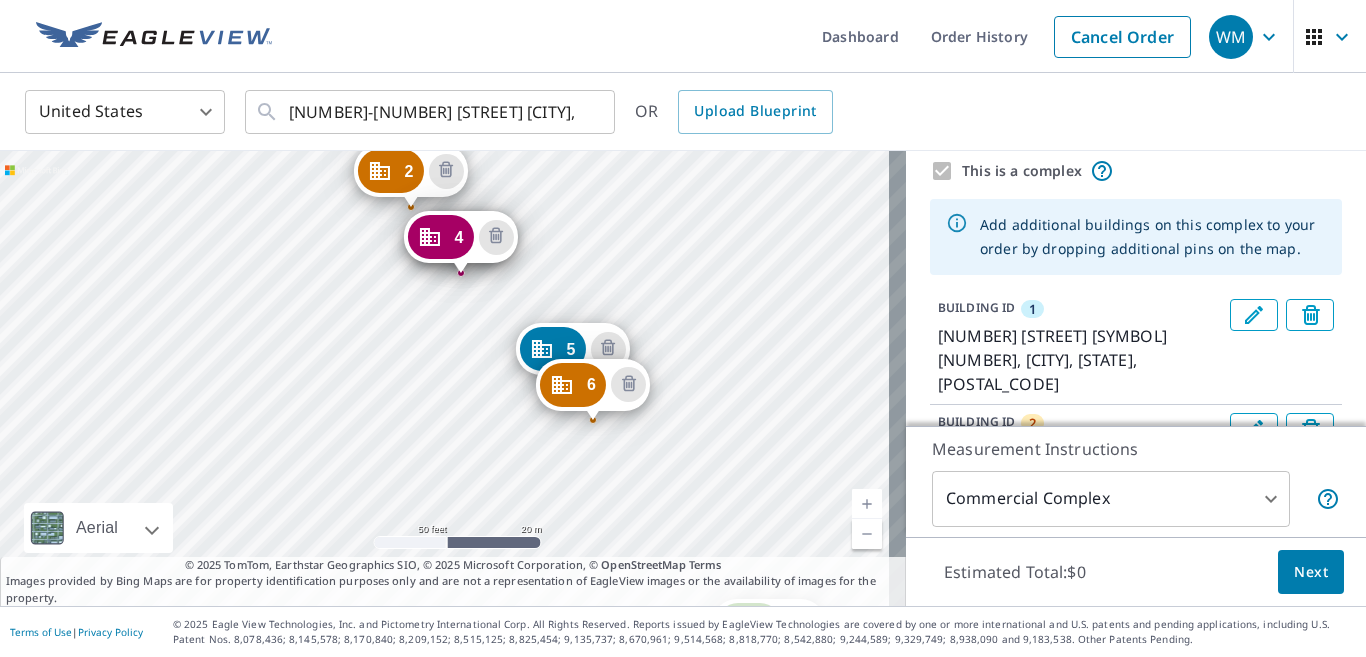 drag, startPoint x: 684, startPoint y: 518, endPoint x: 580, endPoint y: 385, distance: 168.83424 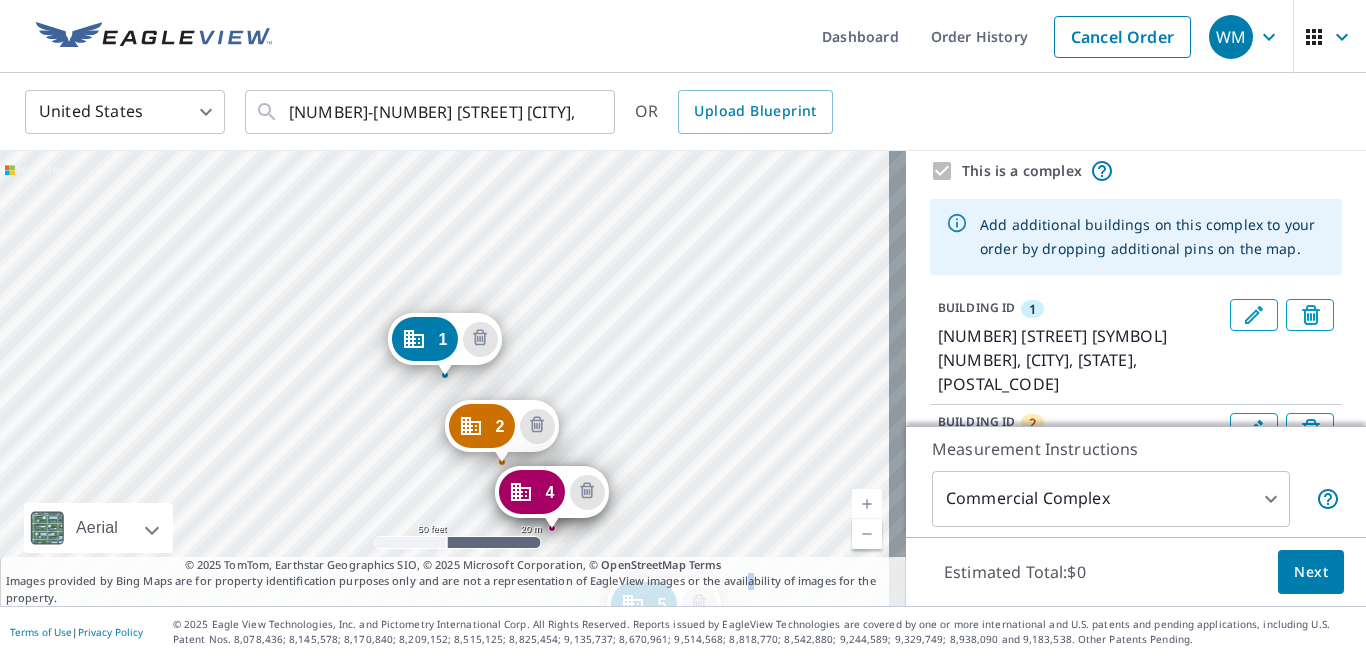 drag, startPoint x: 750, startPoint y: 562, endPoint x: 611, endPoint y: 302, distance: 294.82367 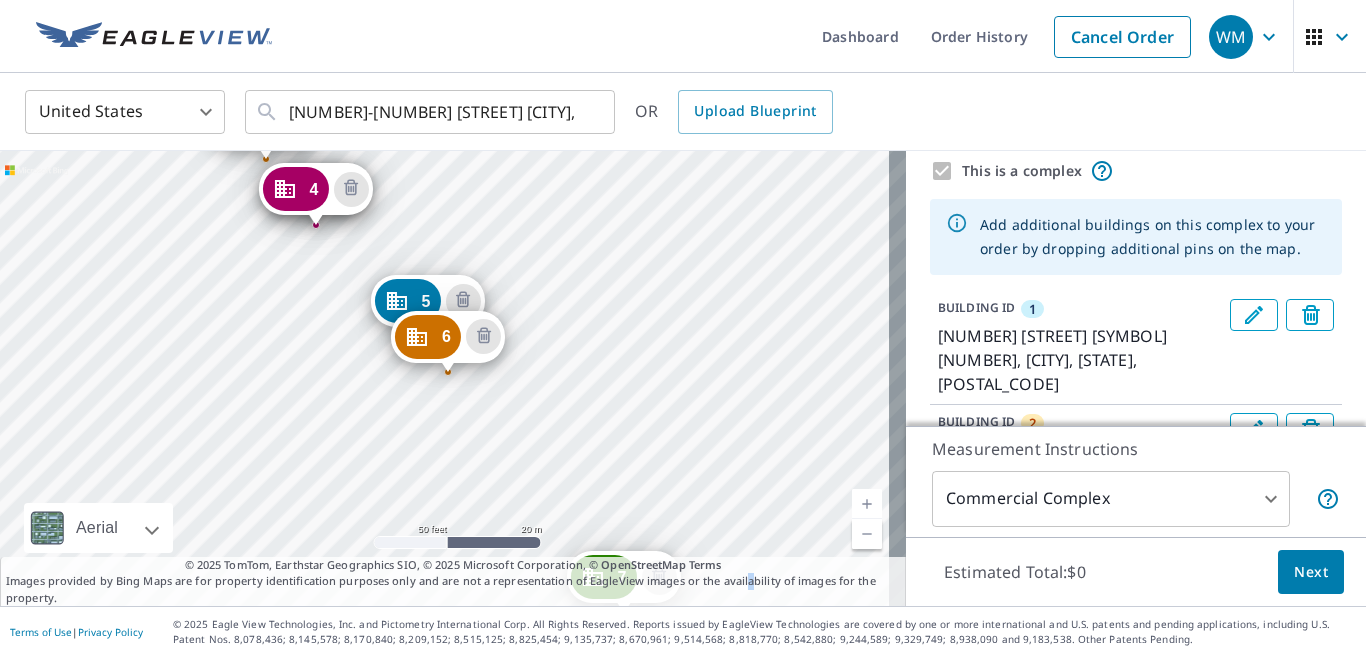 drag, startPoint x: 808, startPoint y: 457, endPoint x: 572, endPoint y: 153, distance: 384.8532 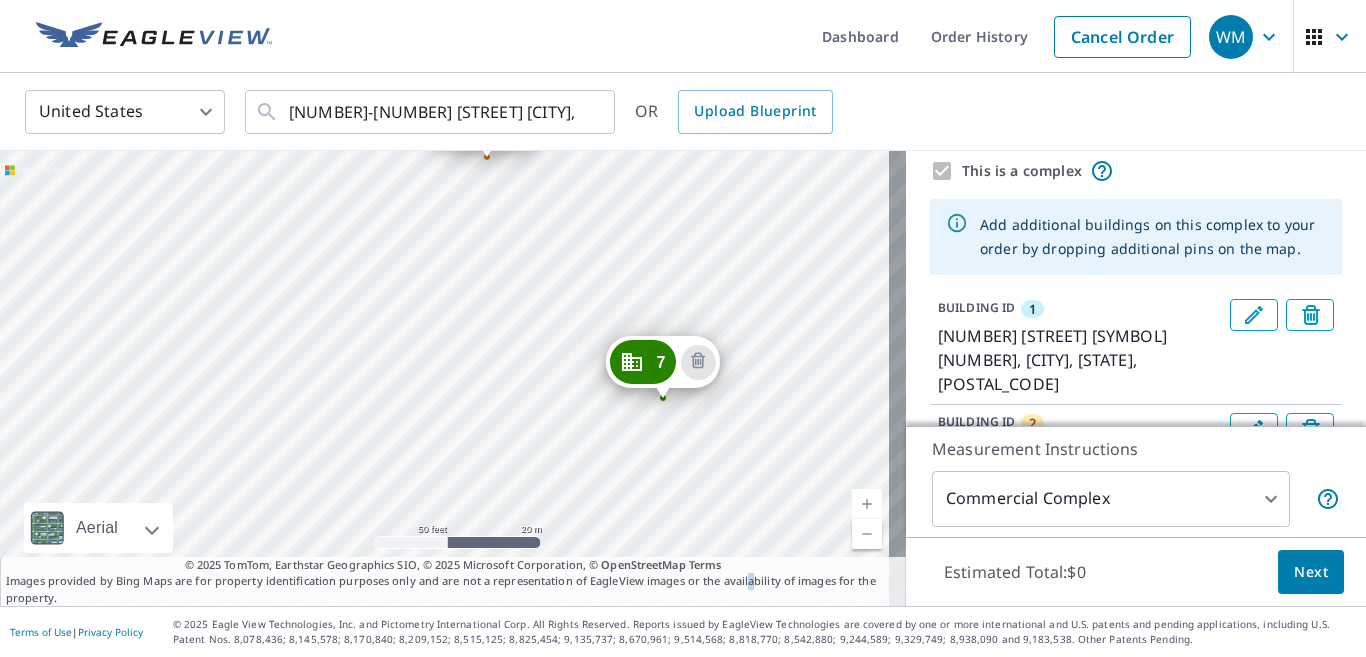 drag, startPoint x: 680, startPoint y: 405, endPoint x: 719, endPoint y: 191, distance: 217.5247 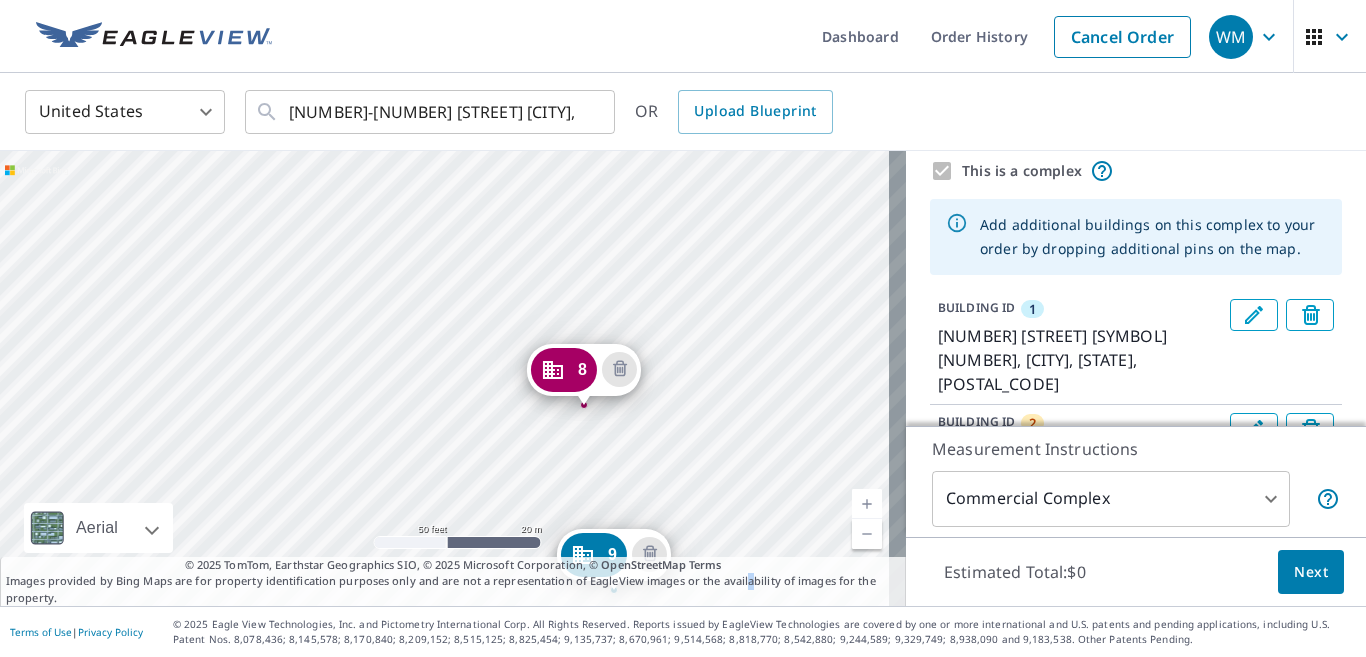 drag, startPoint x: 771, startPoint y: 512, endPoint x: 295, endPoint y: 173, distance: 584.37744 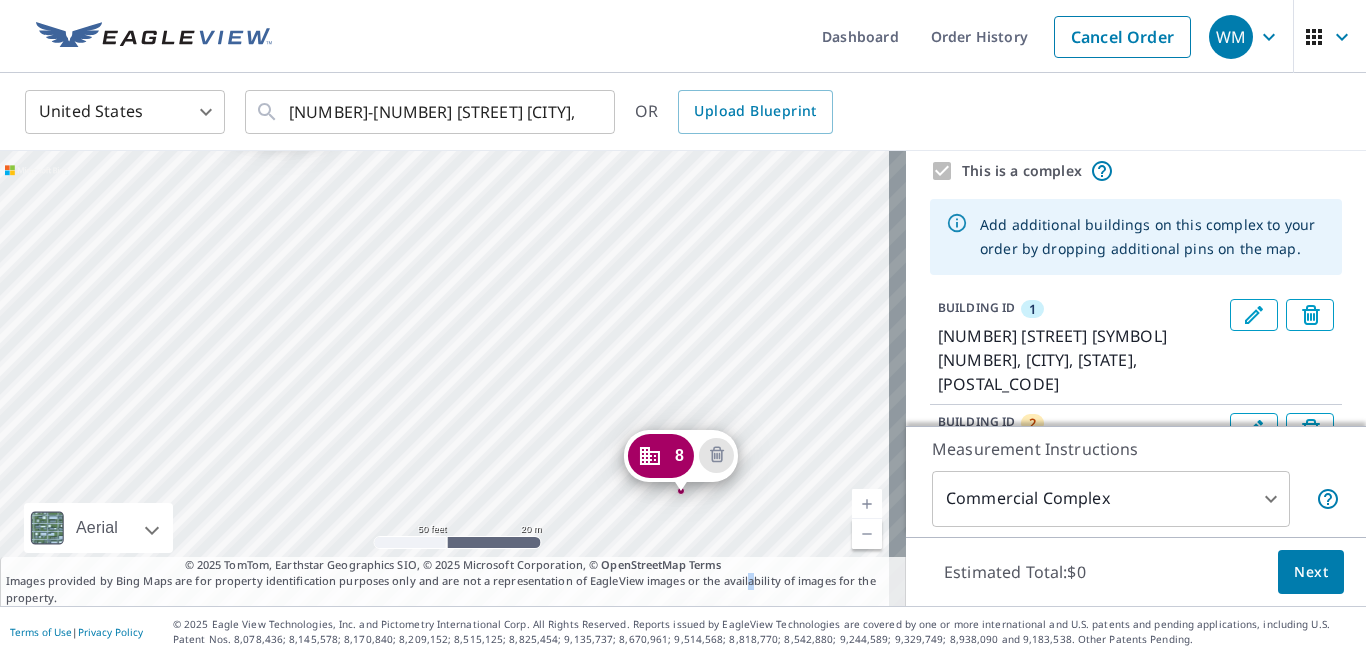 drag, startPoint x: 684, startPoint y: 396, endPoint x: 871, endPoint y: 696, distance: 353.50955 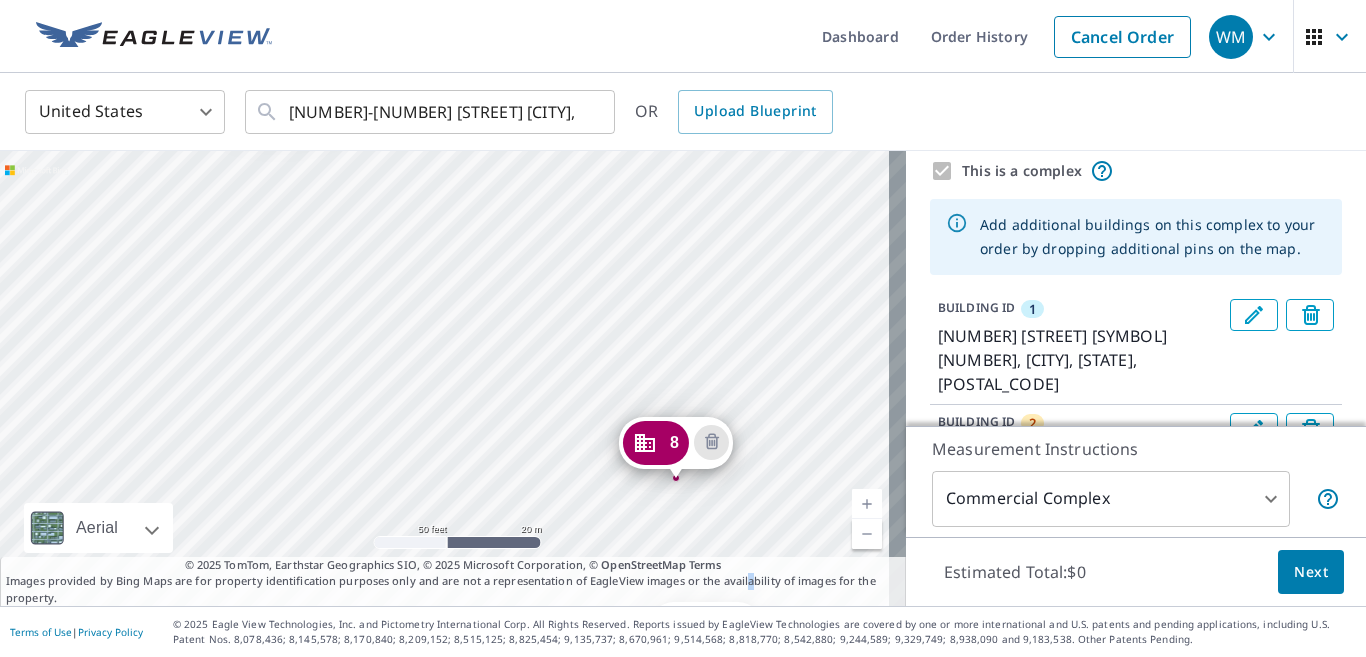 drag, startPoint x: 715, startPoint y: 429, endPoint x: 811, endPoint y: 601, distance: 196.97716 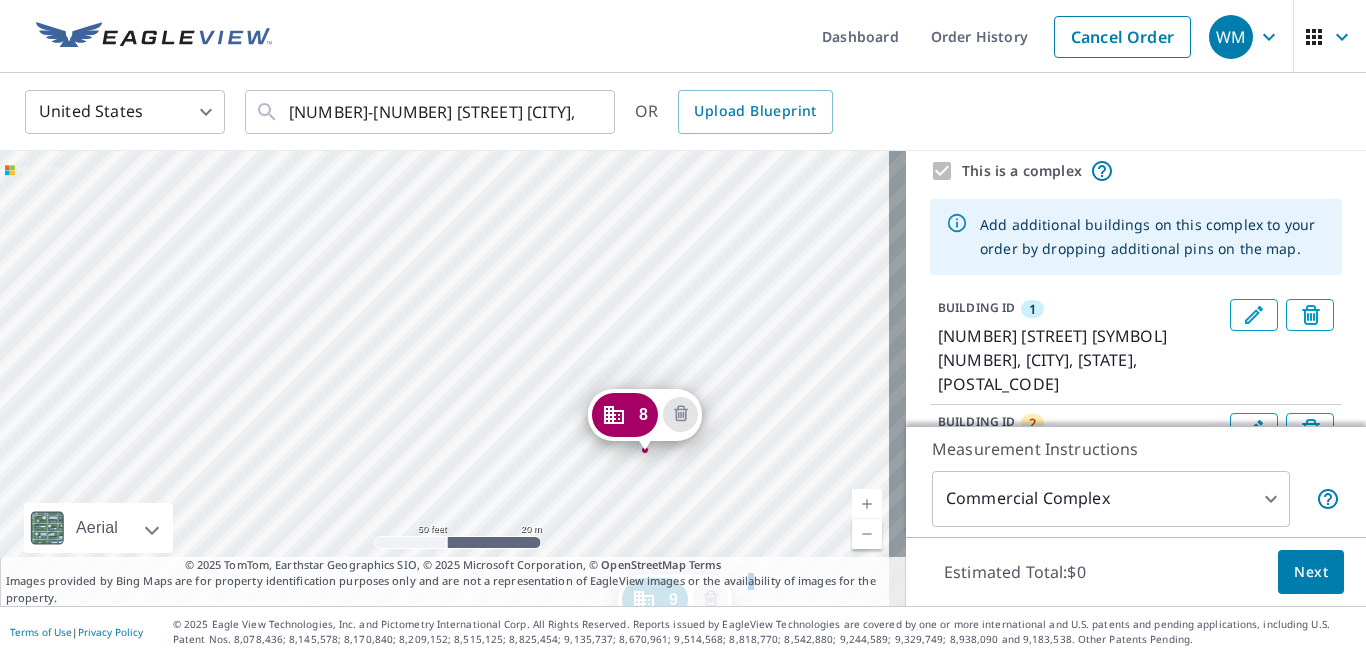 click on "2 2 Brewster Cir Bridgton, ME 04009 3 Loading address 4 3 Brewster Cir Bridgton, ME 04009 5 5 Brewster Cir Bridgton, ME 04009 6 6 Brewster Cir Bridgton, ME 04009 7 9 Brewster Cir Bridgton, ME 04009 8 10 Brewster Cir Bridgton, ME 04009 9 12 Brewster Cir Bridgton, ME 04009 1 1 Brewster Cir # 60 Bridgton, ME 04009" at bounding box center [453, 378] 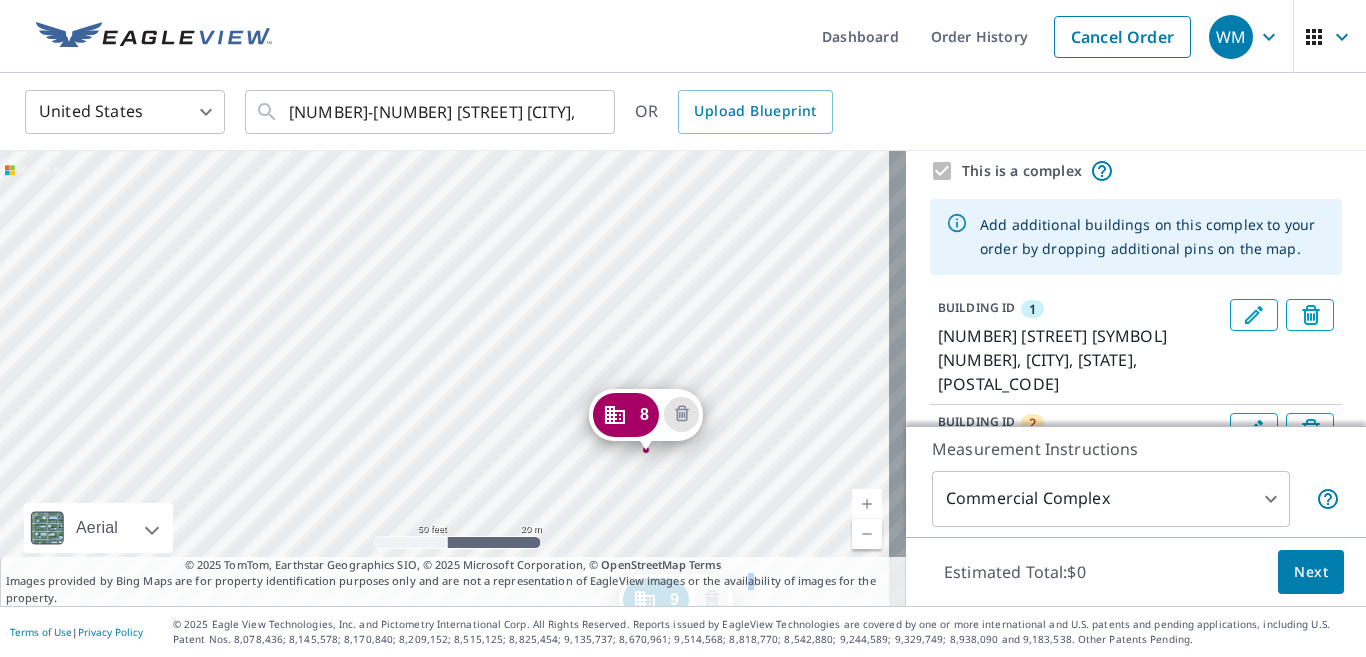 click on "2 2 Brewster Cir Bridgton, ME 04009 3 Loading address 4 3 Brewster Cir Bridgton, ME 04009 5 5 Brewster Cir Bridgton, ME 04009 6 6 Brewster Cir Bridgton, ME 04009 7 9 Brewster Cir Bridgton, ME 04009 8 10 Brewster Cir Bridgton, ME 04009 9 12 Brewster Cir Bridgton, ME 04009 1 1 Brewster Cir # 60 Bridgton, ME 04009" at bounding box center (453, 378) 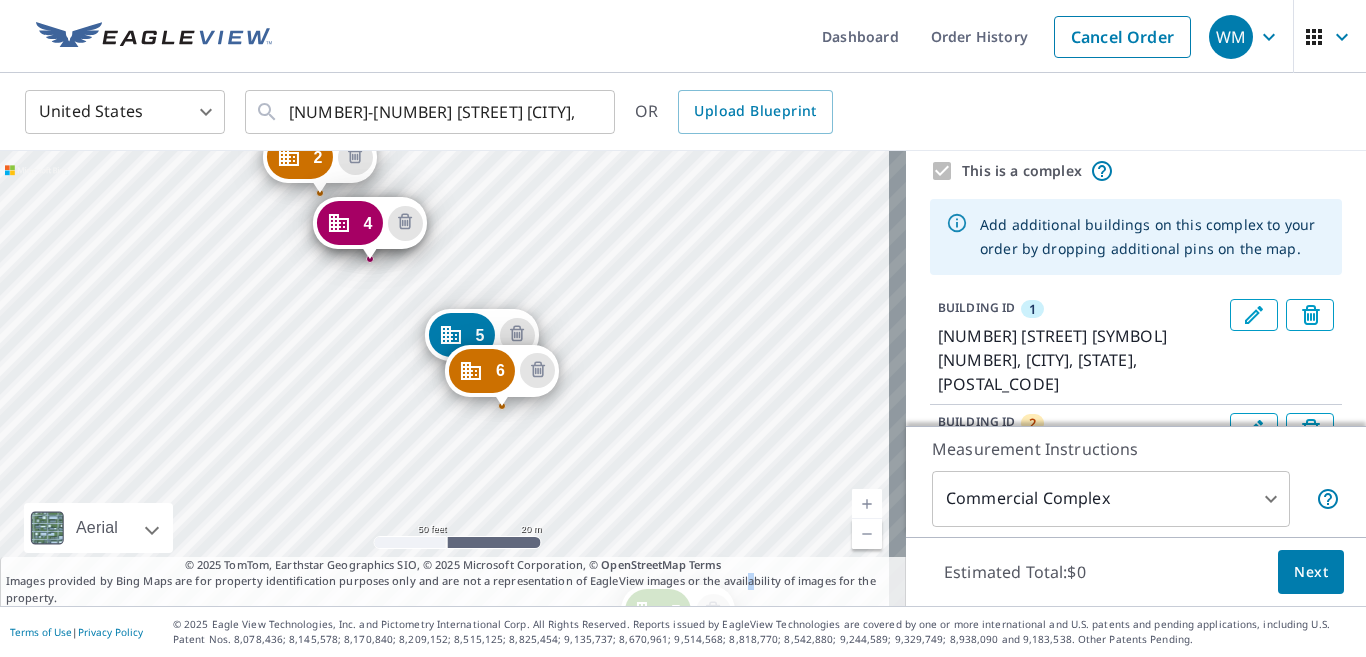 drag, startPoint x: 730, startPoint y: 500, endPoint x: 548, endPoint y: 231, distance: 324.78455 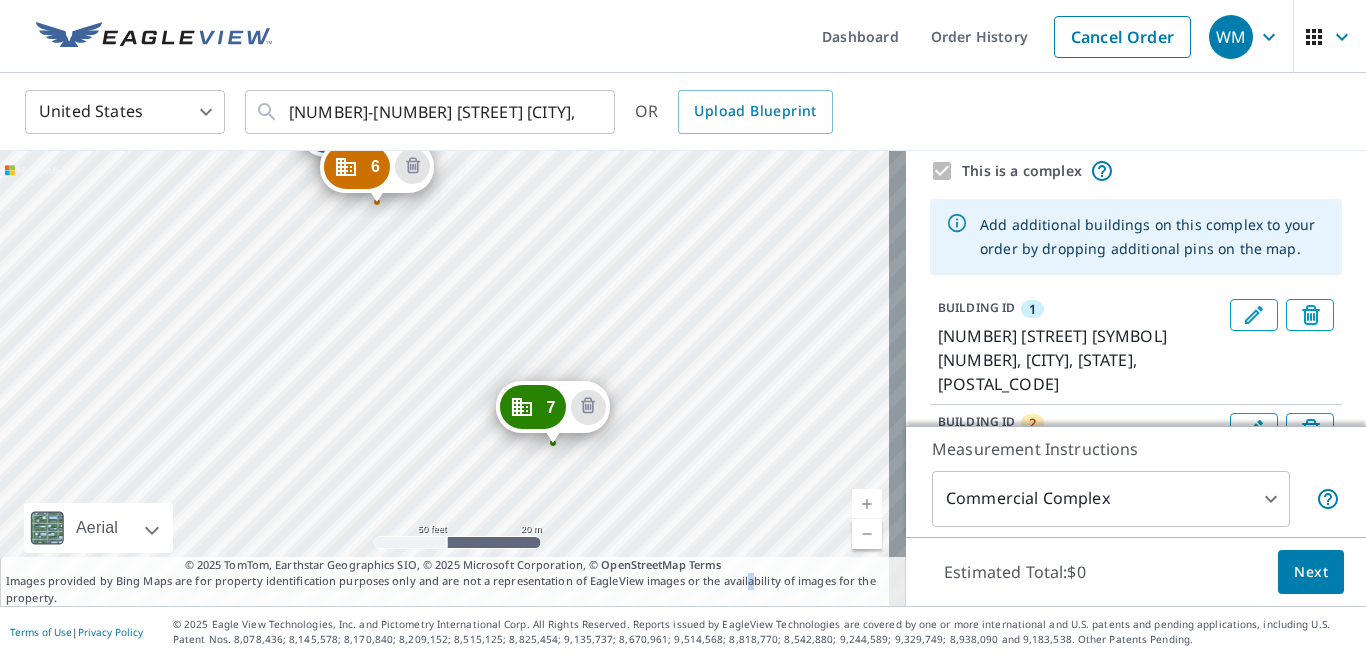 drag, startPoint x: 666, startPoint y: 482, endPoint x: 541, endPoint y: 278, distance: 239.25092 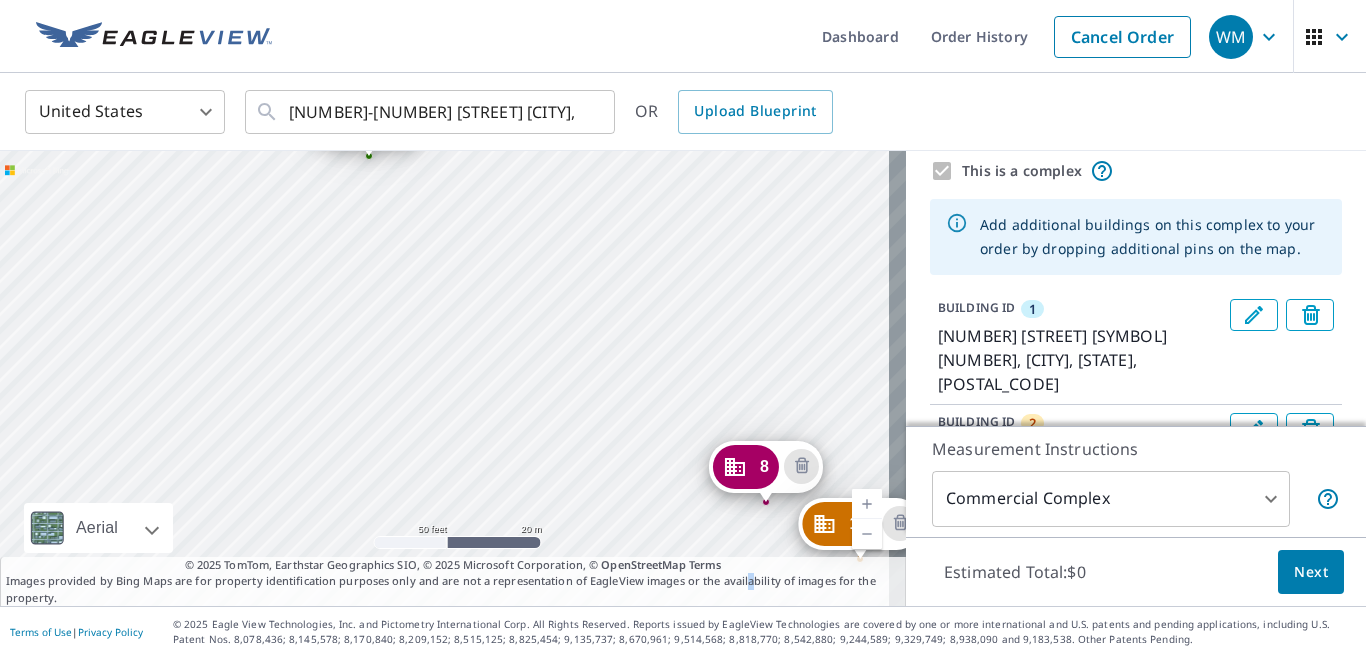 drag, startPoint x: 718, startPoint y: 505, endPoint x: 534, endPoint y: 218, distance: 340.91788 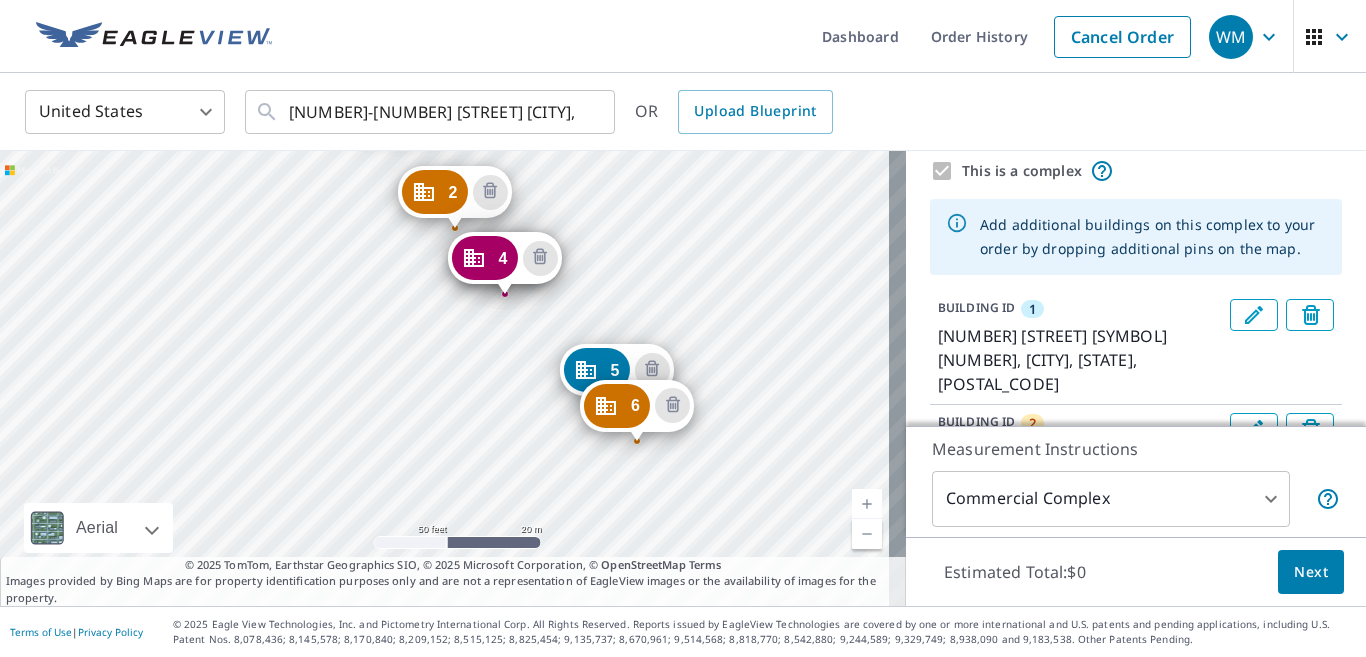 drag, startPoint x: 753, startPoint y: 521, endPoint x: 706, endPoint y: 287, distance: 238.67342 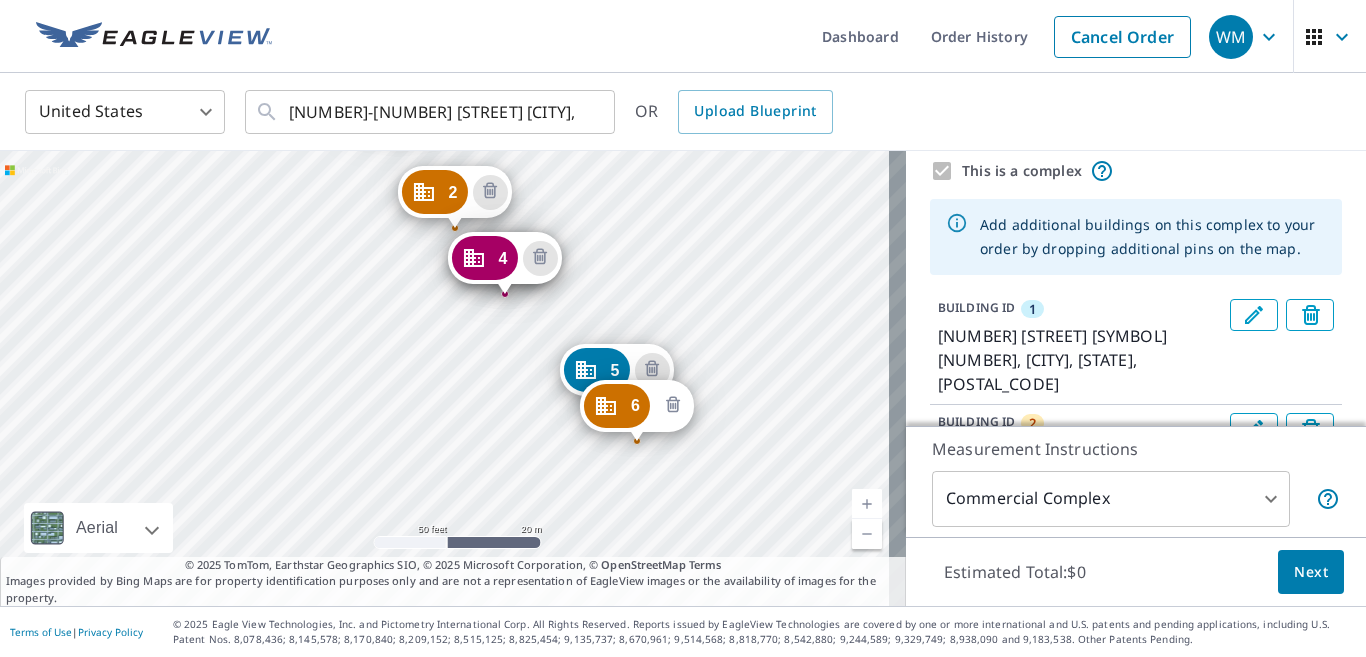 click 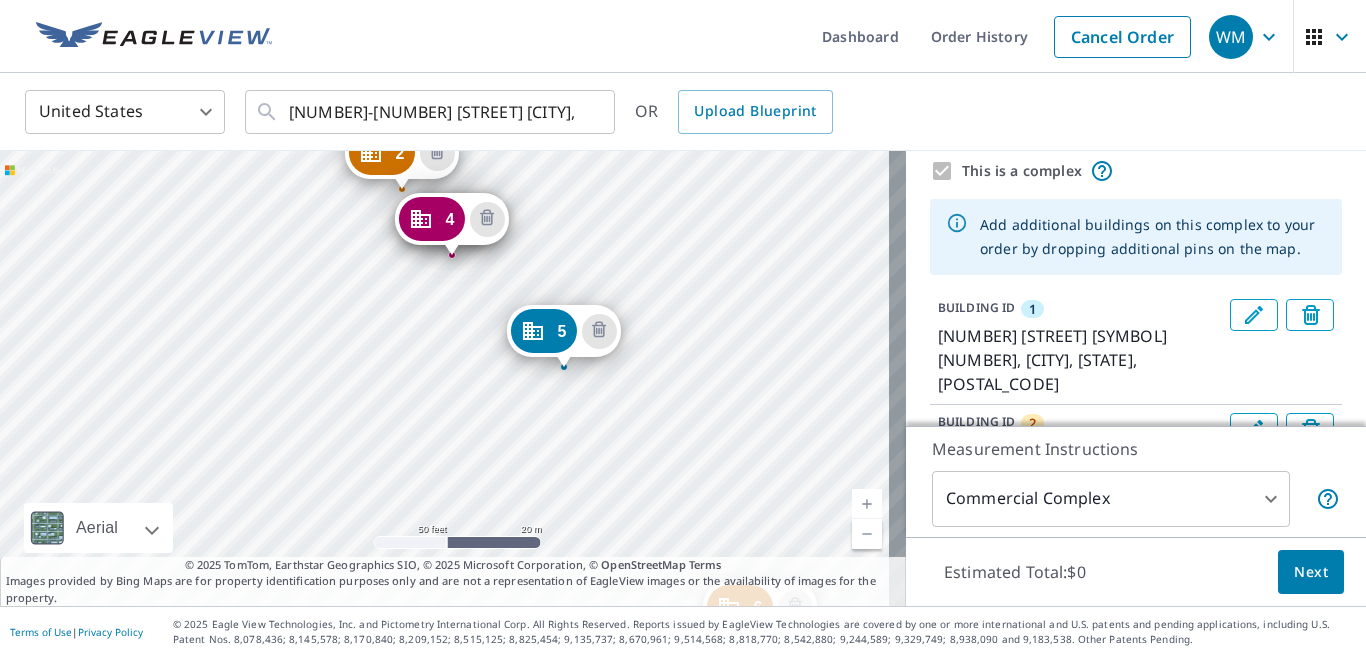 drag, startPoint x: 746, startPoint y: 522, endPoint x: 646, endPoint y: 249, distance: 290.7387 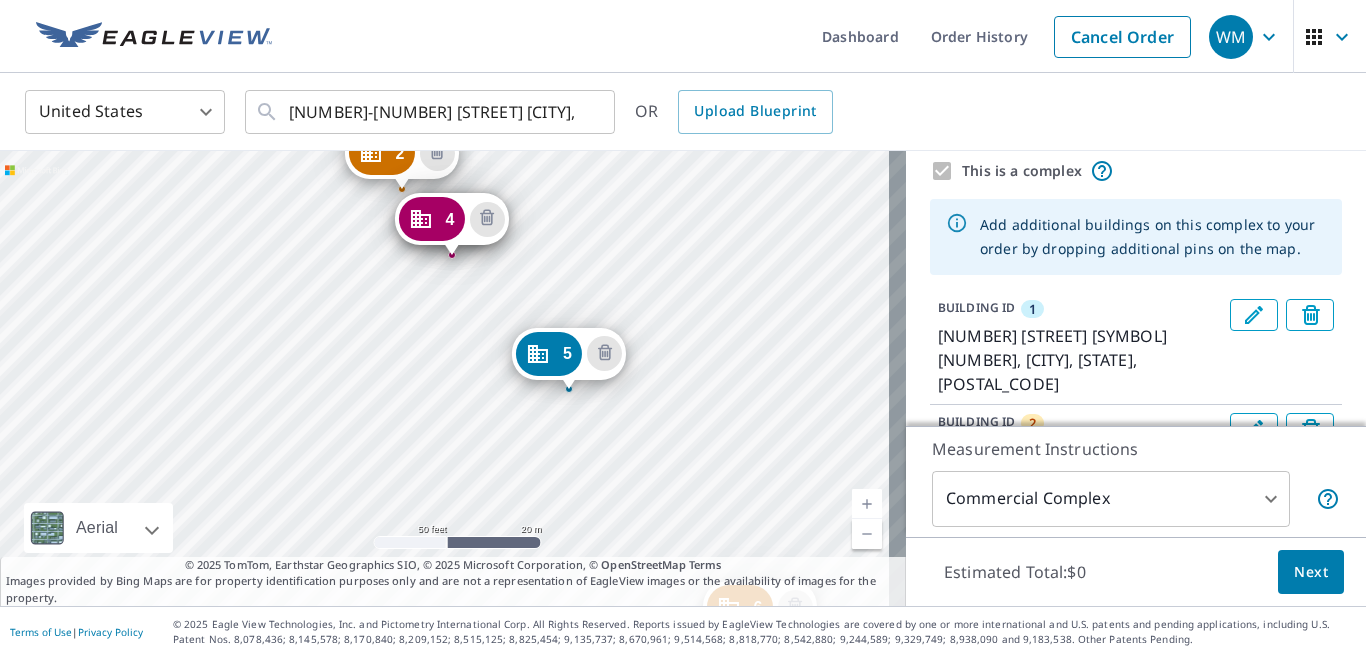 drag, startPoint x: 548, startPoint y: 327, endPoint x: 554, endPoint y: 347, distance: 20.880613 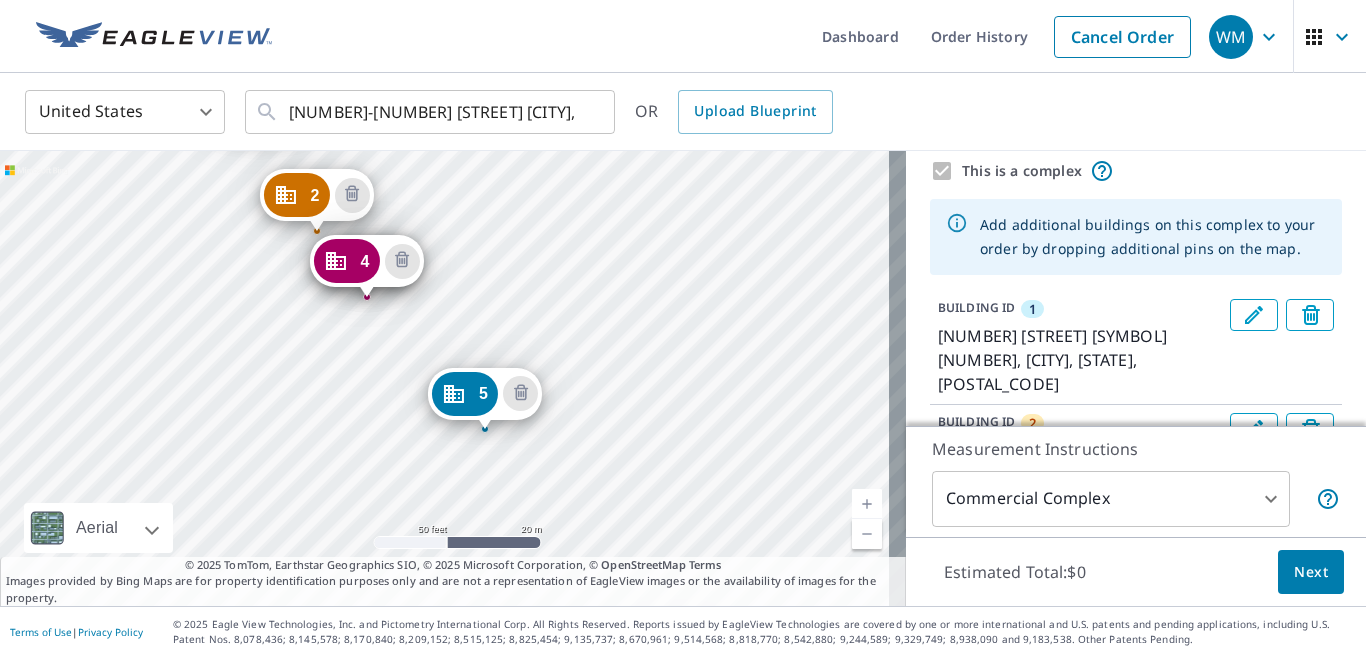 drag, startPoint x: 676, startPoint y: 343, endPoint x: 572, endPoint y: 200, distance: 176.81912 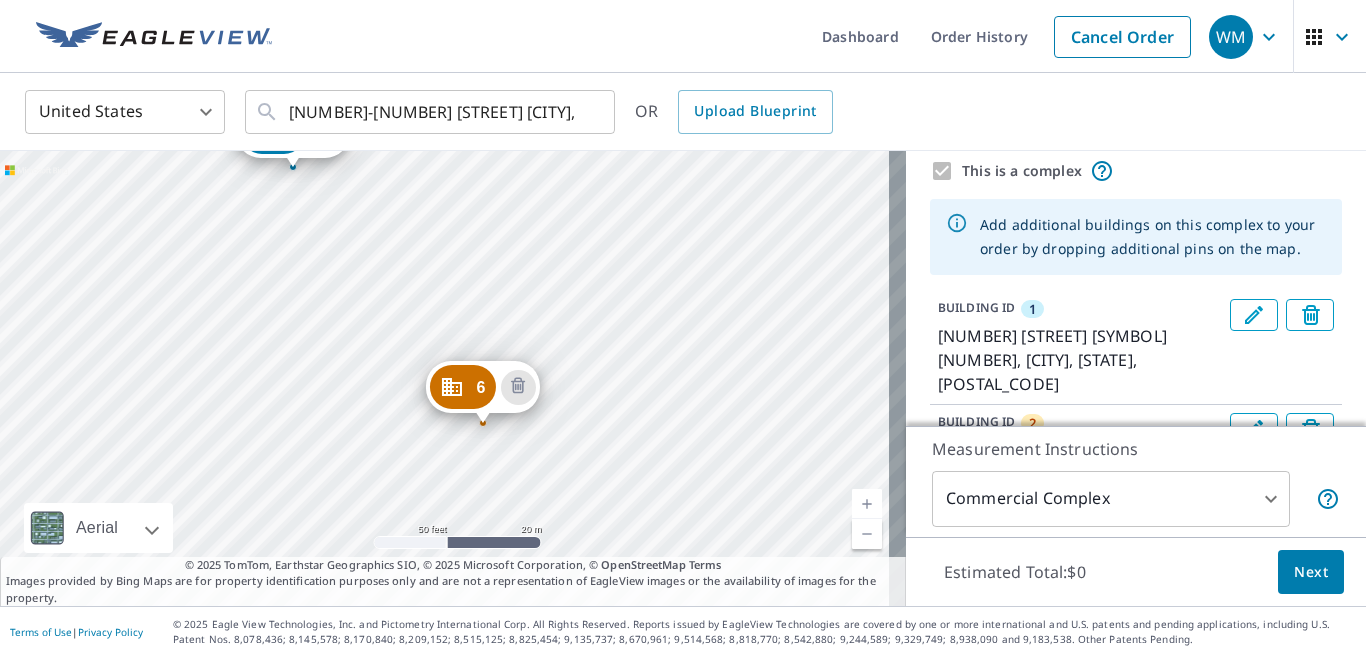 drag, startPoint x: 702, startPoint y: 507, endPoint x: 523, endPoint y: 259, distance: 305.85126 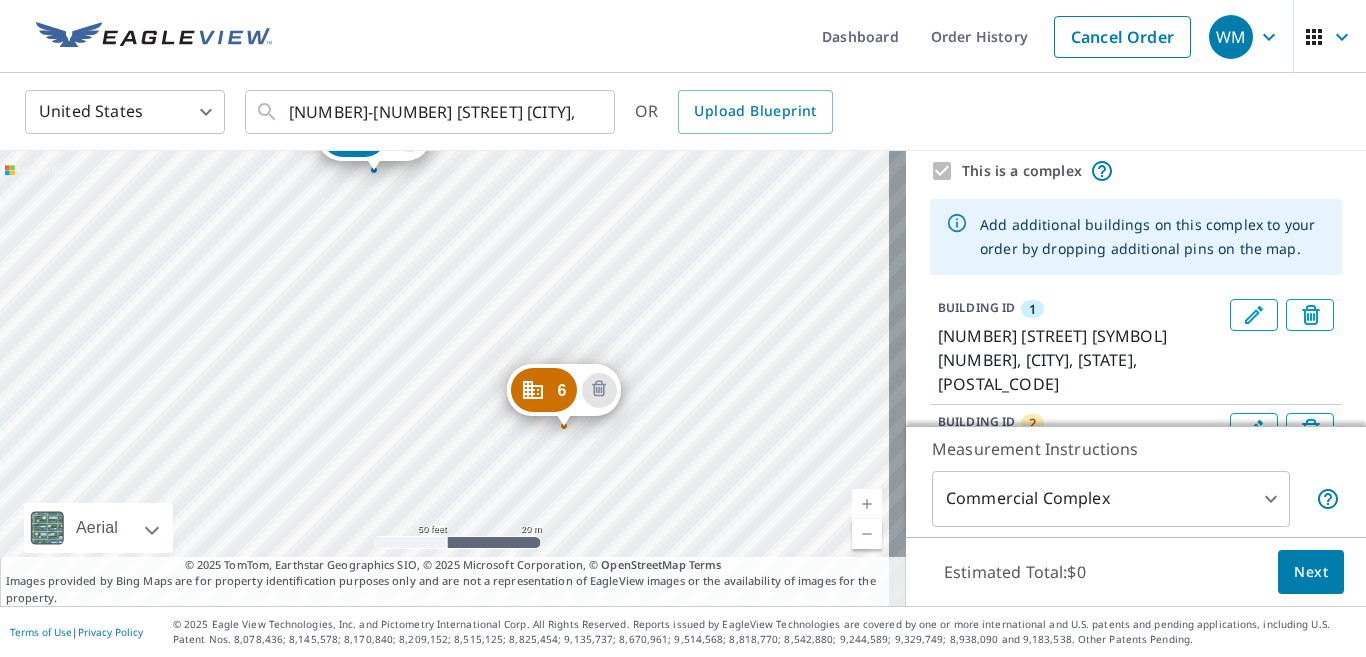 drag, startPoint x: 652, startPoint y: 490, endPoint x: 733, endPoint y: 493, distance: 81.055534 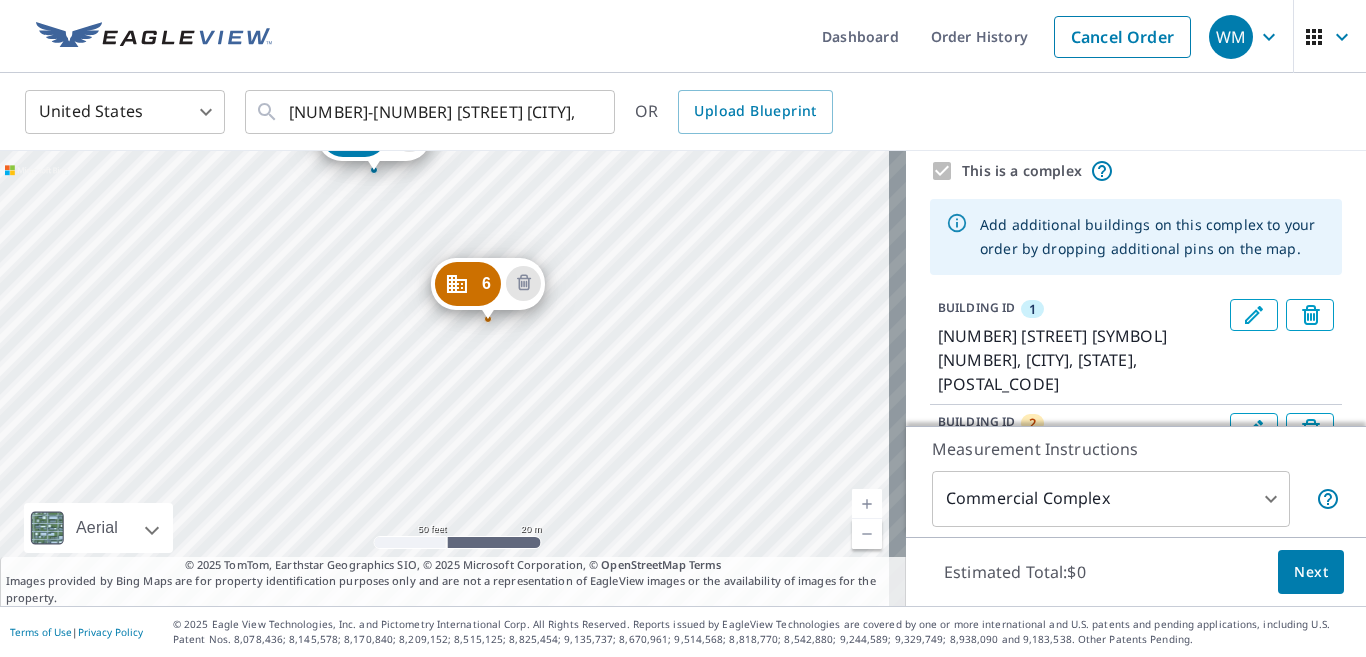 drag, startPoint x: 565, startPoint y: 390, endPoint x: 489, endPoint y: 283, distance: 131.24405 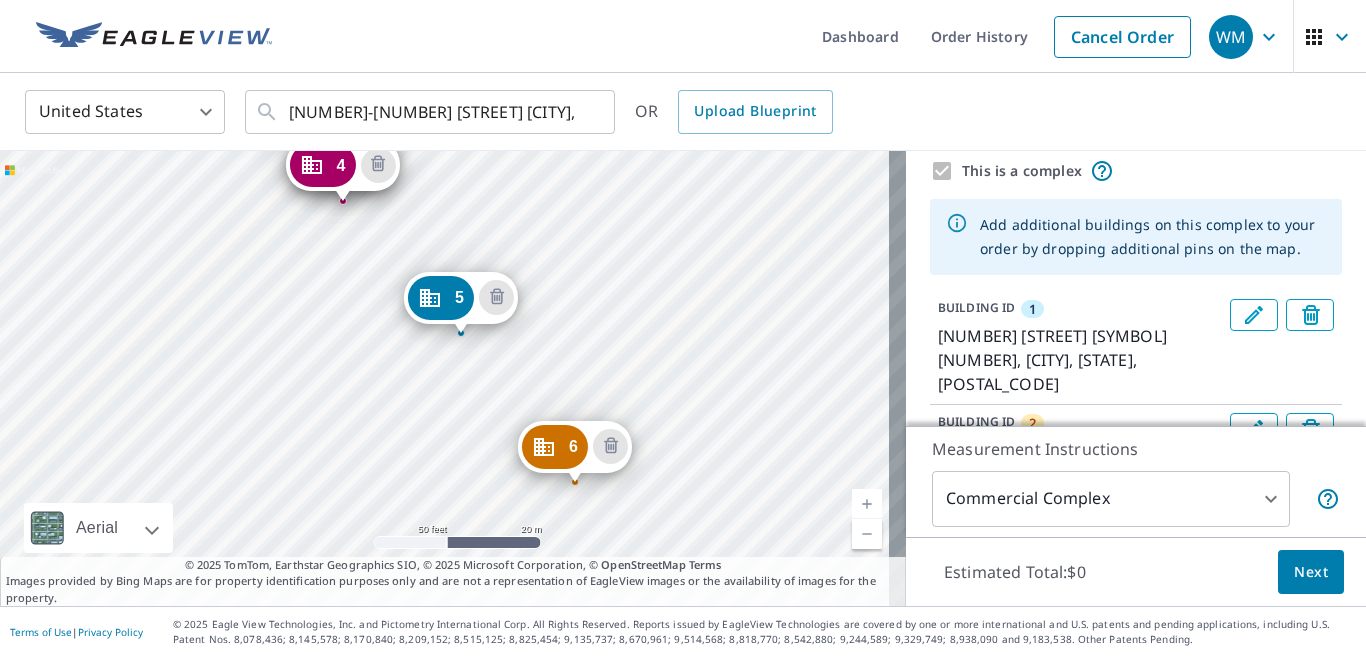 drag, startPoint x: 670, startPoint y: 517, endPoint x: 461, endPoint y: 190, distance: 388.08505 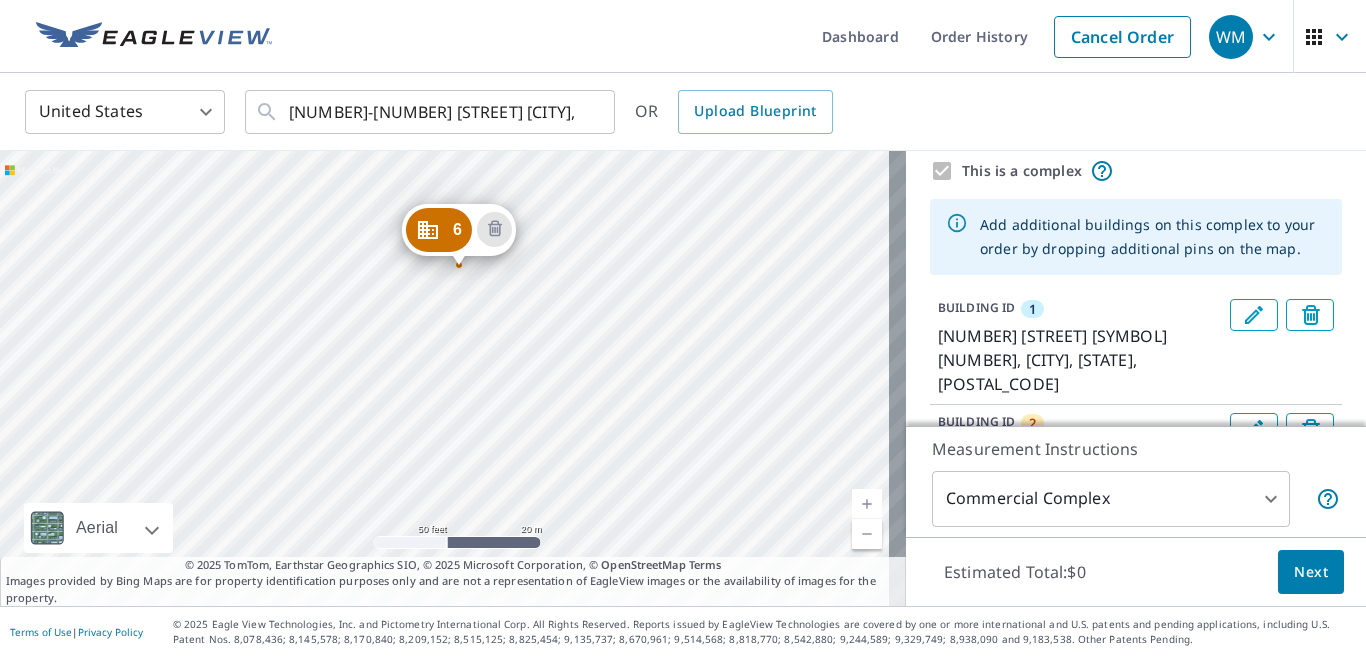 drag, startPoint x: 629, startPoint y: 374, endPoint x: 568, endPoint y: 244, distance: 143.60014 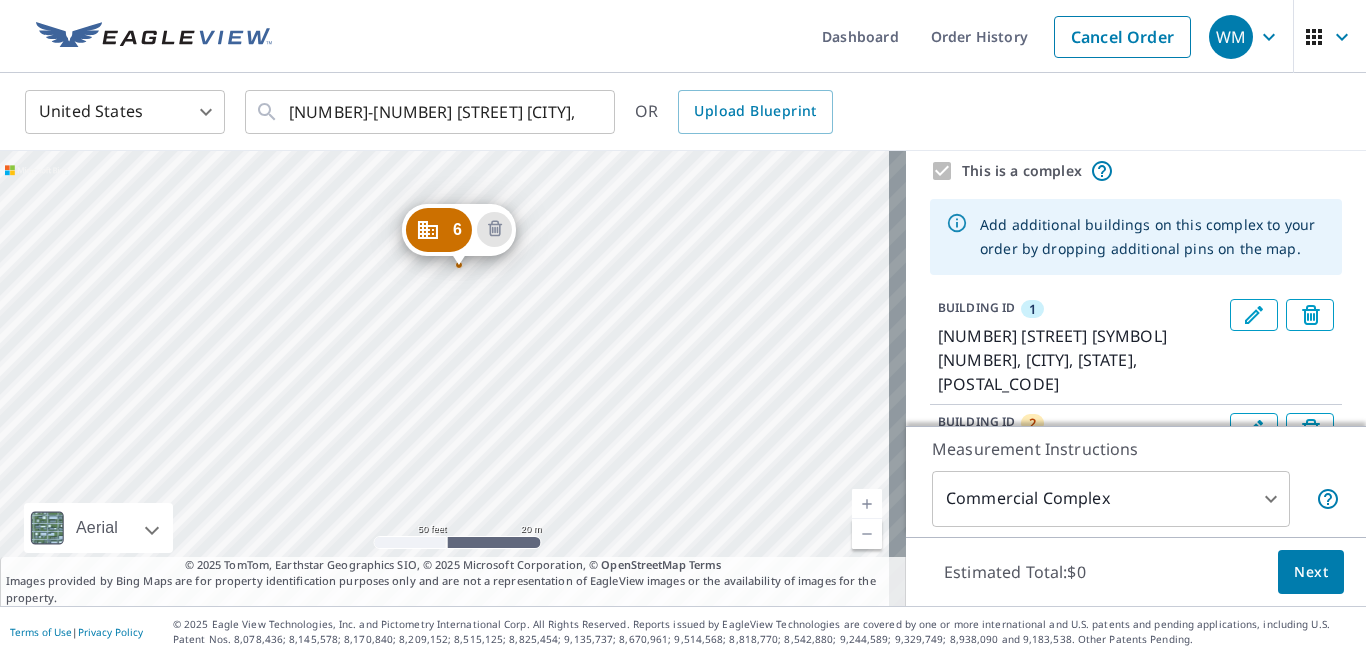 click on "2 2 Brewster Cir Bridgton, ME 04009 3 Loading address 4 3 Brewster Cir Bridgton, ME 04009 5 6 Brewster Cir Bridgton, ME 04009 6 7 Brewster Cir Bridgton, ME 04009 7 10 Brewster Cir Bridgton, ME 04009 8 12 Brewster Cir Bridgton, ME 04009 9 11 Brewster Cir Bridgton, ME 04009 1 1 Brewster Cir # 60 Bridgton, ME 04009" at bounding box center [453, 378] 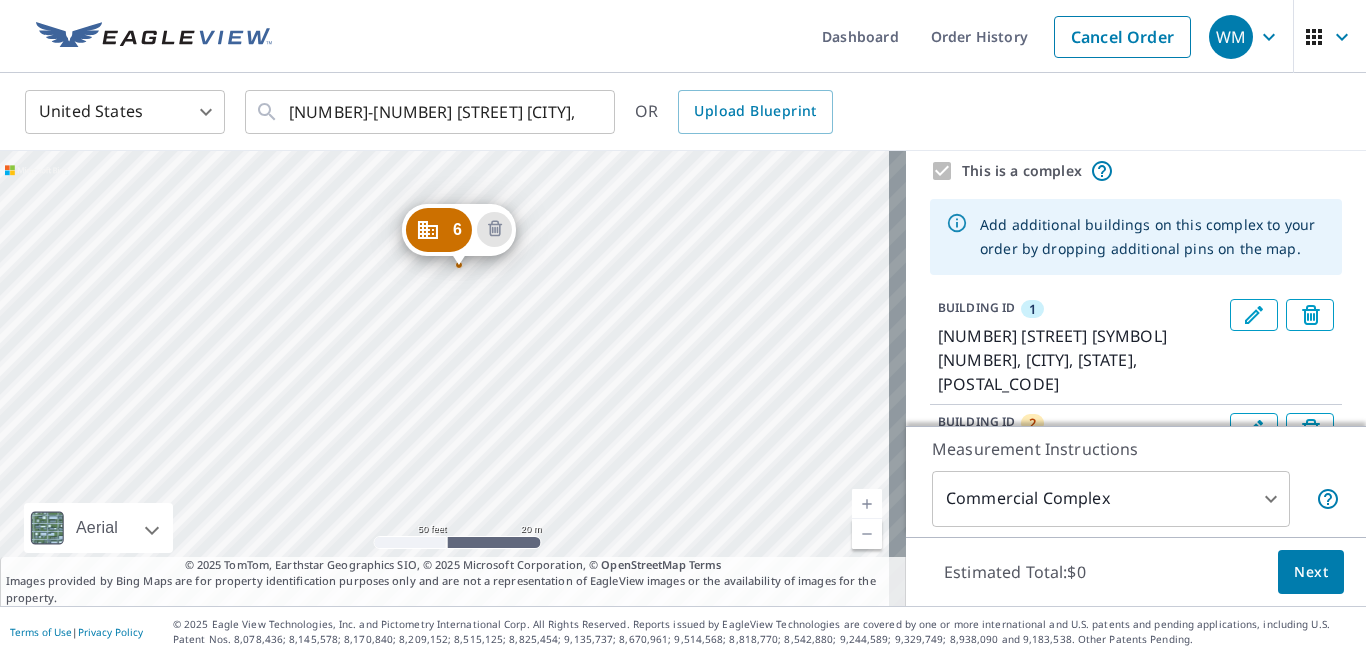 click on "2 2 Brewster Cir Bridgton, ME 04009 3 Loading address 4 3 Brewster Cir Bridgton, ME 04009 5 6 Brewster Cir Bridgton, ME 04009 6 7 Brewster Cir Bridgton, ME 04009 7 10 Brewster Cir Bridgton, ME 04009 8 12 Brewster Cir Bridgton, ME 04009 9 11 Brewster Cir Bridgton, ME 04009 1 1 Brewster Cir # 60 Bridgton, ME 04009" at bounding box center [453, 378] 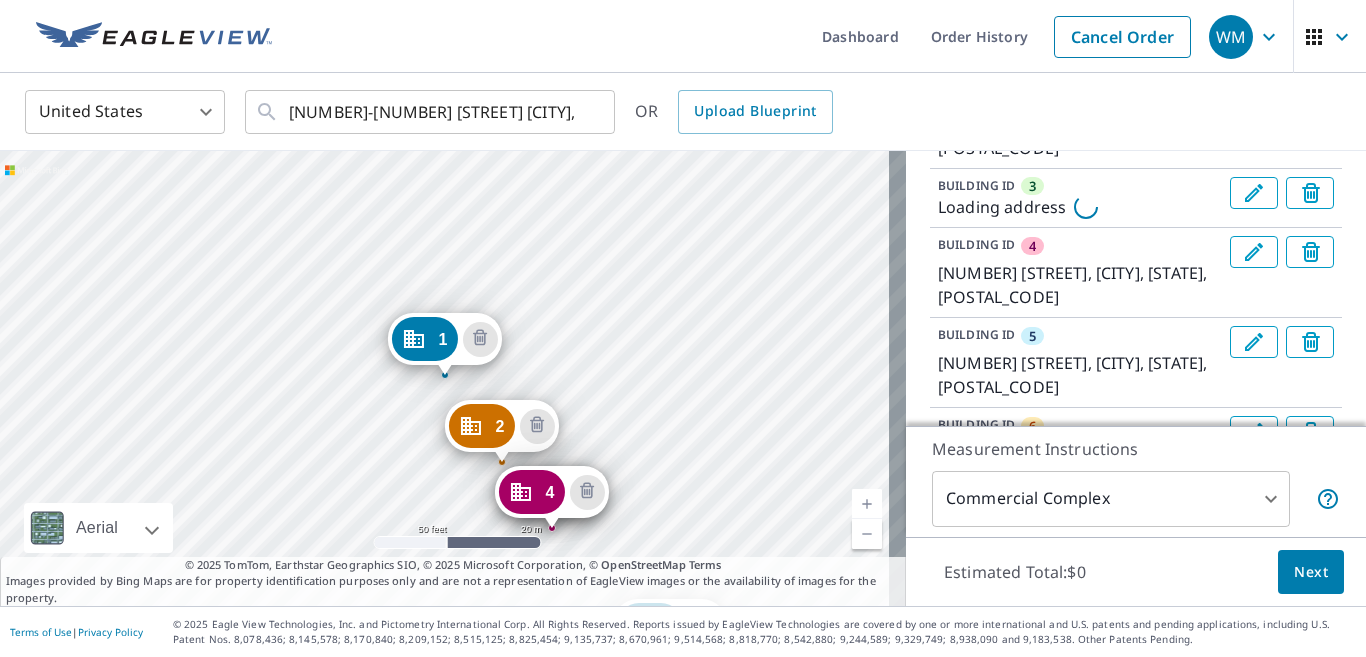 scroll, scrollTop: 497, scrollLeft: 0, axis: vertical 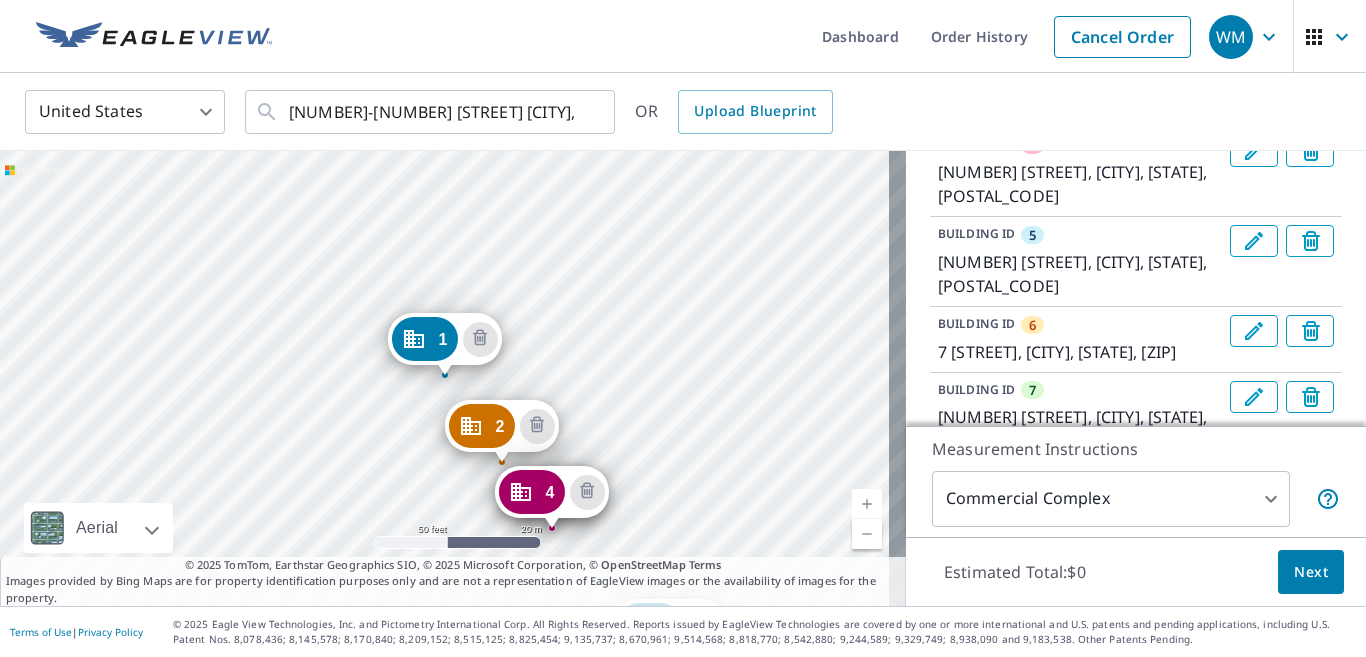 click on "Next" at bounding box center [1311, 572] 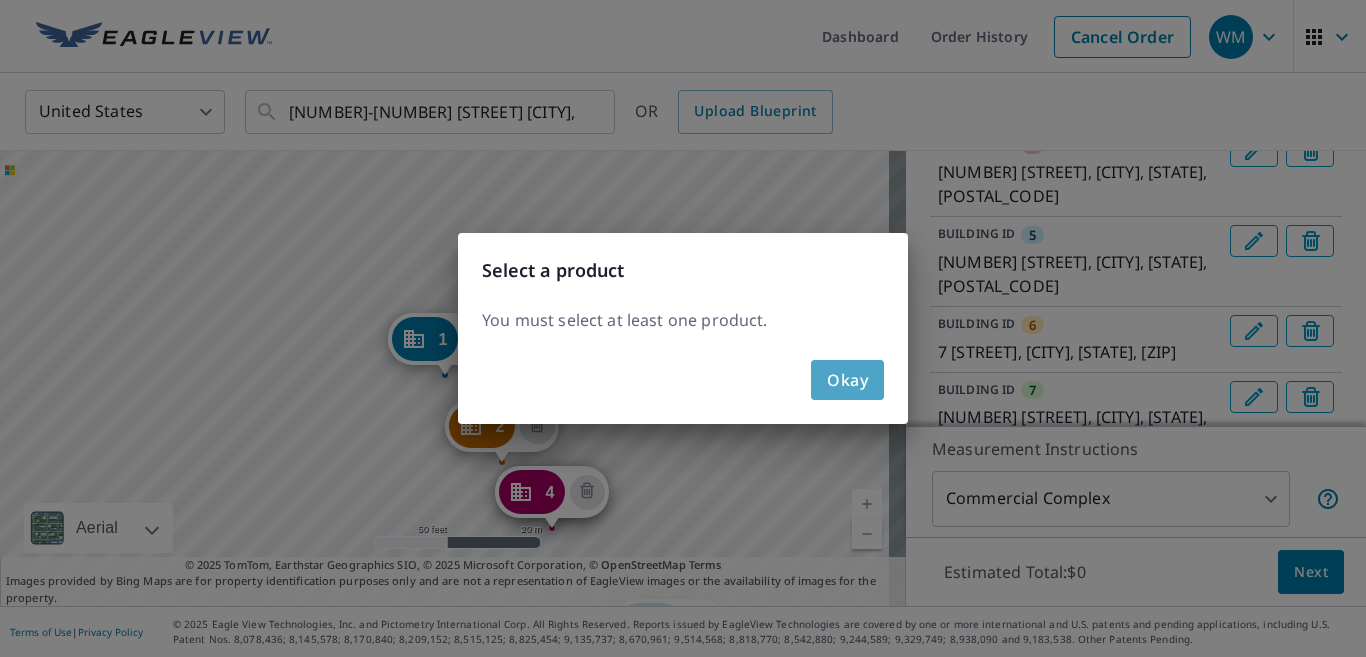 click on "Okay" at bounding box center (847, 380) 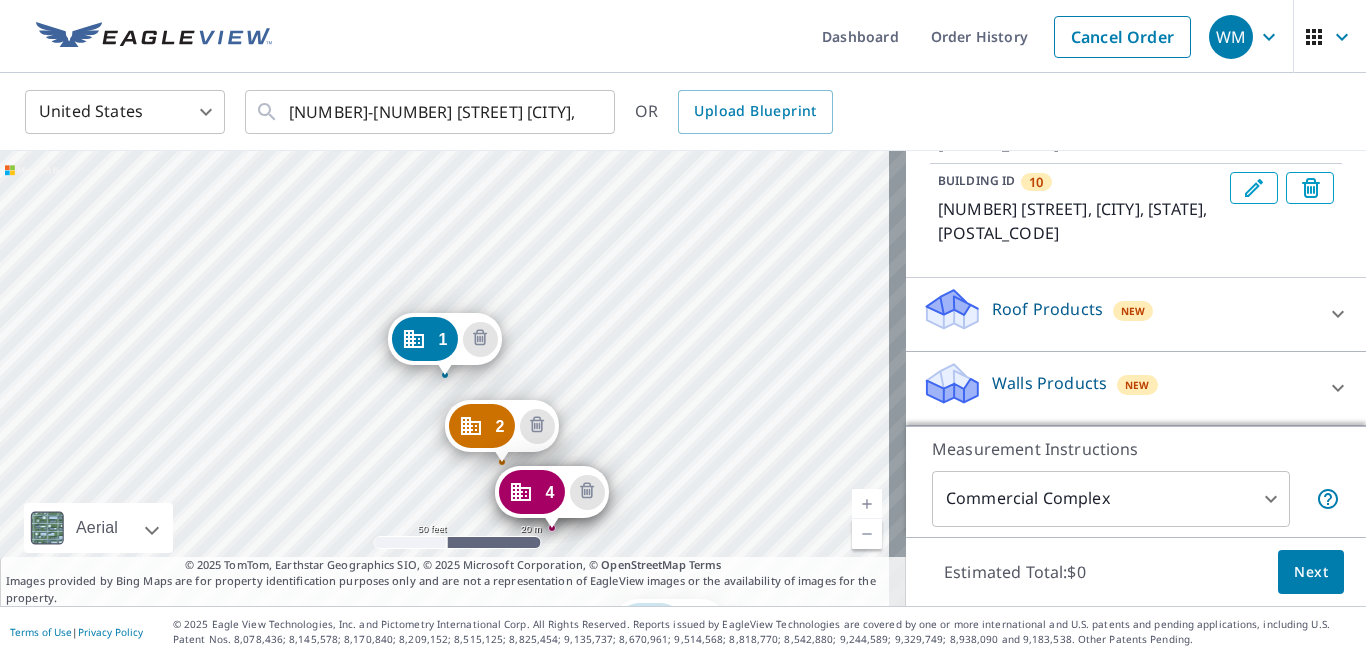 scroll, scrollTop: 0, scrollLeft: 0, axis: both 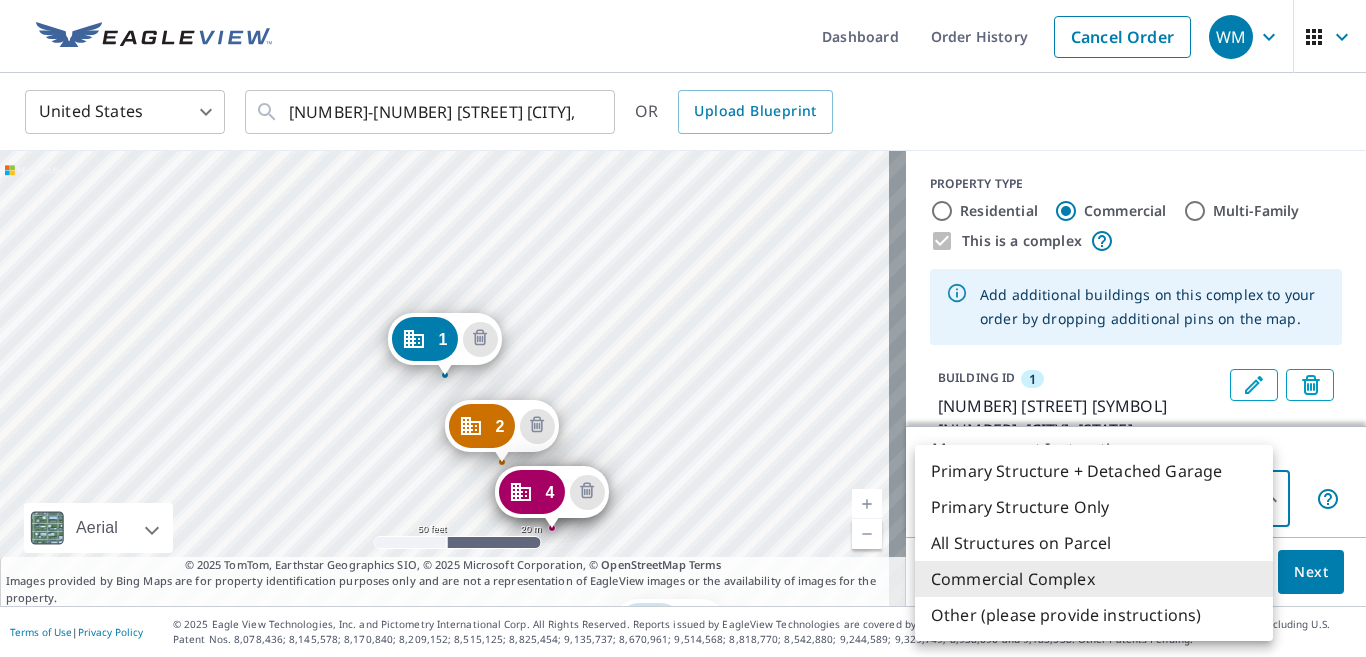 click on "WM WM
Dashboard Order History Cancel Order WM United States US ​ 1-60 Brewster Circle Bridgton, ME 04009 ​ OR Upload Blueprint 2 2 Brewster Cir Bridgton, ME 04009 3 Loading address 4 3 Brewster Cir Bridgton, ME 04009 5 6 Brewster Cir Bridgton, ME 04009 6 7 Brewster Cir Bridgton, ME 04009 7 10 Brewster Cir Bridgton, ME 04009 8 12 Brewster Cir Bridgton, ME 04009 9 11 Brewster Cir Bridgton, ME 04009 10 8 Brewster Cir Bridgton, ME 04009 1 1 Brewster Cir # 60 Bridgton, ME 04009 Aerial Road A standard road map Aerial A detailed look from above Labels Labels 50 feet 20 m © 2025 TomTom, © Vexcel Imaging, © 2025 Microsoft Corporation,  © OpenStreetMap Terms © 2025 TomTom, Earthstar Geographics SIO, © 2025 Microsoft Corporation, ©   OpenStreetMap   Terms Images provided by Bing Maps are for property identification purposes only and are not a representation of EagleView images or the availability of images for the property. PROPERTY TYPE Residential Commercial Multi-Family This is a complex BUILDING ID" at bounding box center [683, 328] 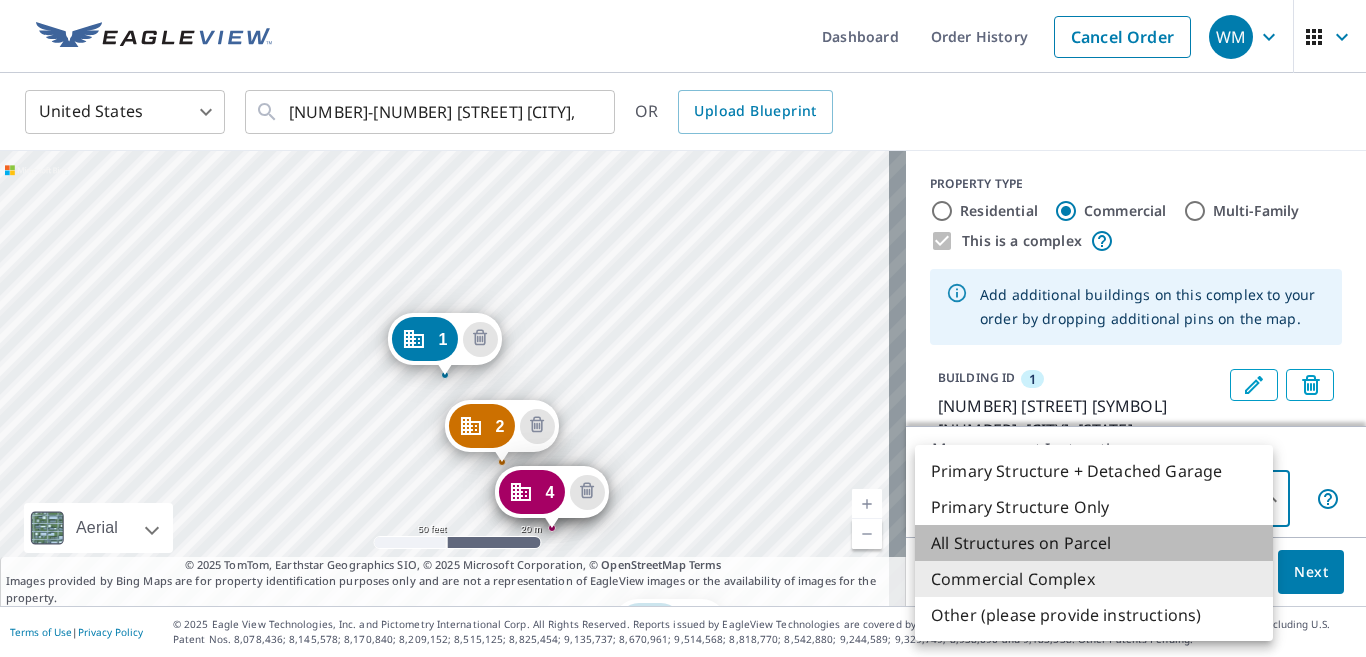 click on "All Structures on Parcel" at bounding box center (1094, 543) 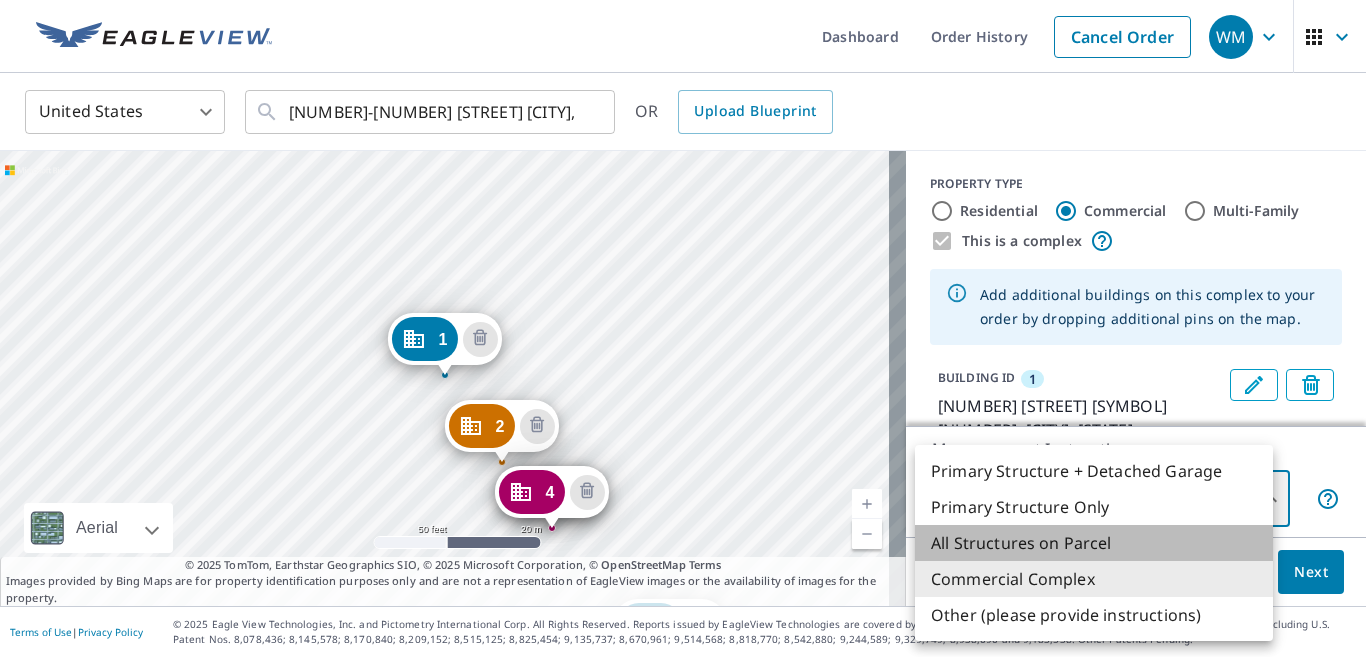 type on "3" 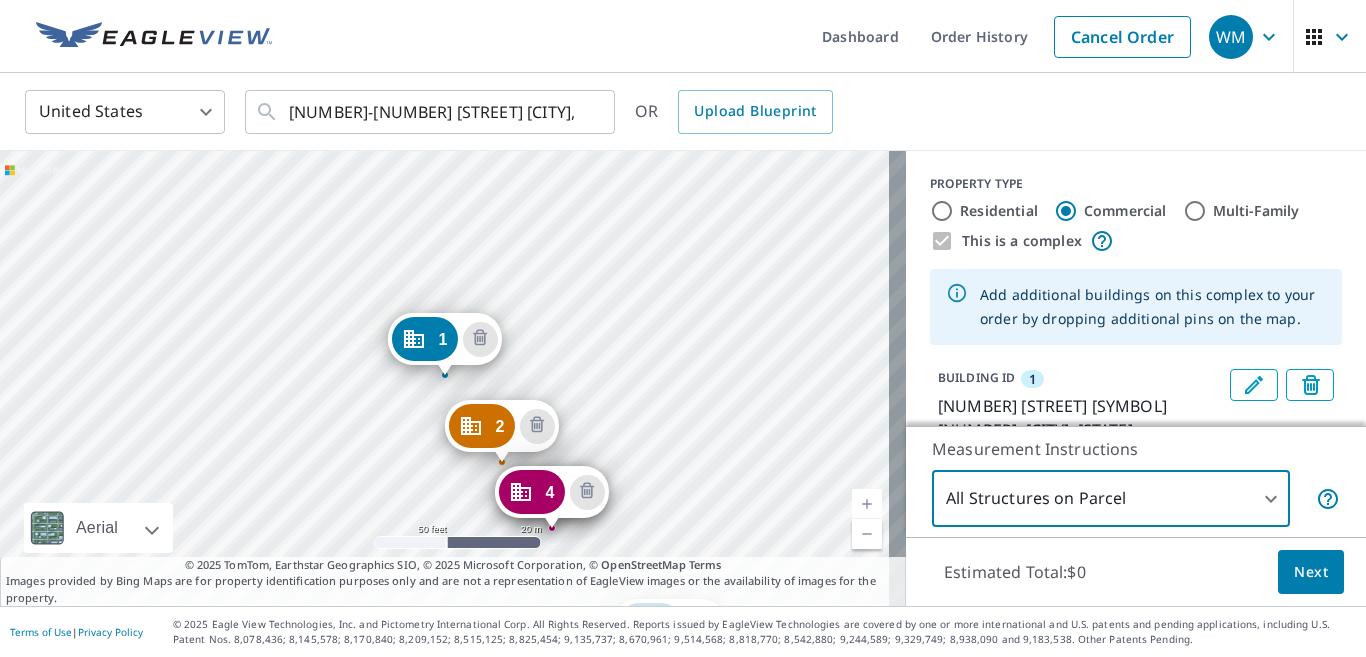 click on "Next" at bounding box center [1311, 572] 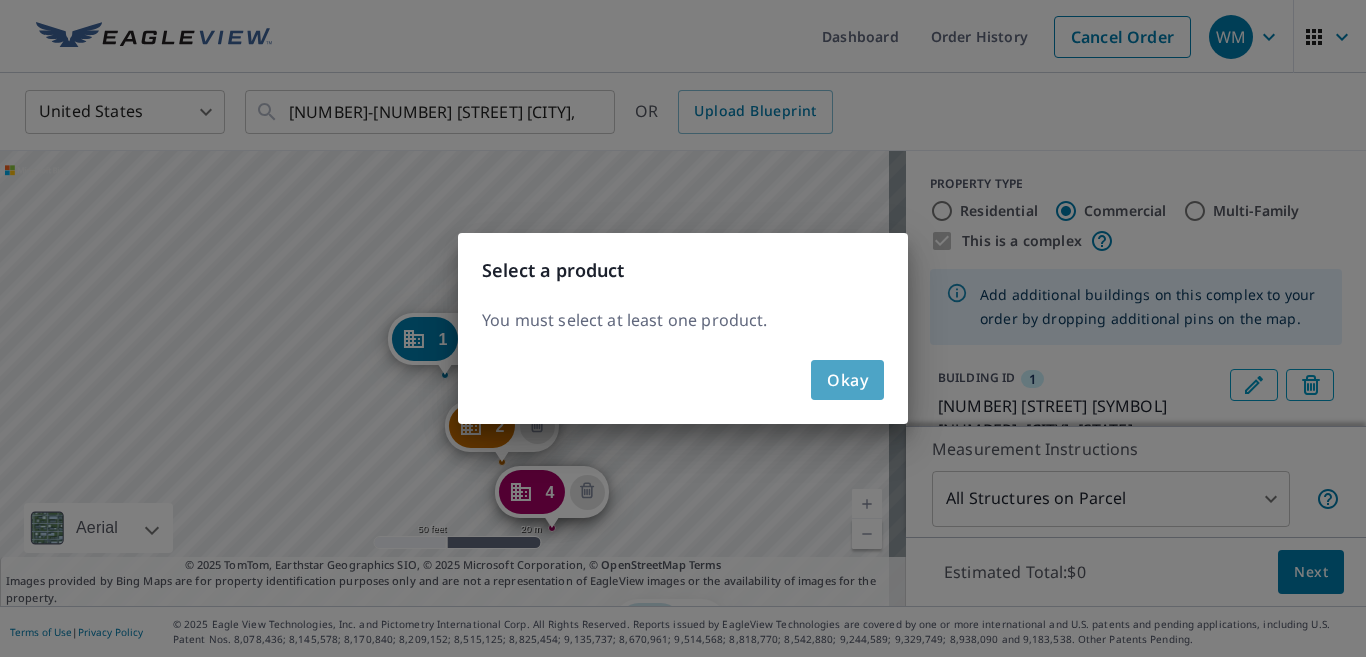 click on "Okay" at bounding box center (847, 380) 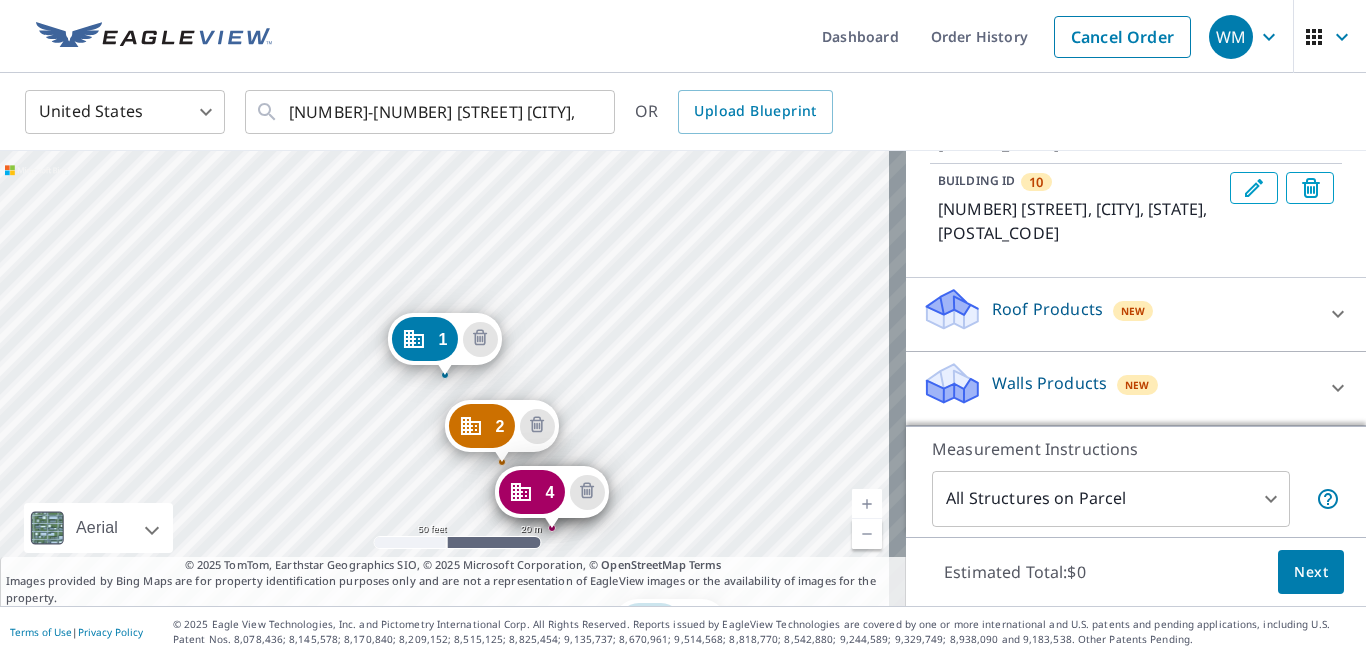 scroll, scrollTop: 999, scrollLeft: 0, axis: vertical 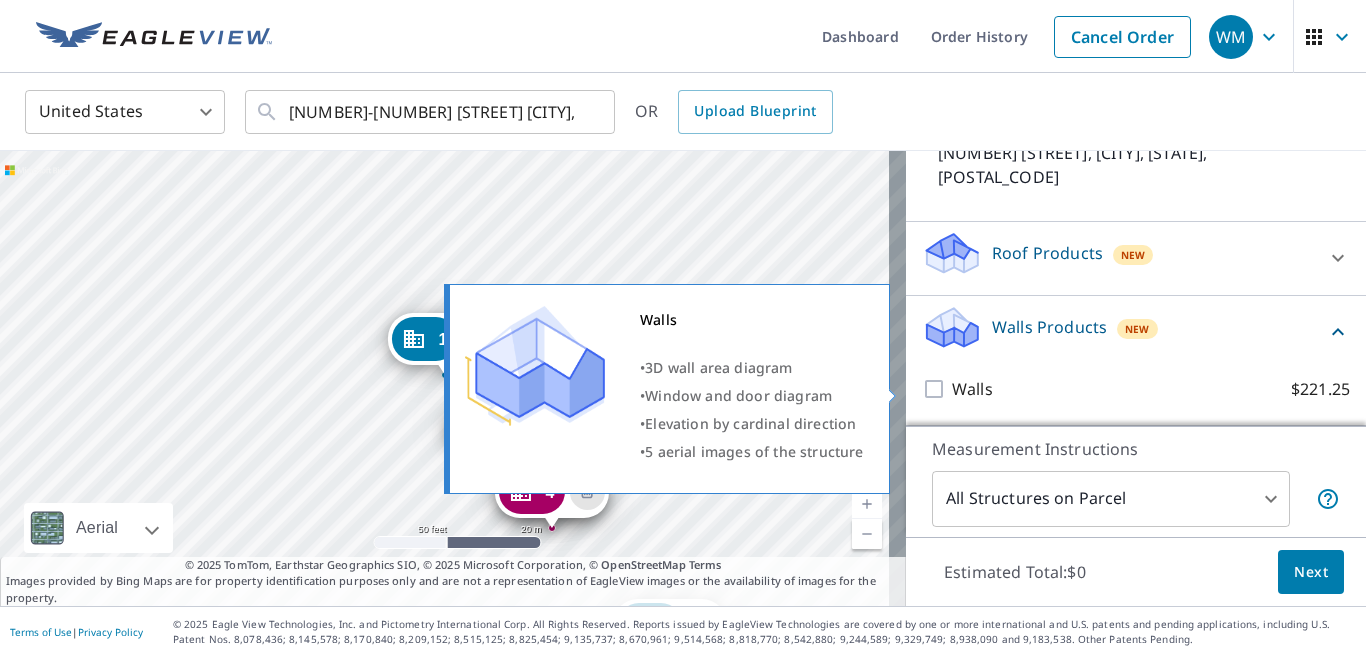 click on "Walls $221.25" at bounding box center (937, 389) 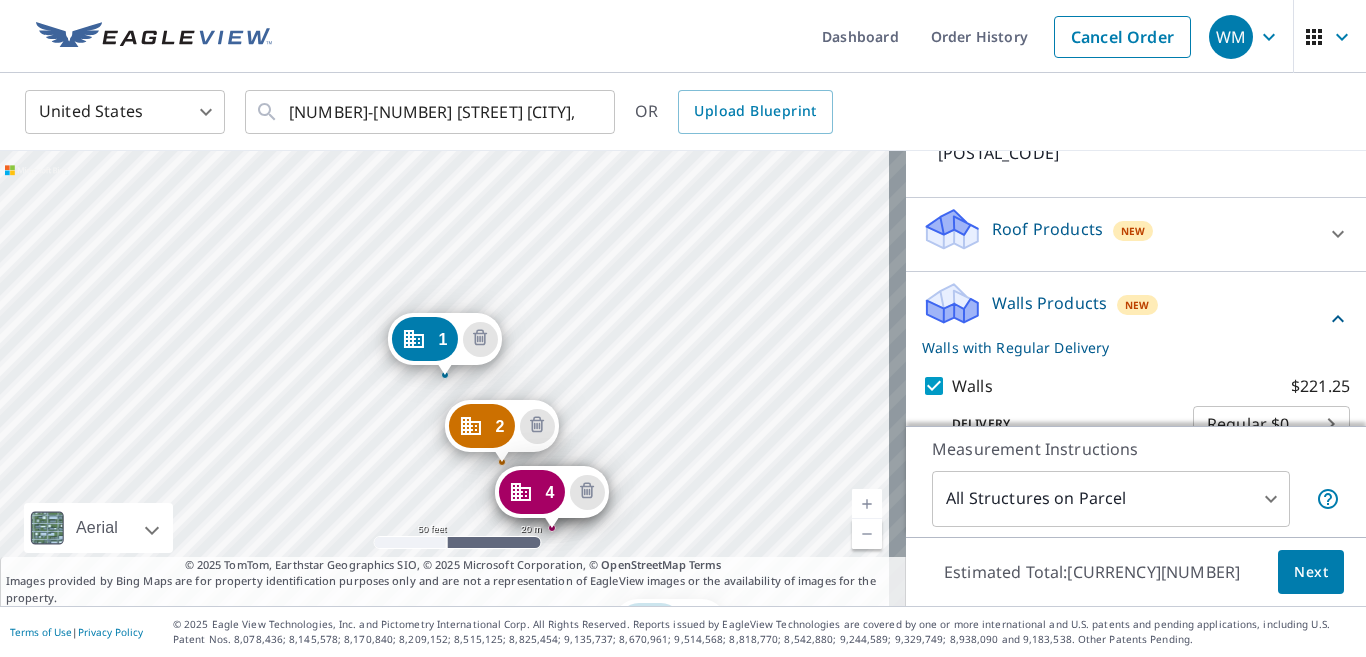 scroll, scrollTop: 1120, scrollLeft: 0, axis: vertical 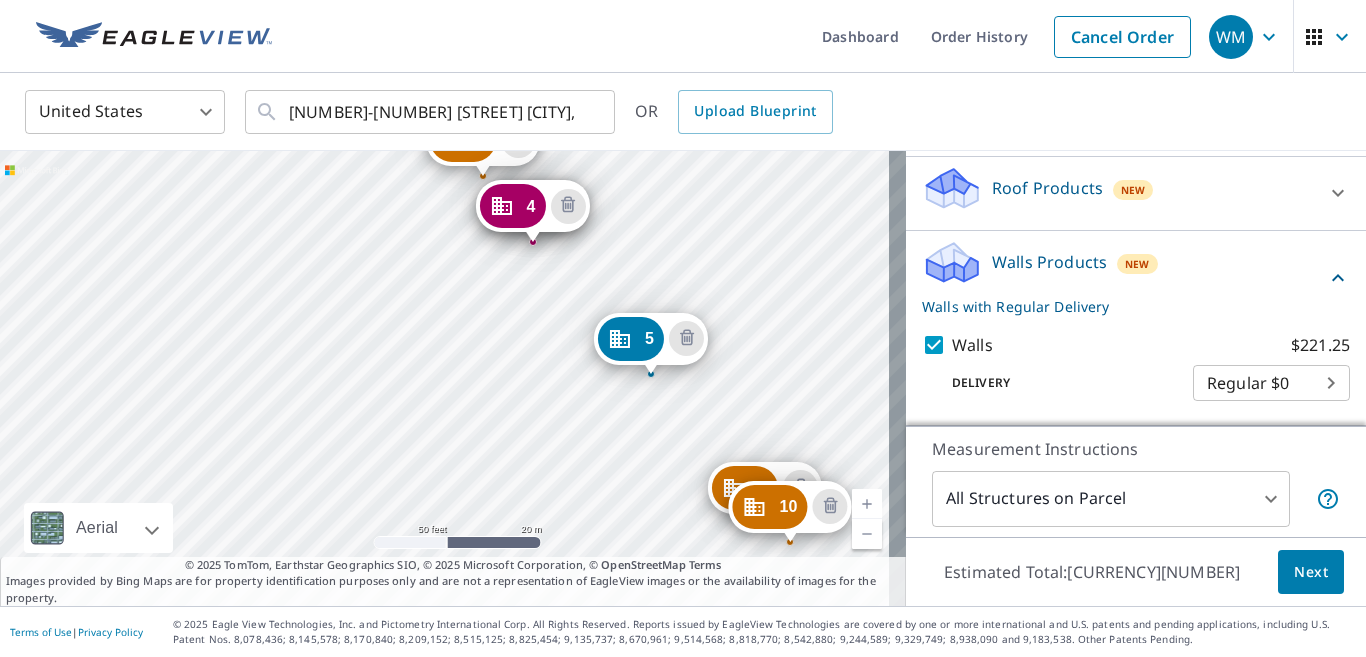 drag, startPoint x: 673, startPoint y: 475, endPoint x: 654, endPoint y: 189, distance: 286.63043 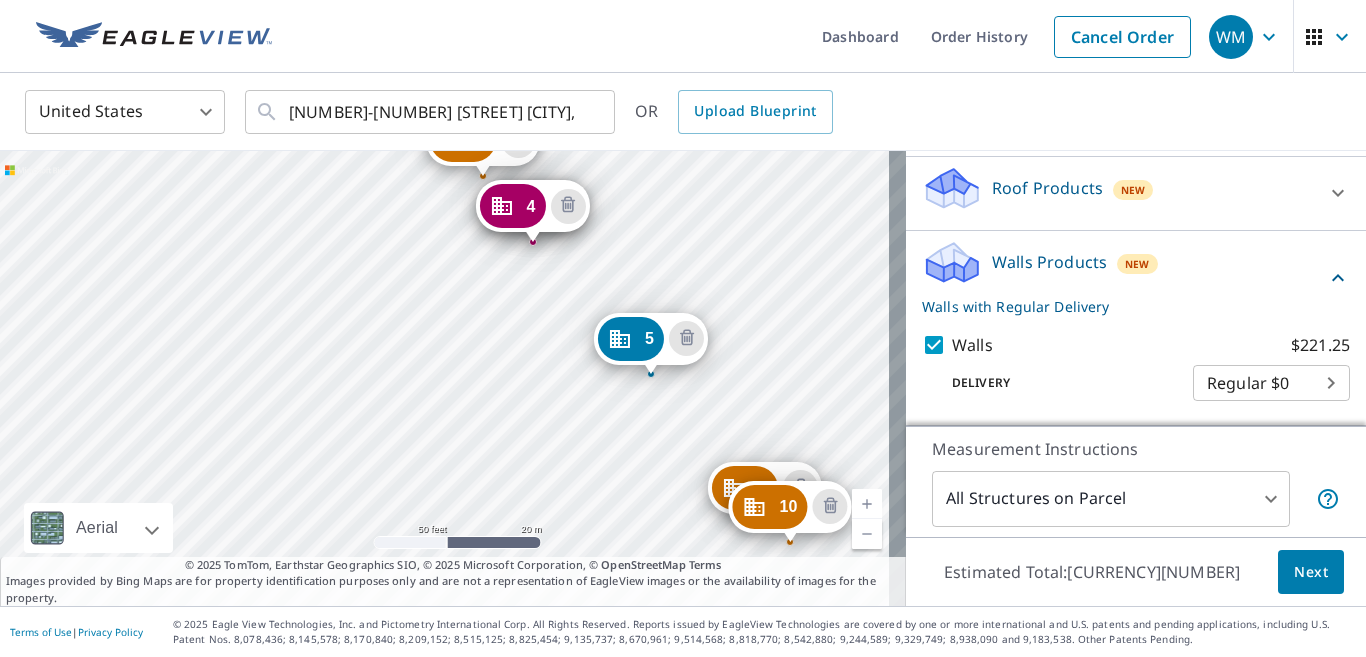 click on "2 2 Brewster Cir Bridgton, ME 04009 3 Loading address 4 3 Brewster Cir Bridgton, ME 04009 5 6 Brewster Cir Bridgton, ME 04009 6 7 Brewster Cir Bridgton, ME 04009 7 10 Brewster Cir Bridgton, ME 04009 8 12 Brewster Cir Bridgton, ME 04009 9 11 Brewster Cir Bridgton, ME 04009 10 8 Brewster Cir Bridgton, ME 04009 1 1 Brewster Cir # 60 Bridgton, ME 04009" at bounding box center [453, 378] 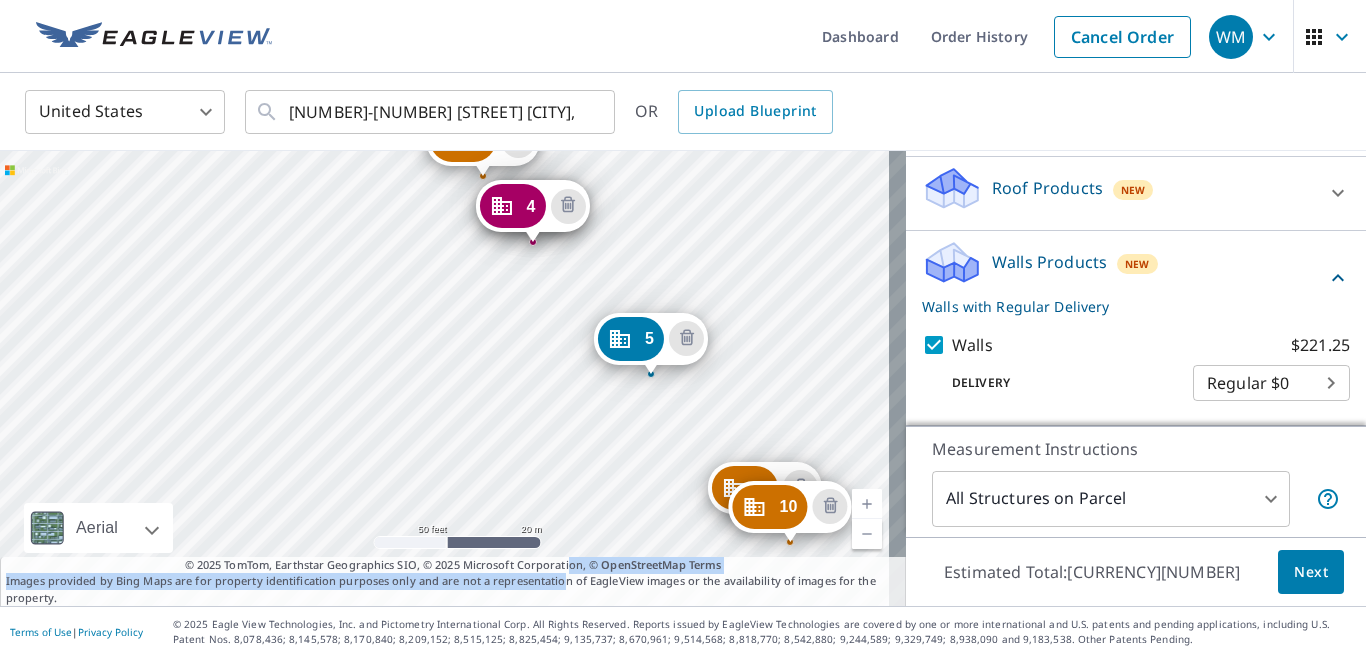 drag, startPoint x: 558, startPoint y: 552, endPoint x: 489, endPoint y: 243, distance: 316.61017 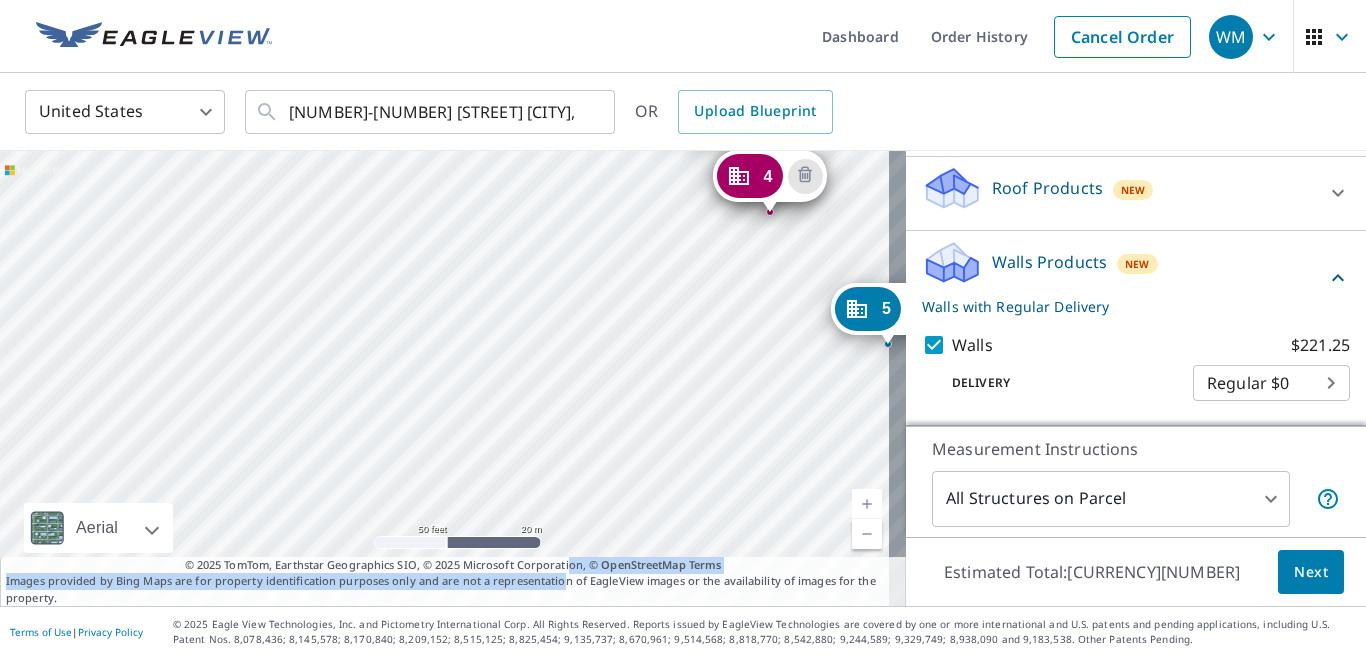 drag, startPoint x: 642, startPoint y: 341, endPoint x: 656, endPoint y: 422, distance: 82.20097 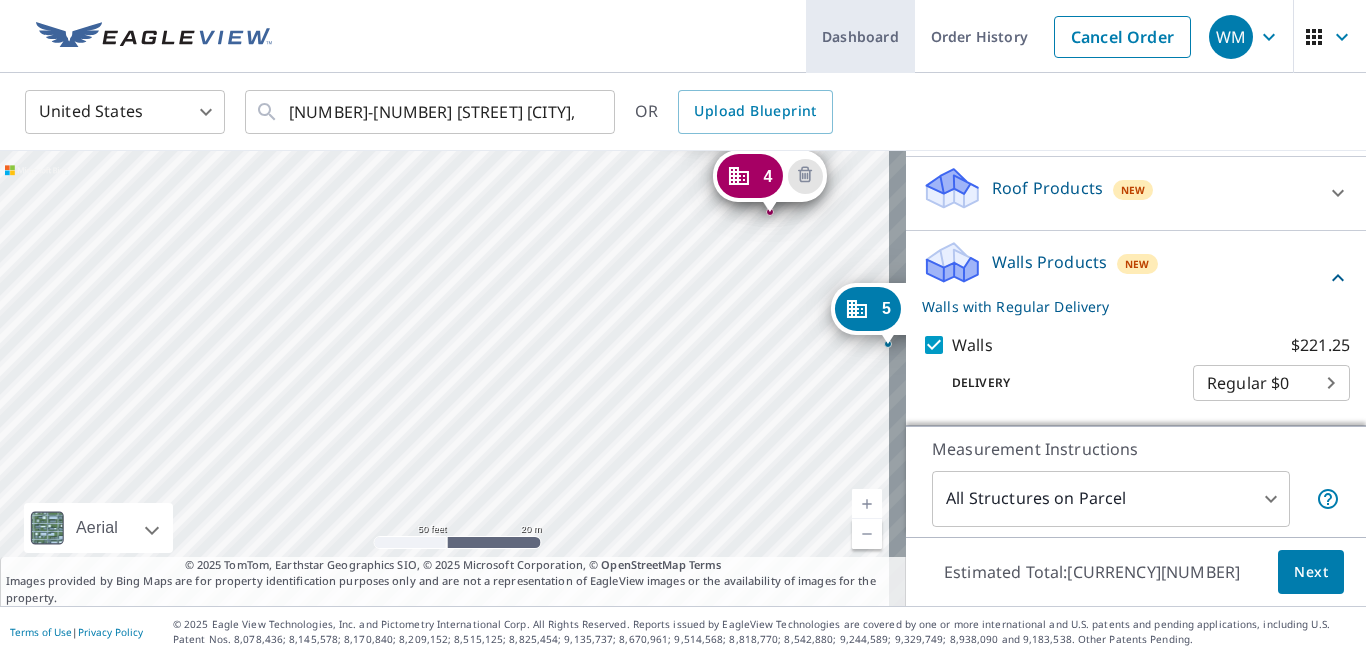 drag, startPoint x: 717, startPoint y: 20, endPoint x: 800, endPoint y: 64, distance: 93.941475 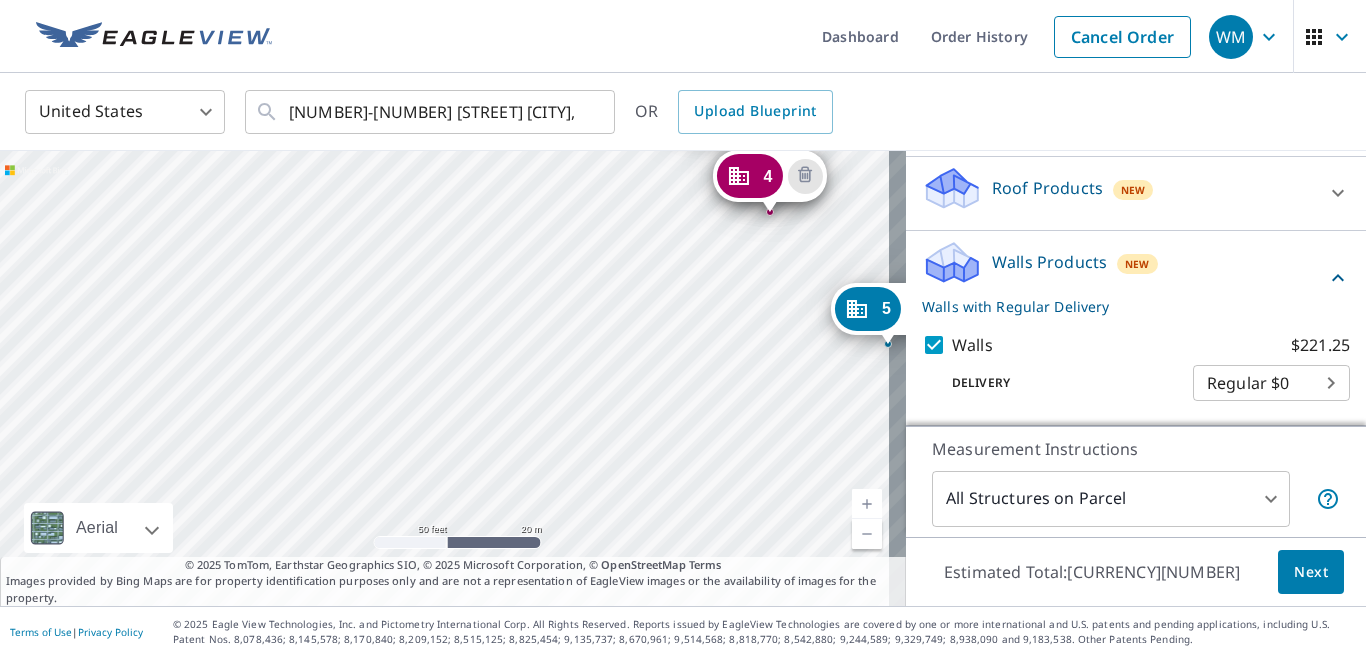 click at bounding box center [1330, 37] 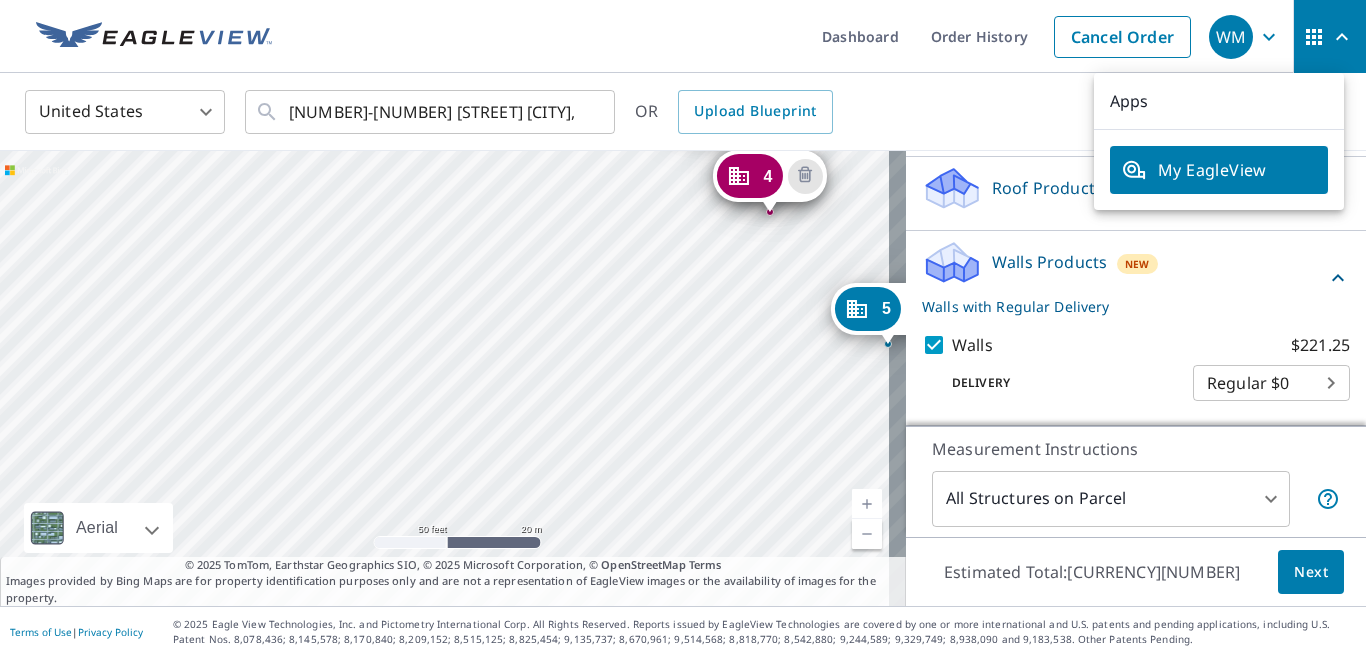 click on "My EagleView" at bounding box center [1219, 170] 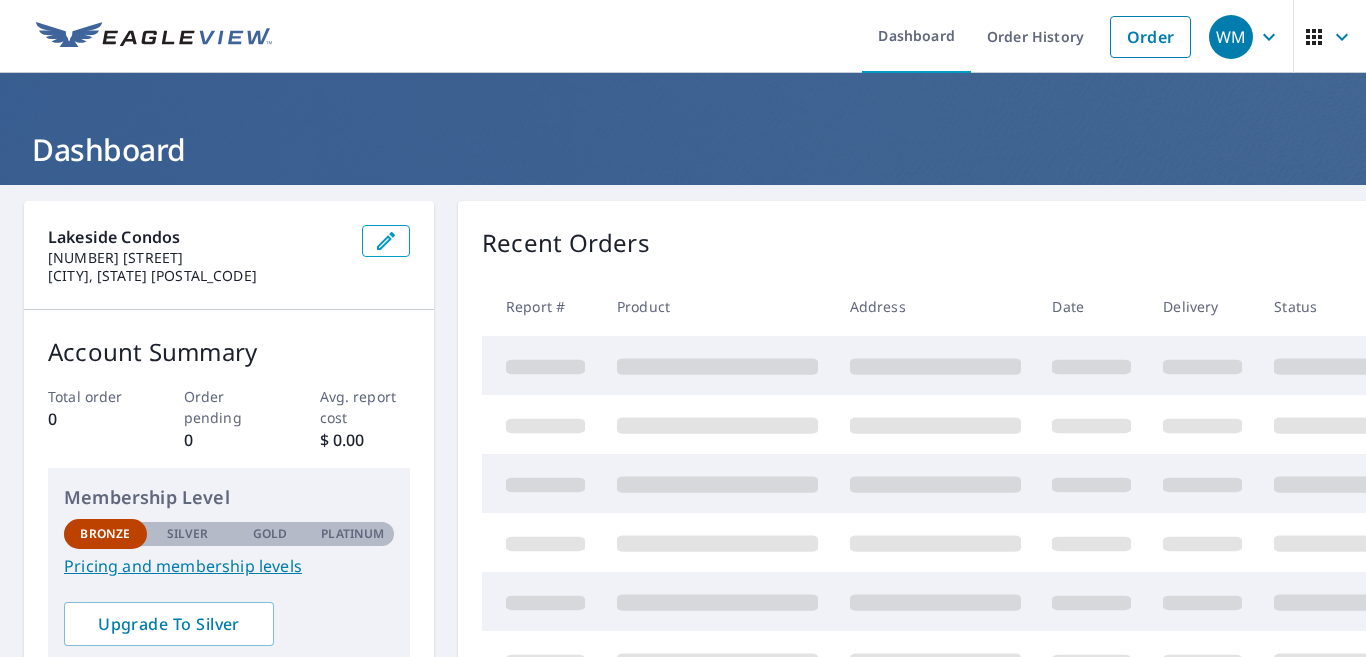 scroll, scrollTop: 0, scrollLeft: 0, axis: both 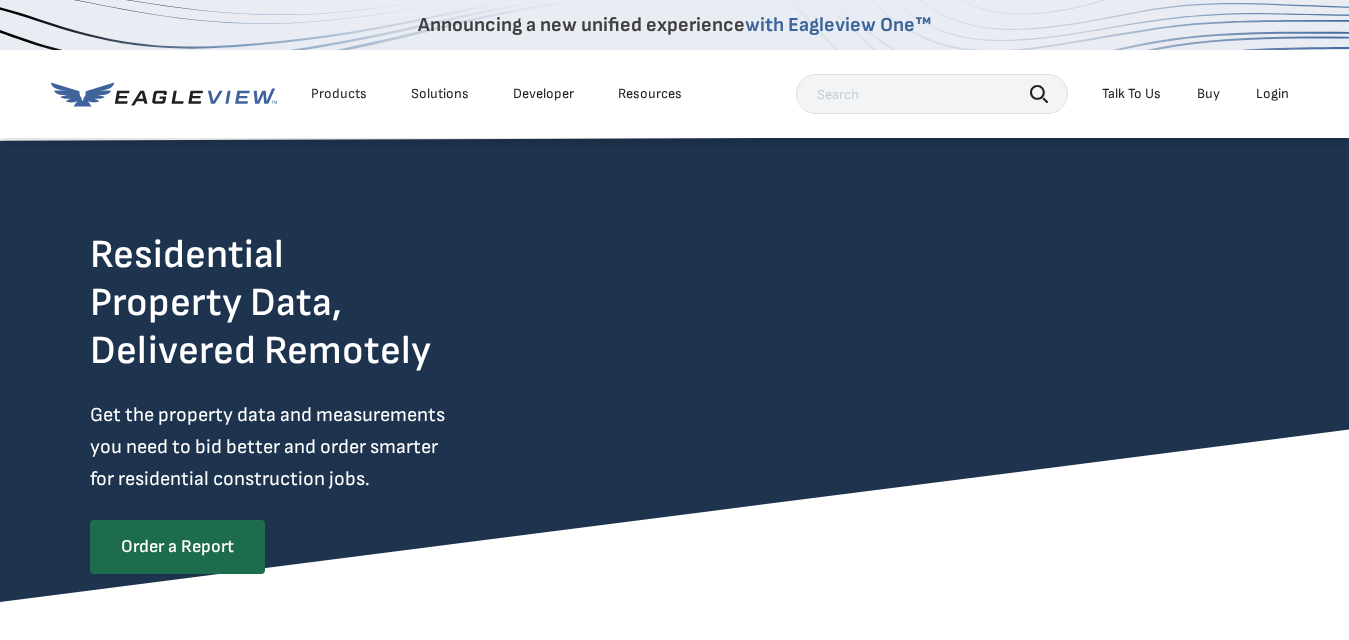 click on "Solutions" at bounding box center (440, 94) 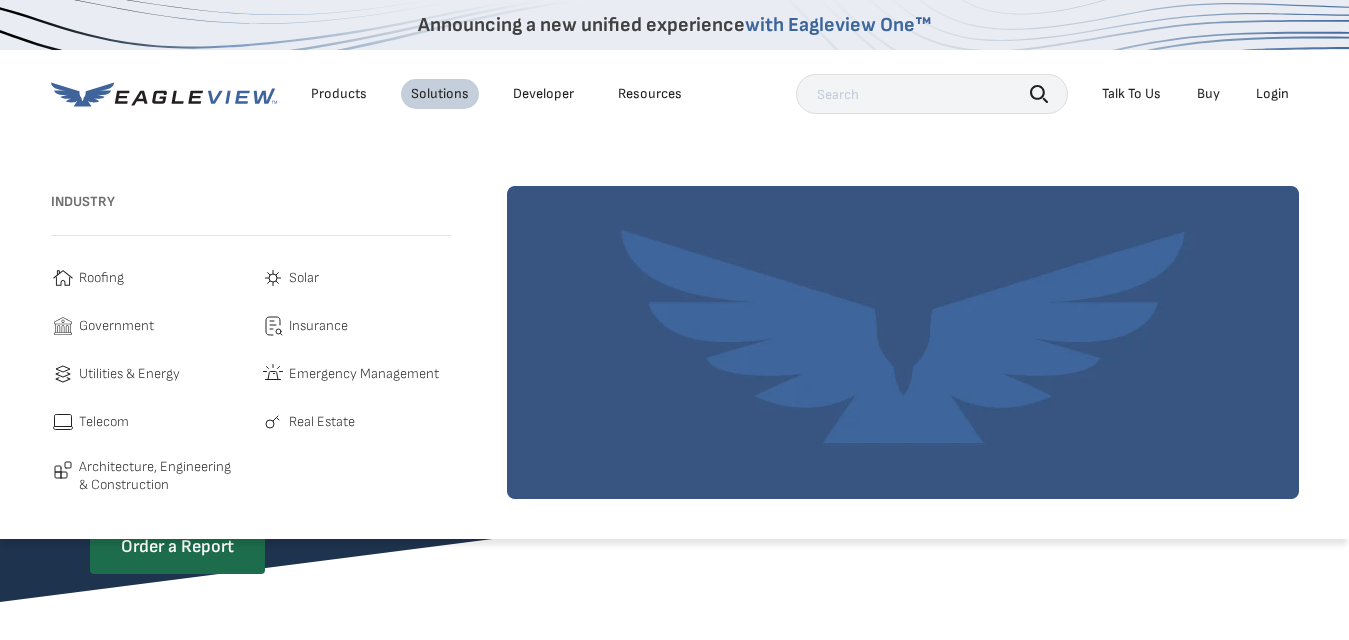 click on "Products" at bounding box center [339, 94] 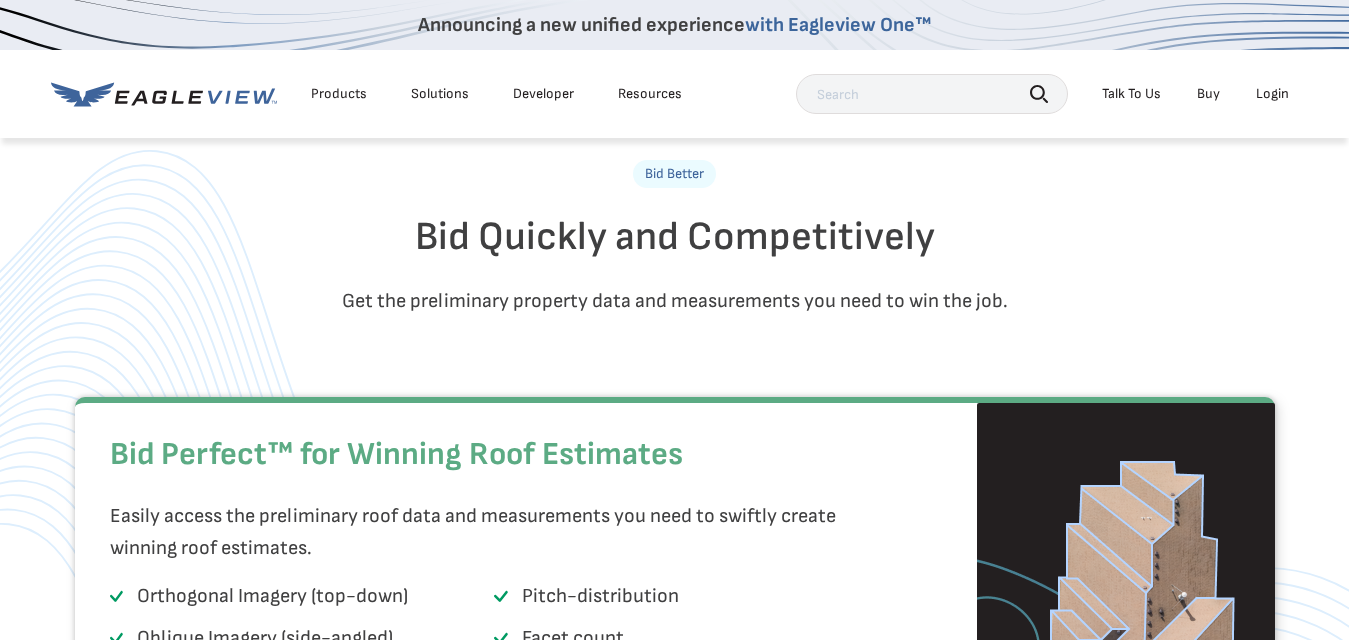 scroll, scrollTop: 0, scrollLeft: 0, axis: both 